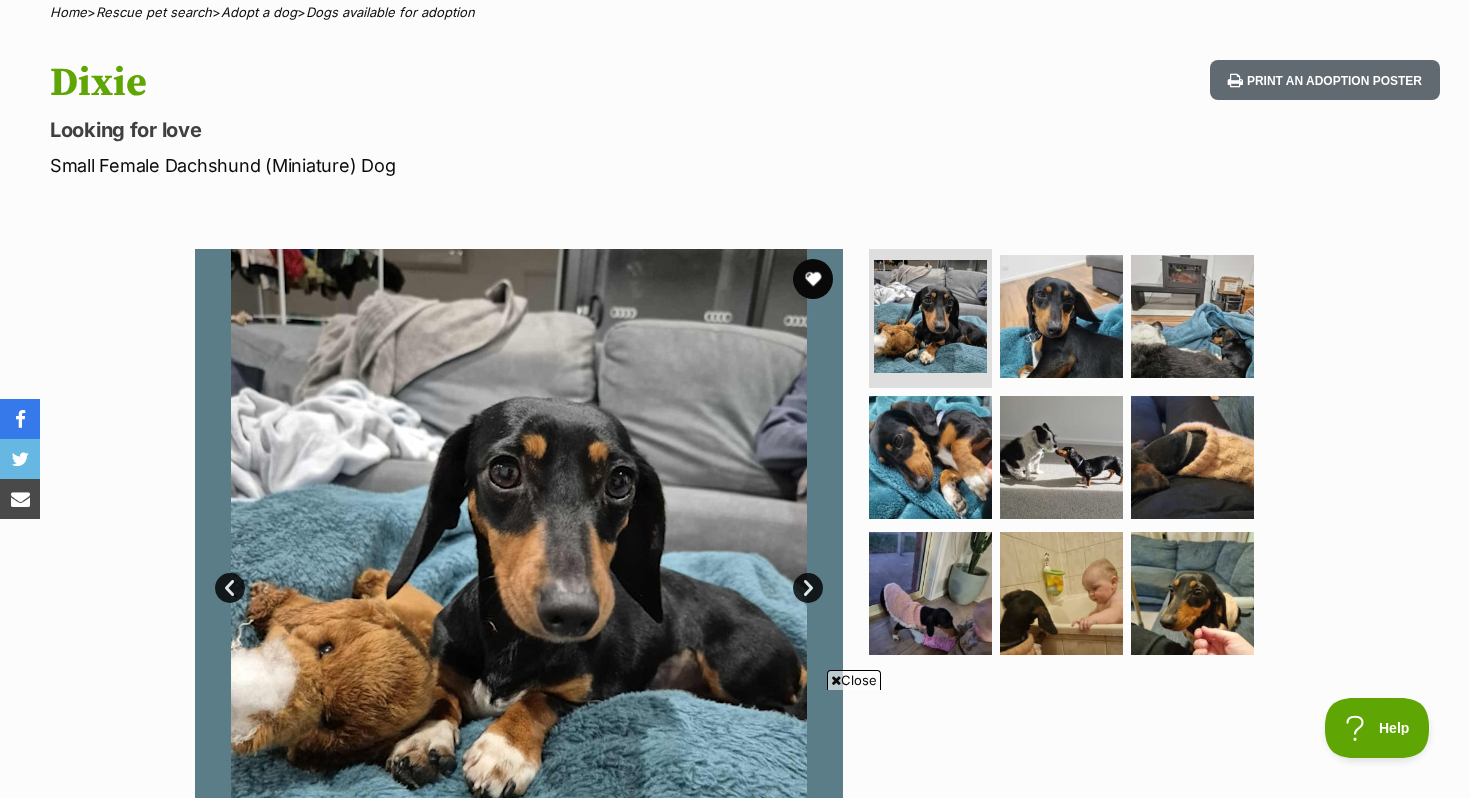 scroll, scrollTop: 0, scrollLeft: 0, axis: both 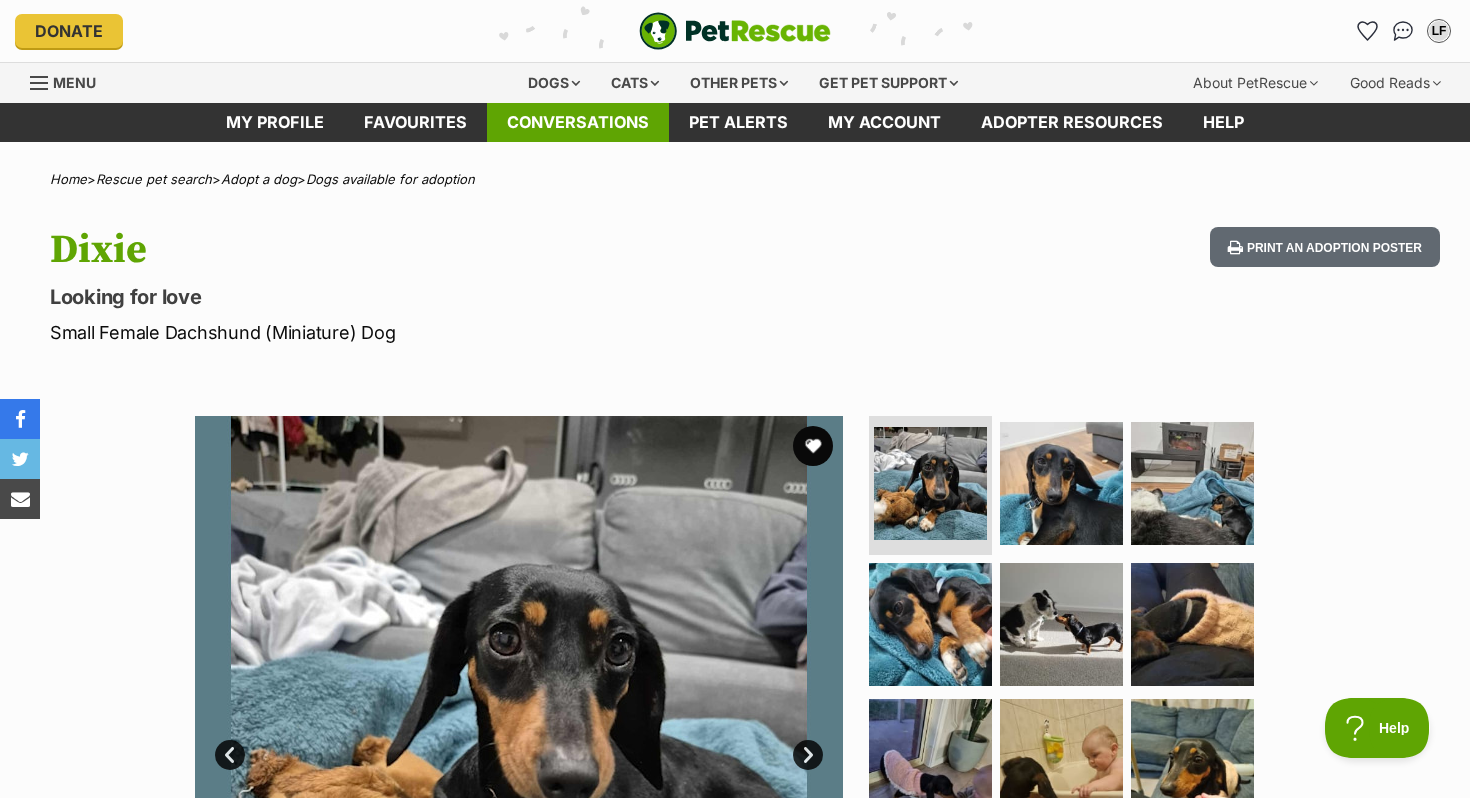 click on "Conversations" at bounding box center [578, 122] 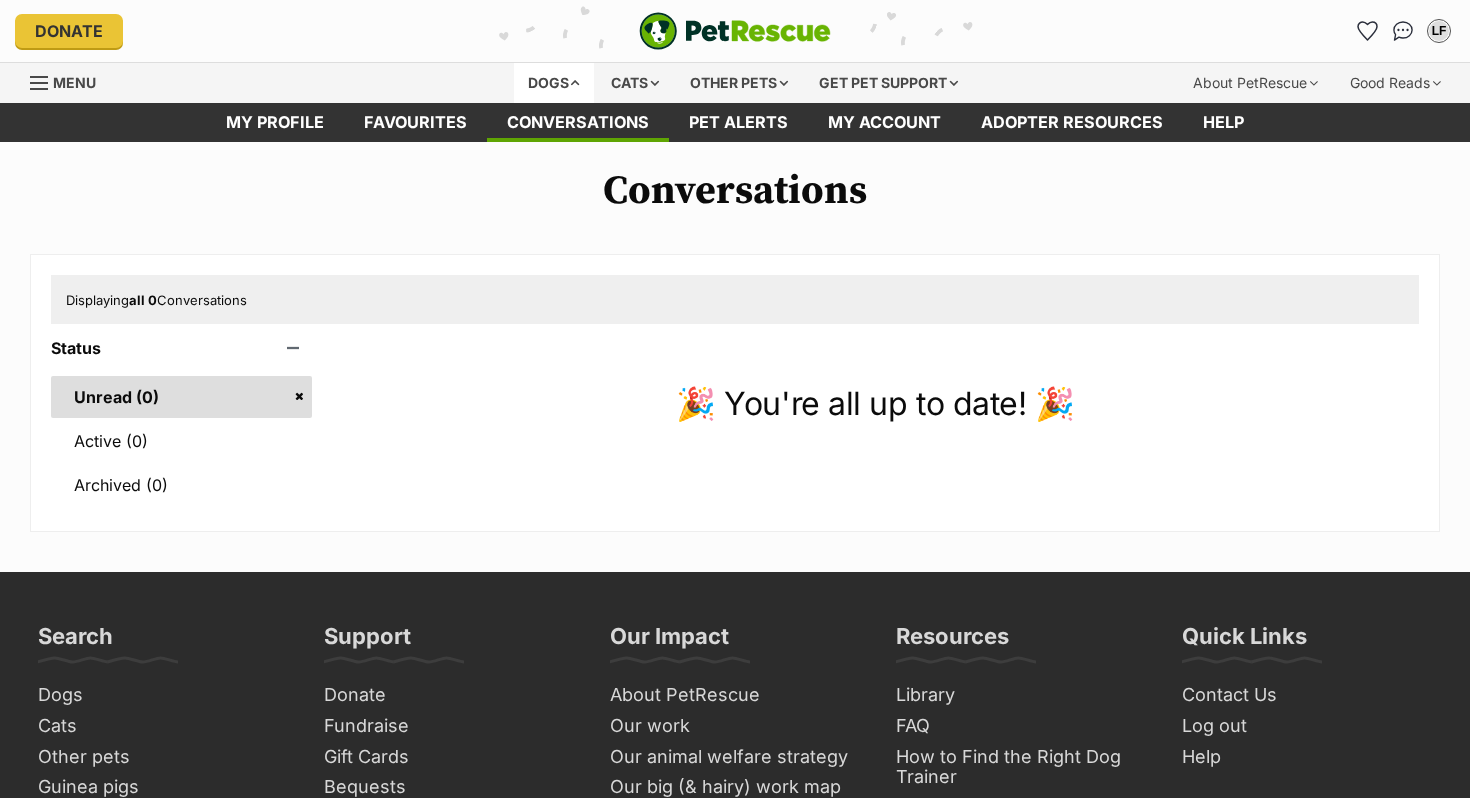 scroll, scrollTop: 0, scrollLeft: 0, axis: both 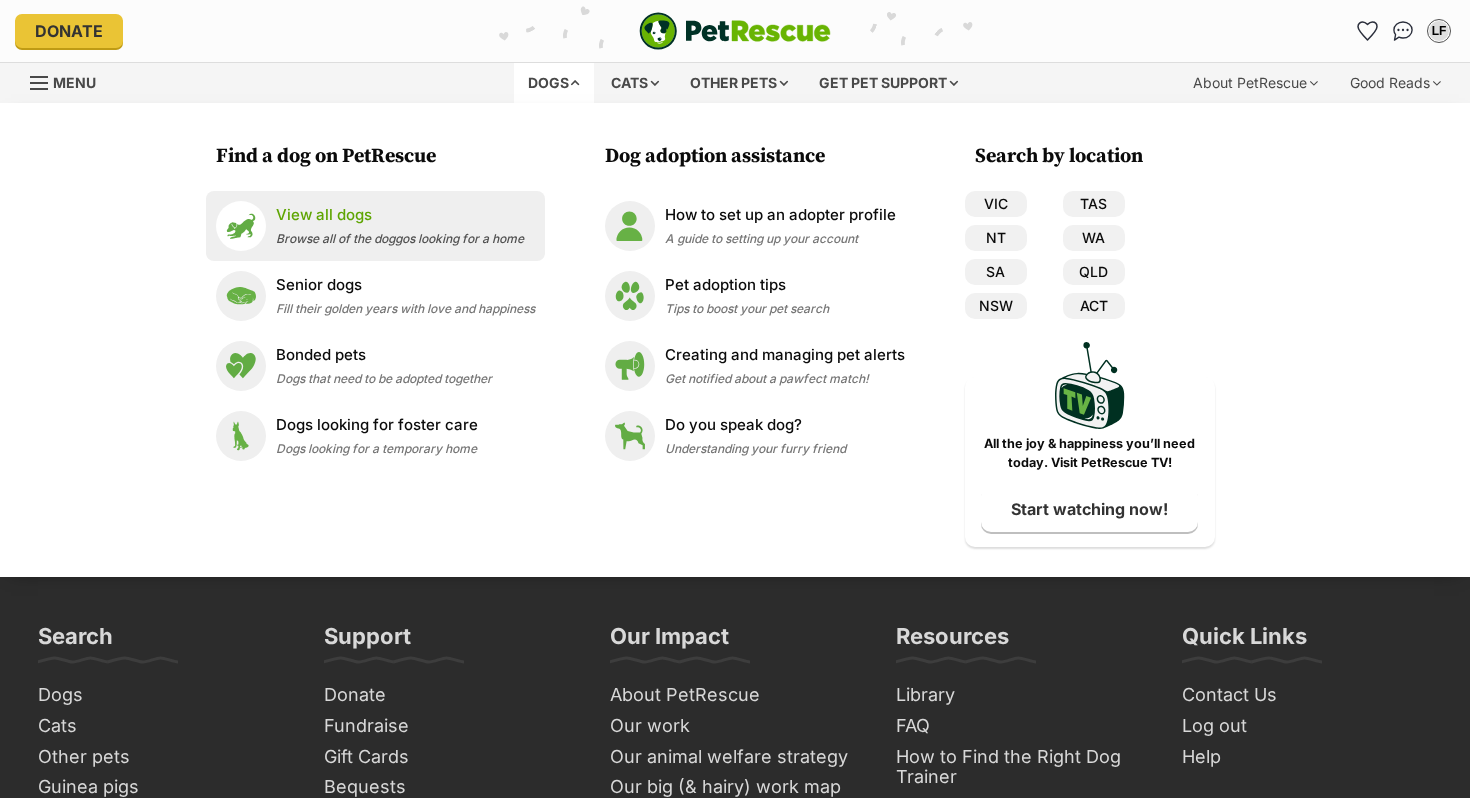 click on "View all dogs
Browse all of the doggos looking for a home" at bounding box center [375, 226] 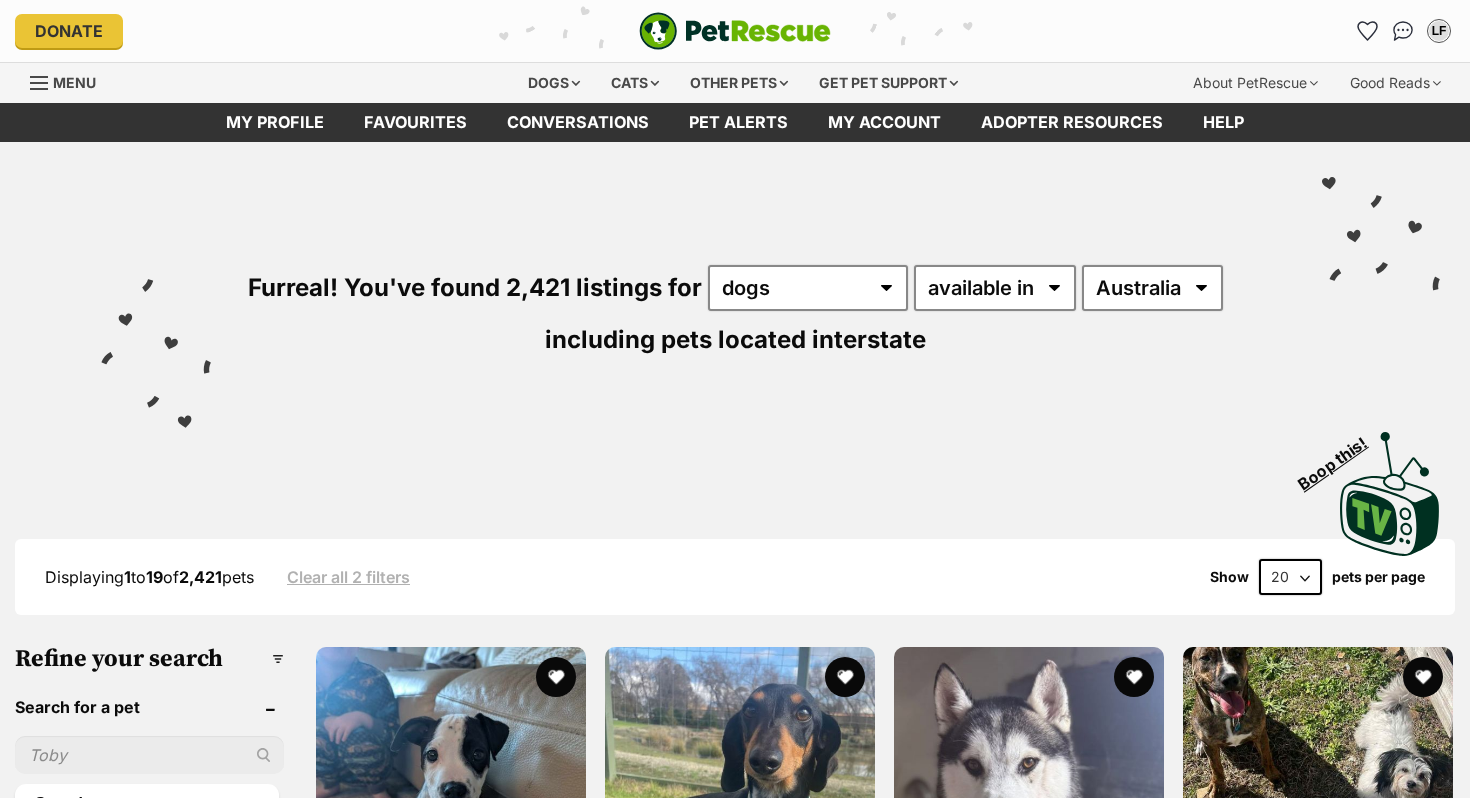 scroll, scrollTop: 0, scrollLeft: 0, axis: both 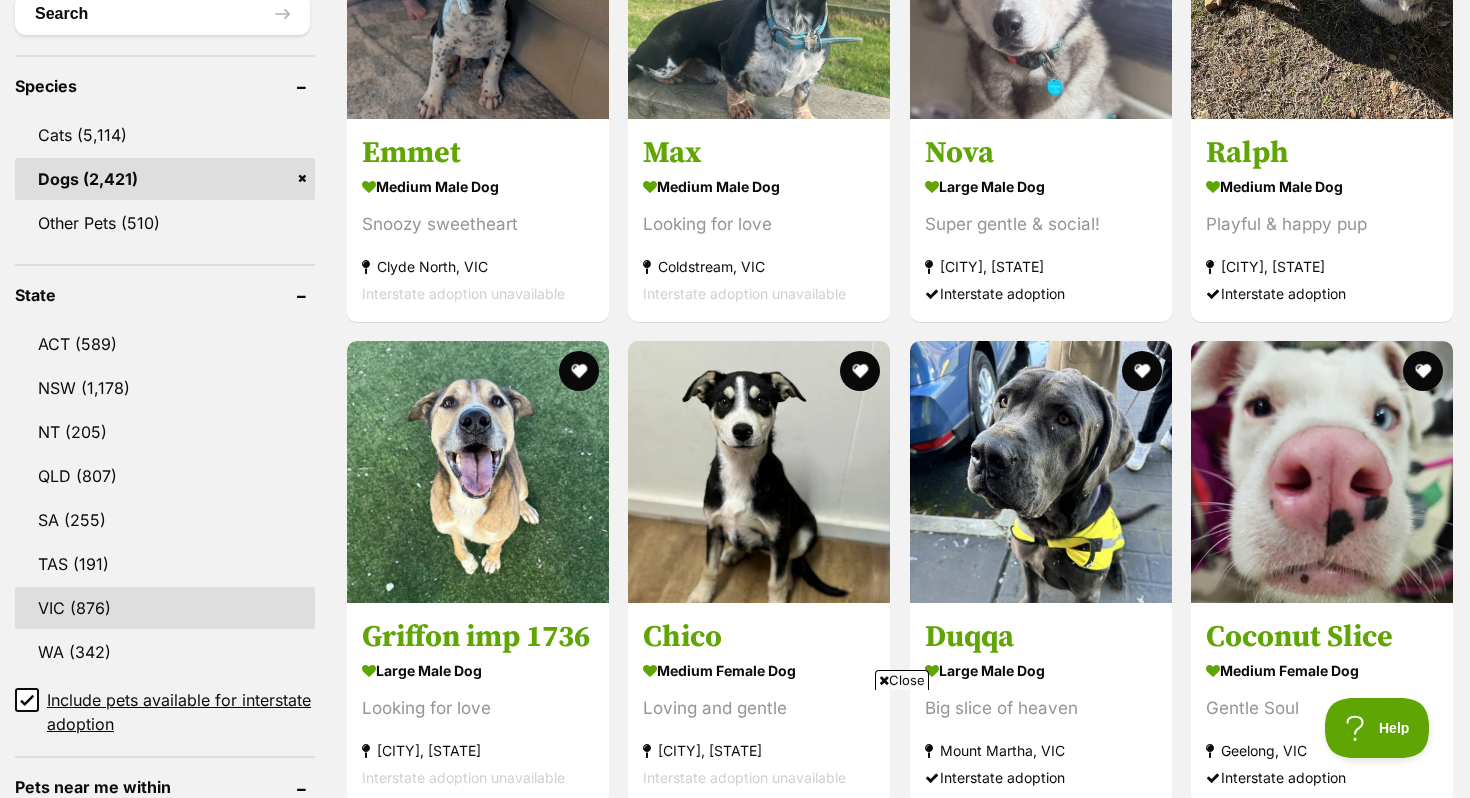 click on "VIC (876)" at bounding box center (165, 608) 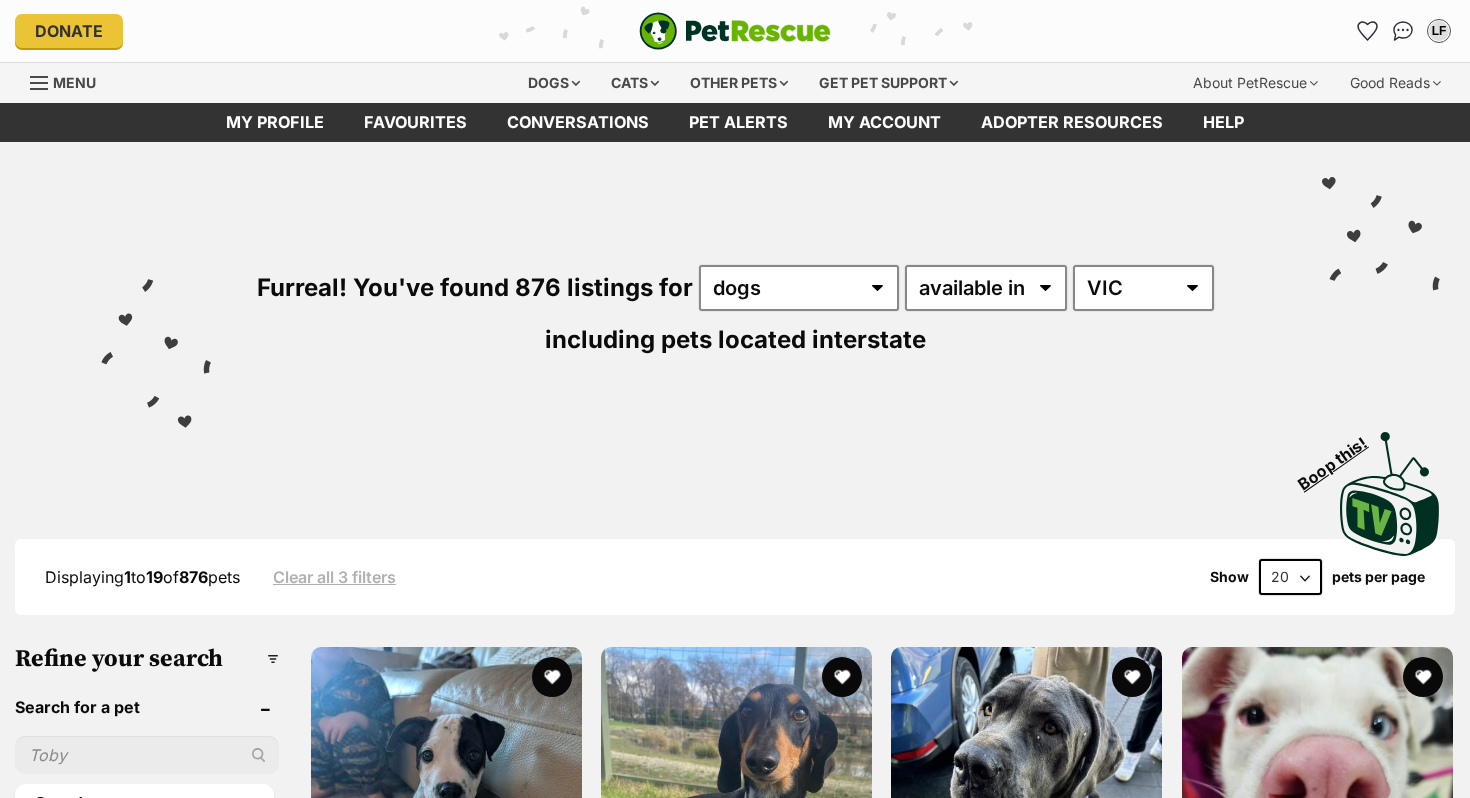 scroll, scrollTop: 0, scrollLeft: 0, axis: both 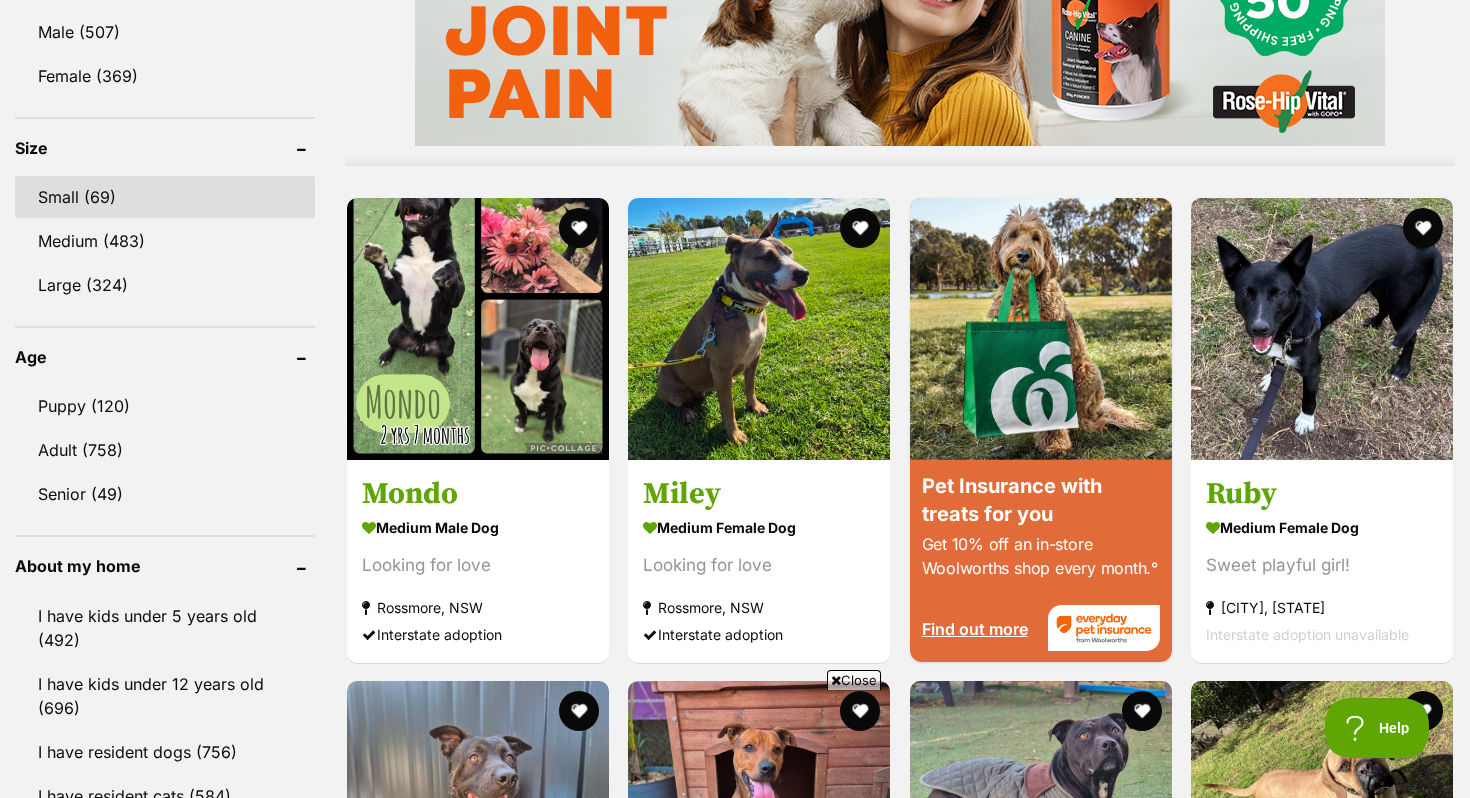 click on "Small (69)" at bounding box center [165, 197] 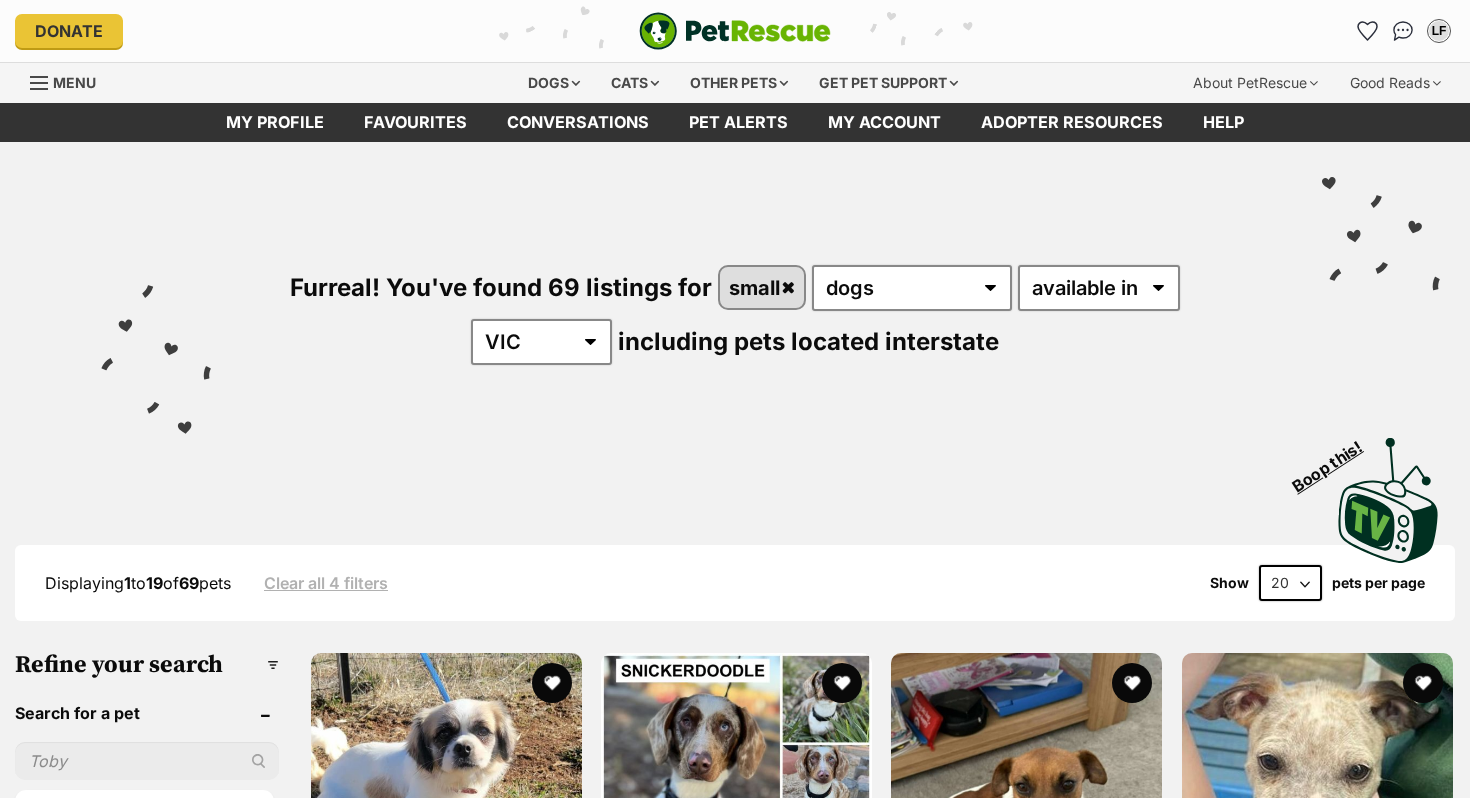 scroll, scrollTop: 0, scrollLeft: 0, axis: both 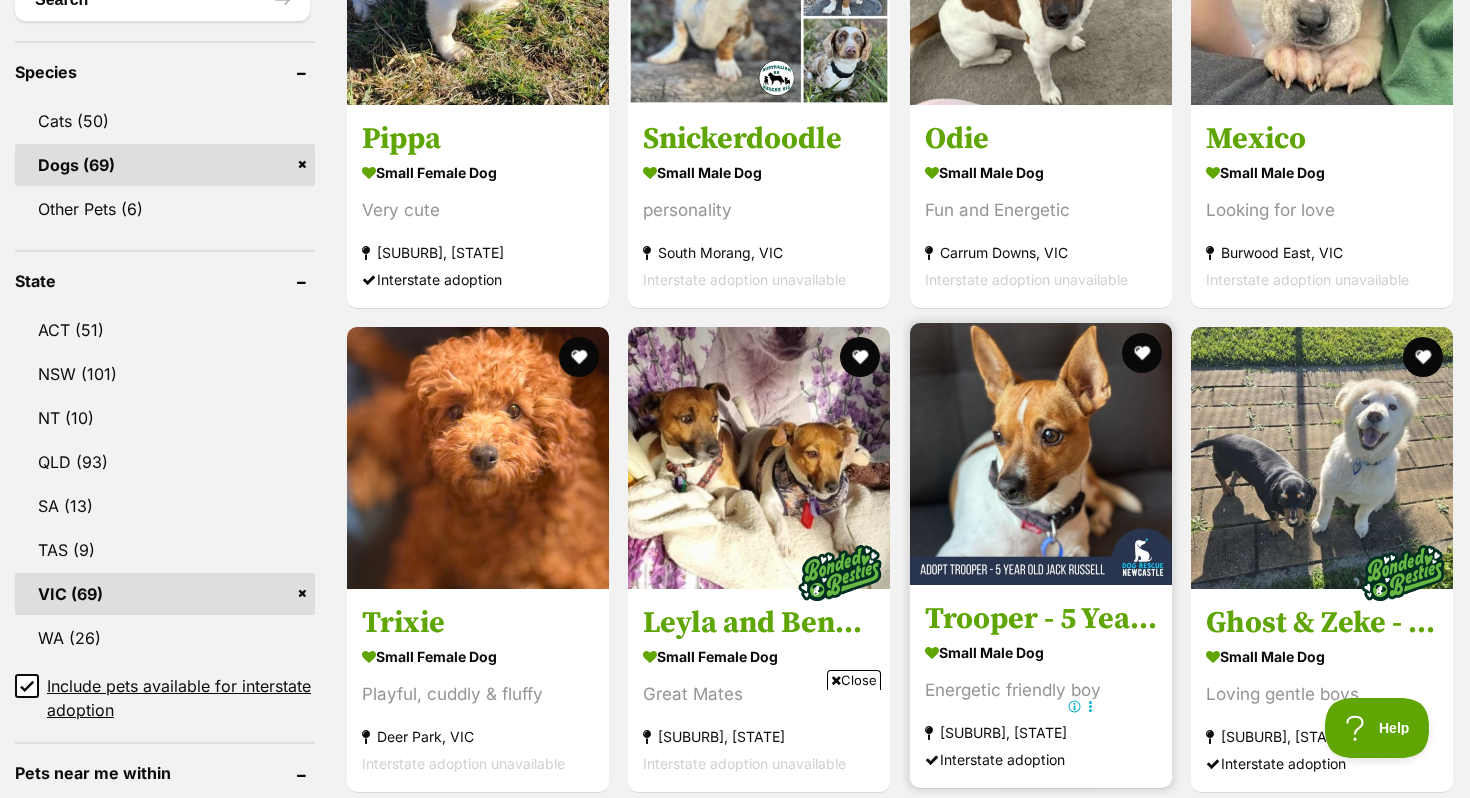 click at bounding box center (1041, 454) 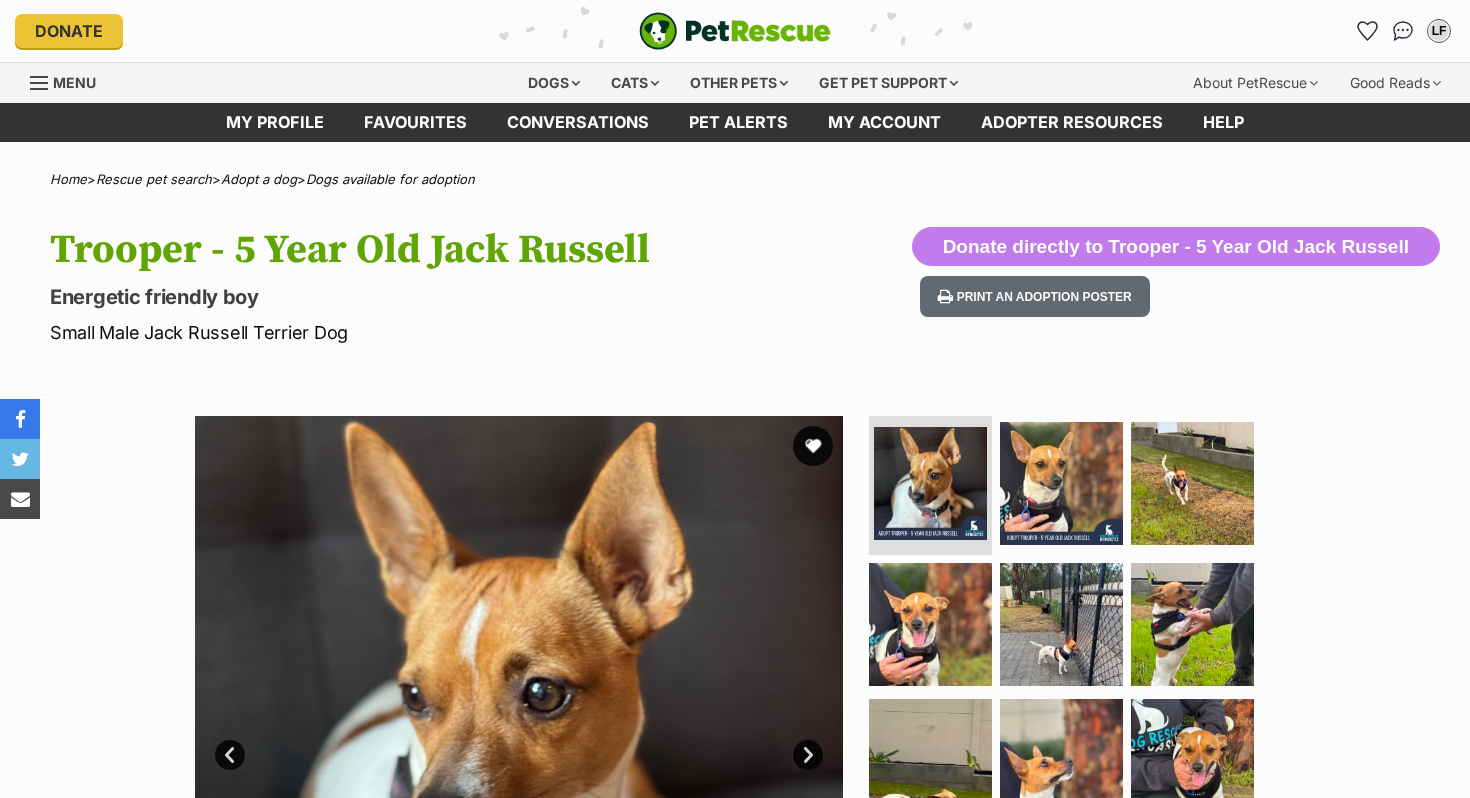 scroll, scrollTop: 0, scrollLeft: 0, axis: both 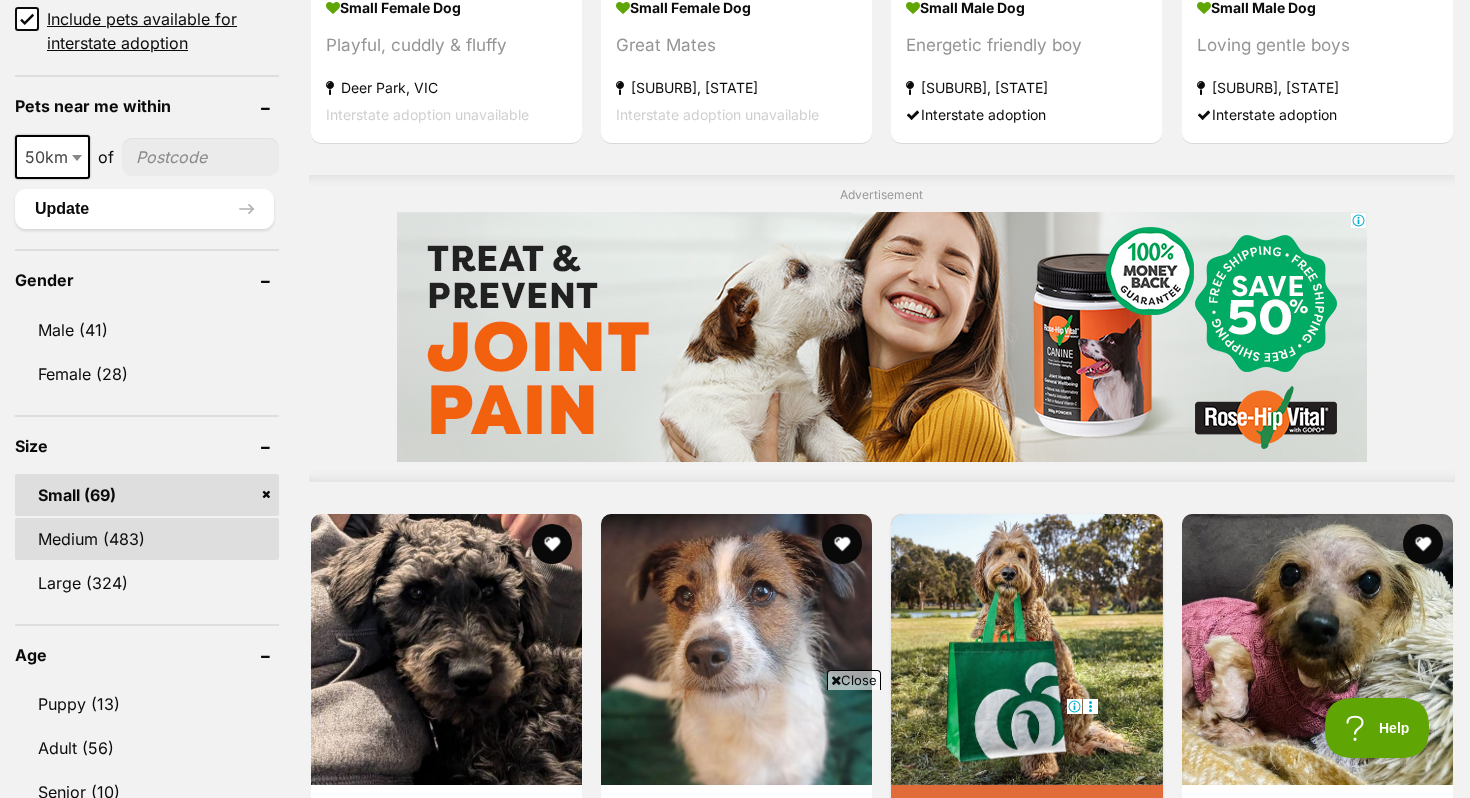 click on "Medium (483)" at bounding box center (147, 539) 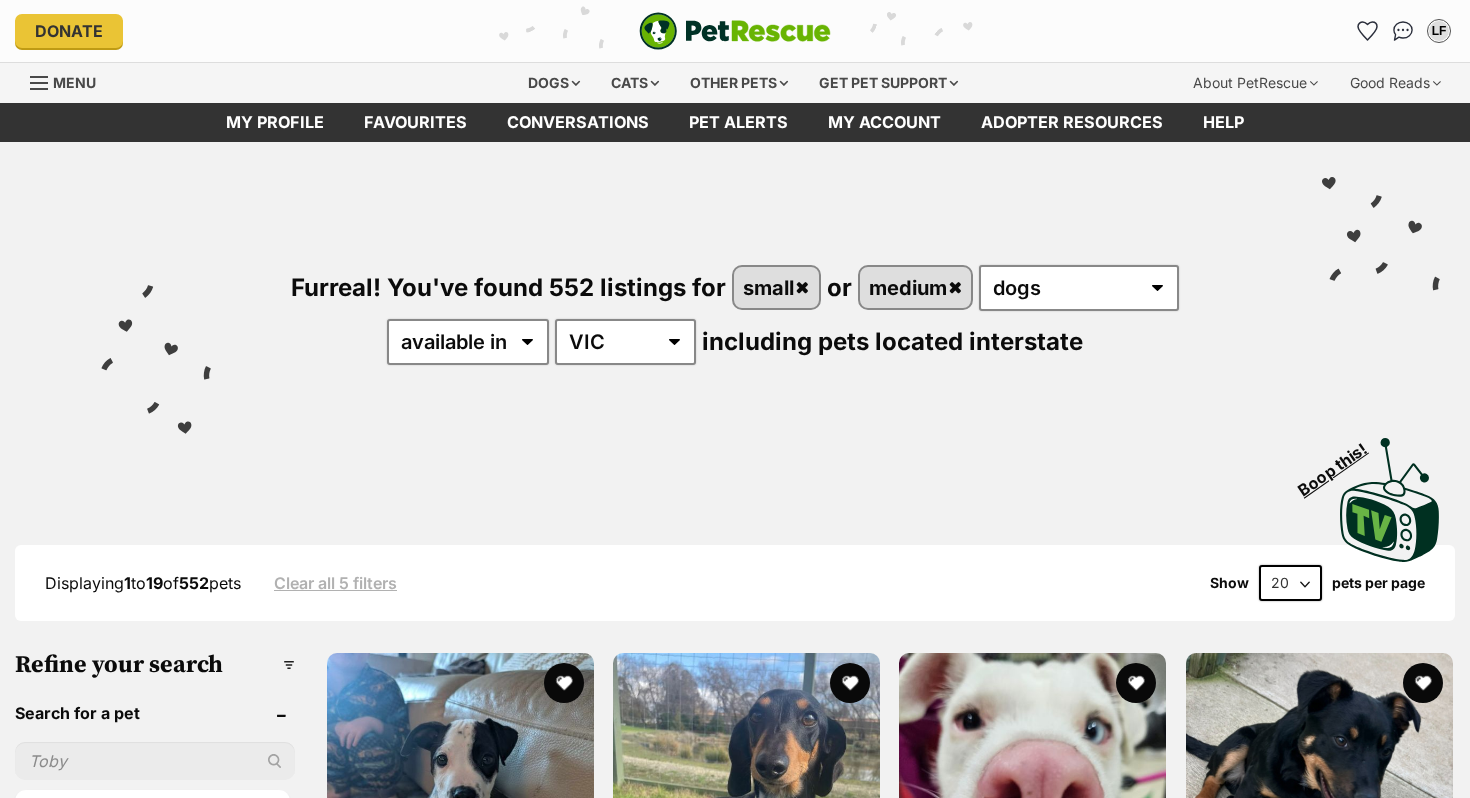 scroll, scrollTop: 0, scrollLeft: 0, axis: both 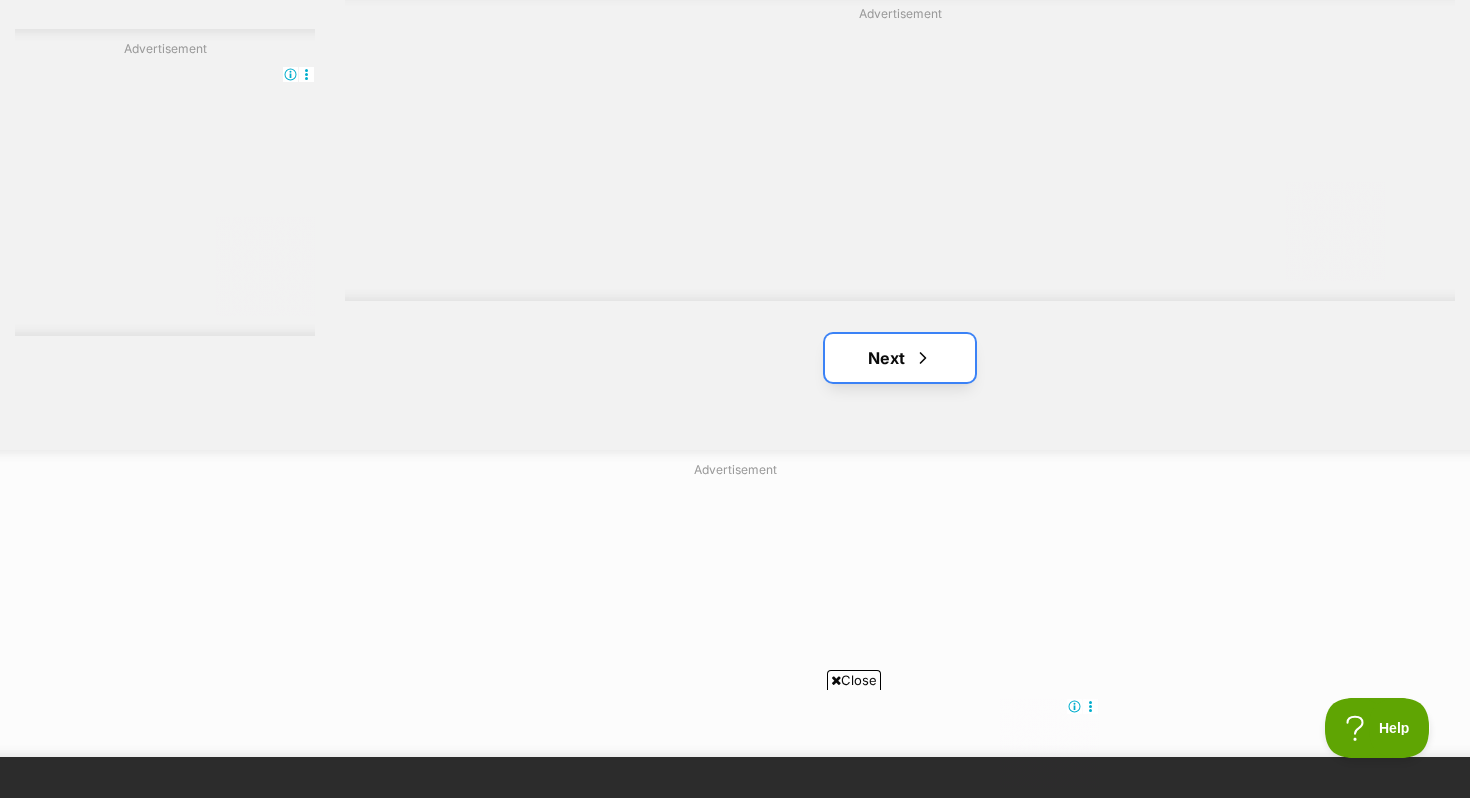 click on "Next" at bounding box center (900, 358) 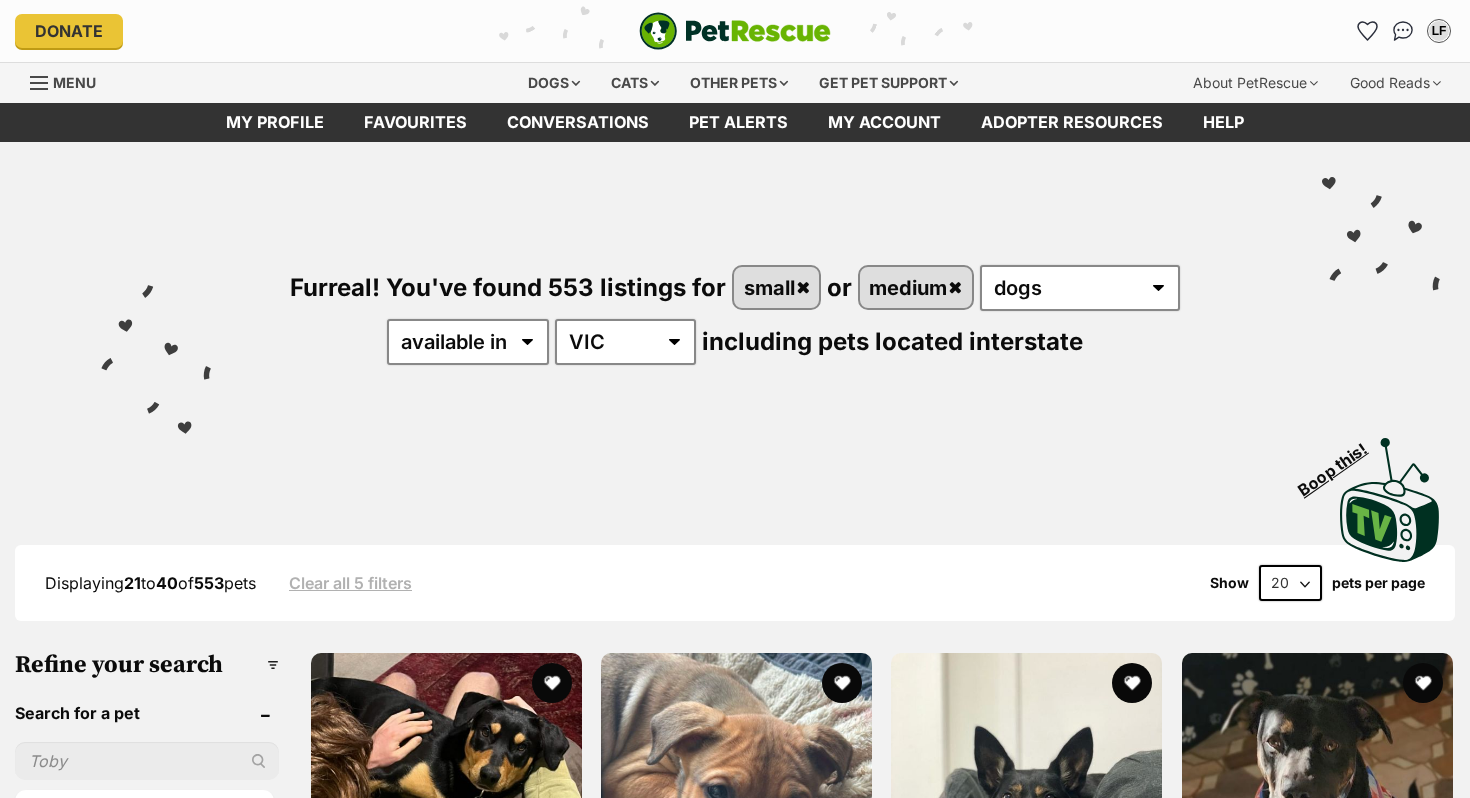 scroll, scrollTop: 0, scrollLeft: 0, axis: both 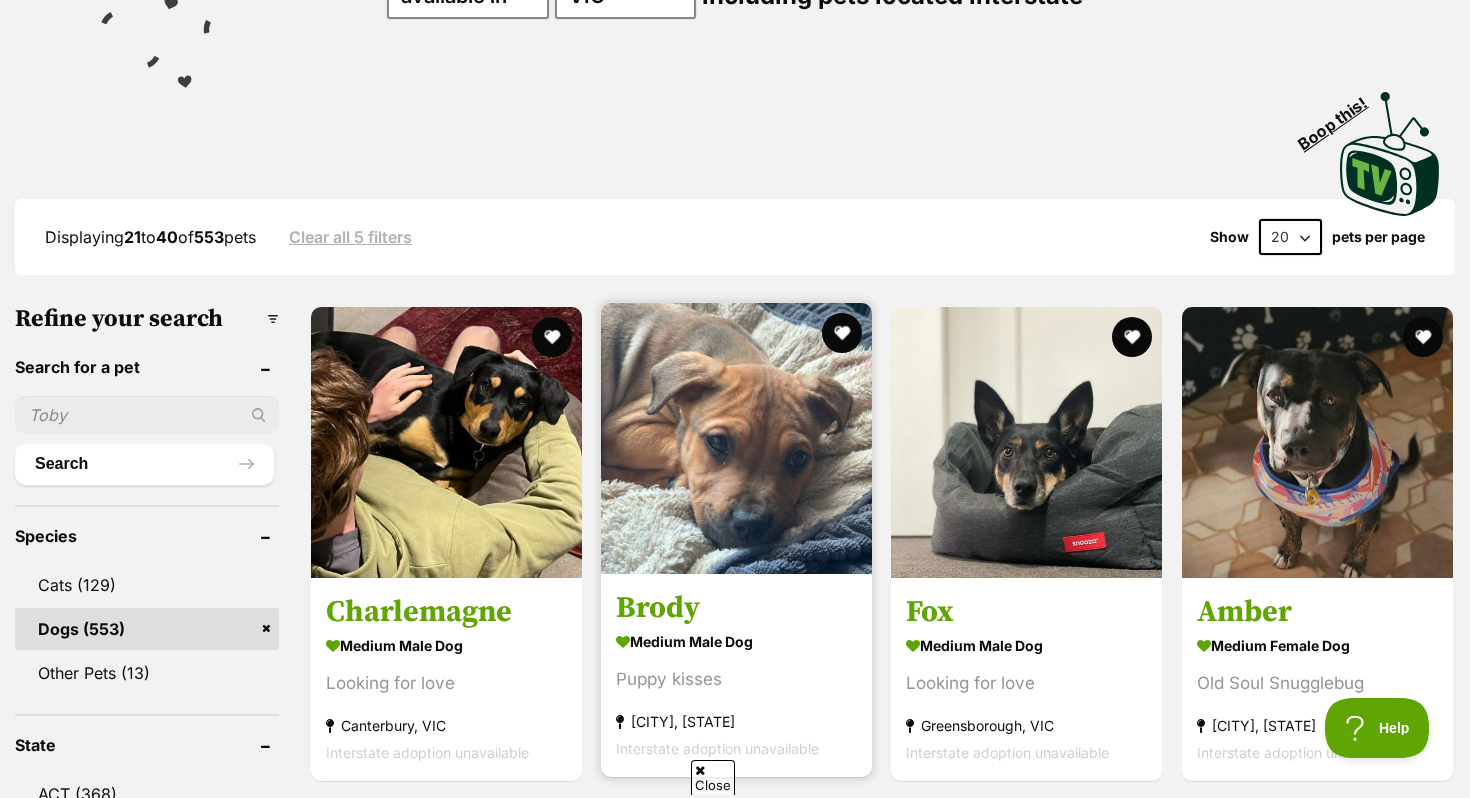 click at bounding box center [736, 438] 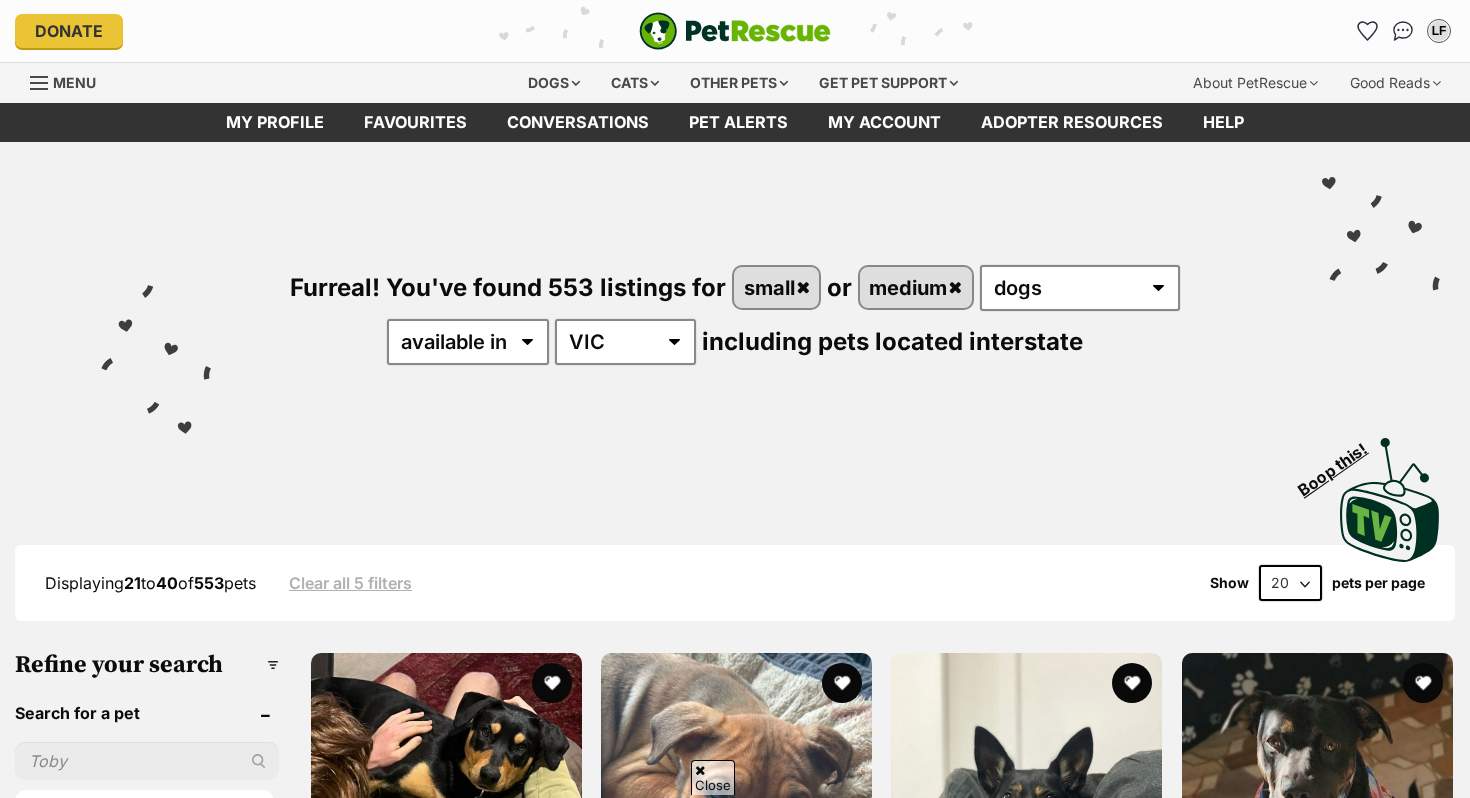 scroll, scrollTop: 346, scrollLeft: 0, axis: vertical 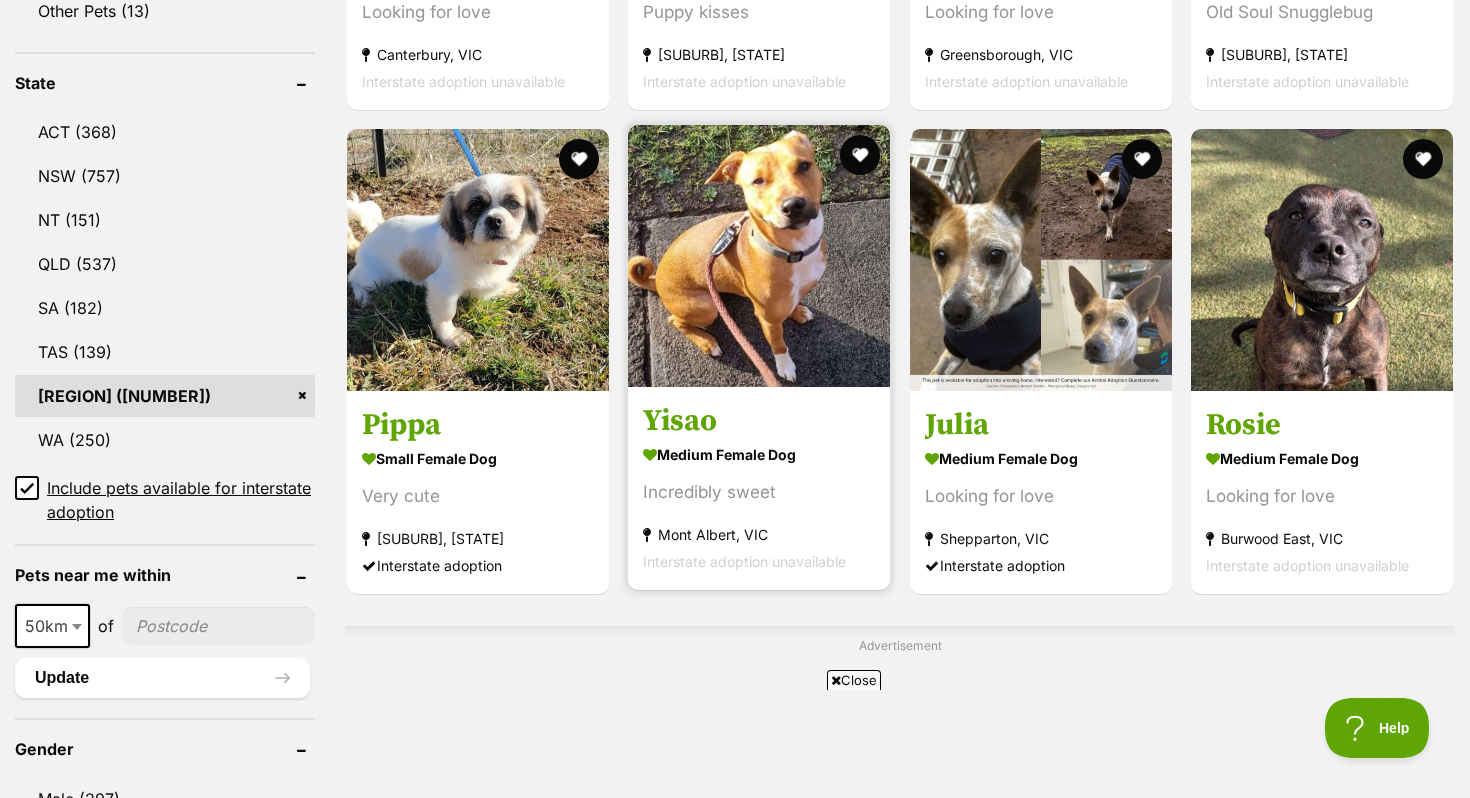 click at bounding box center [759, 256] 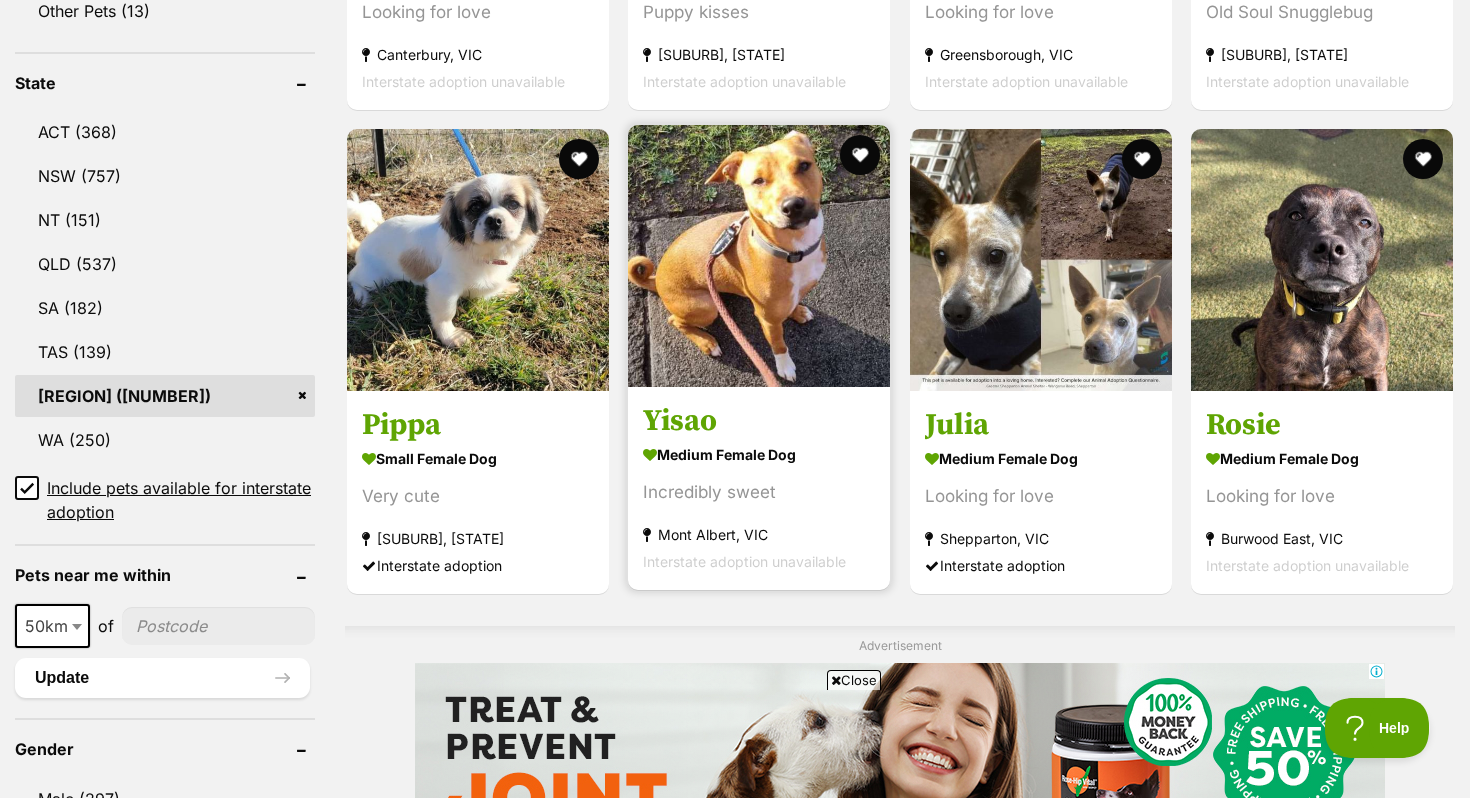 scroll, scrollTop: 0, scrollLeft: 0, axis: both 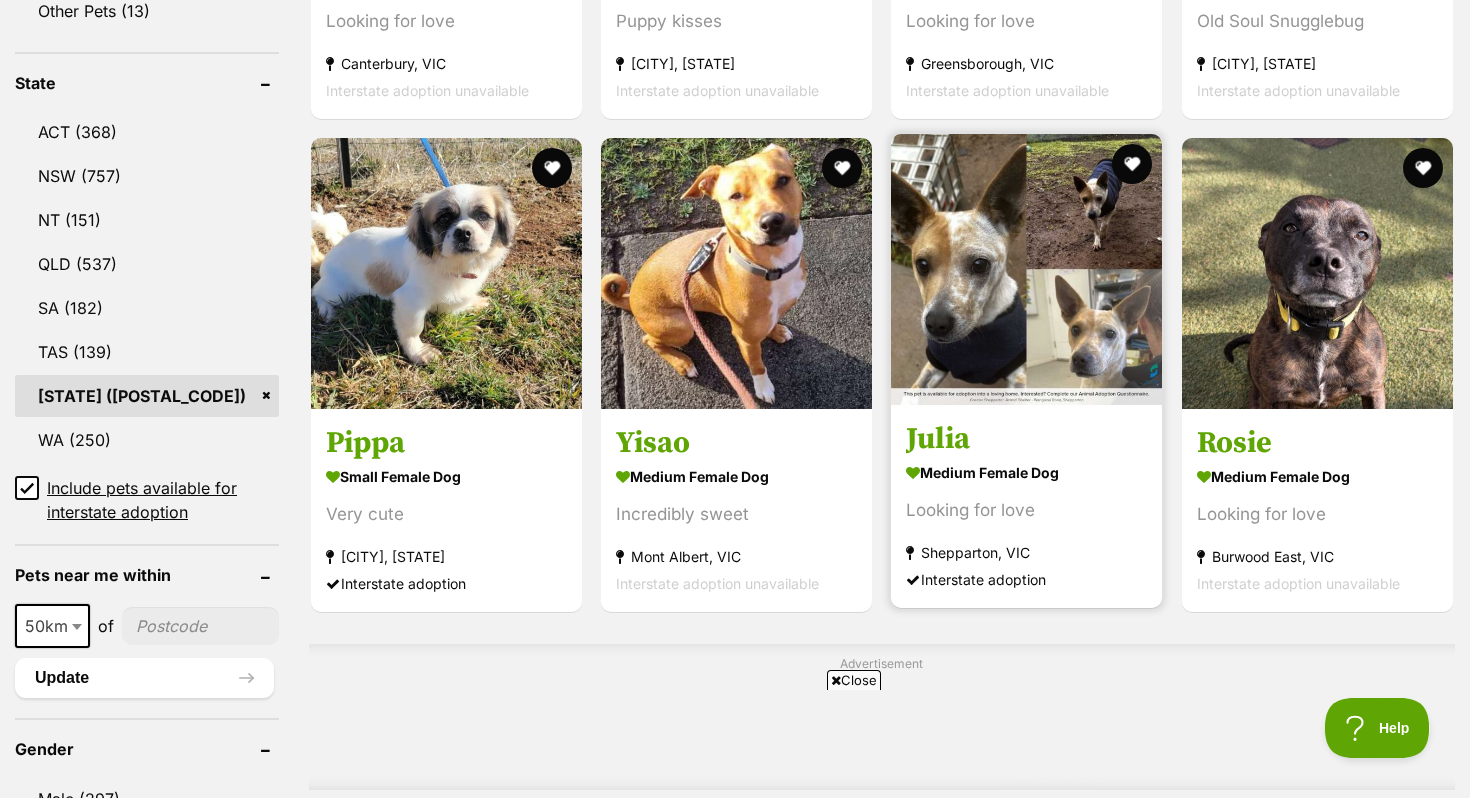 click at bounding box center (1026, 269) 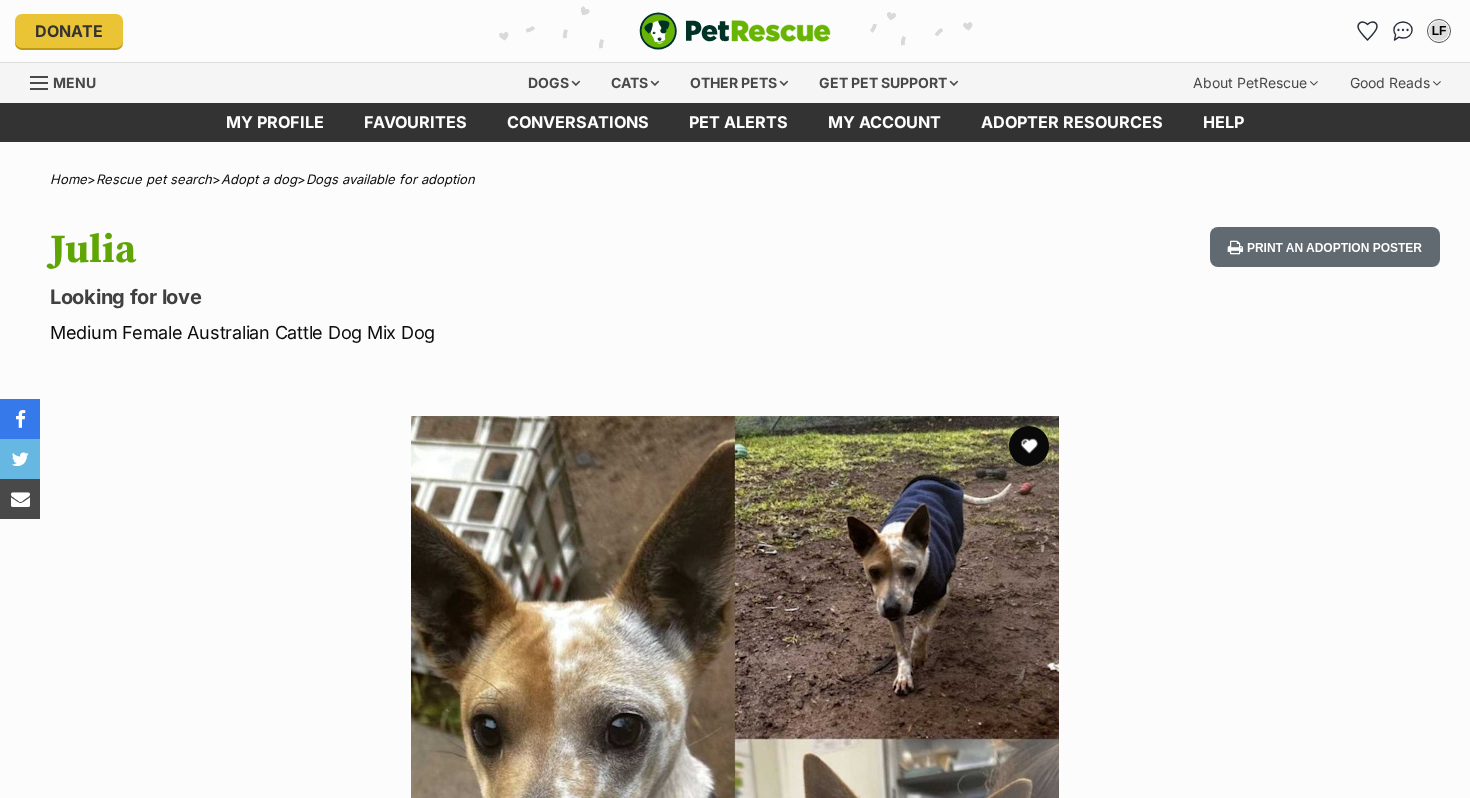 scroll, scrollTop: 0, scrollLeft: 0, axis: both 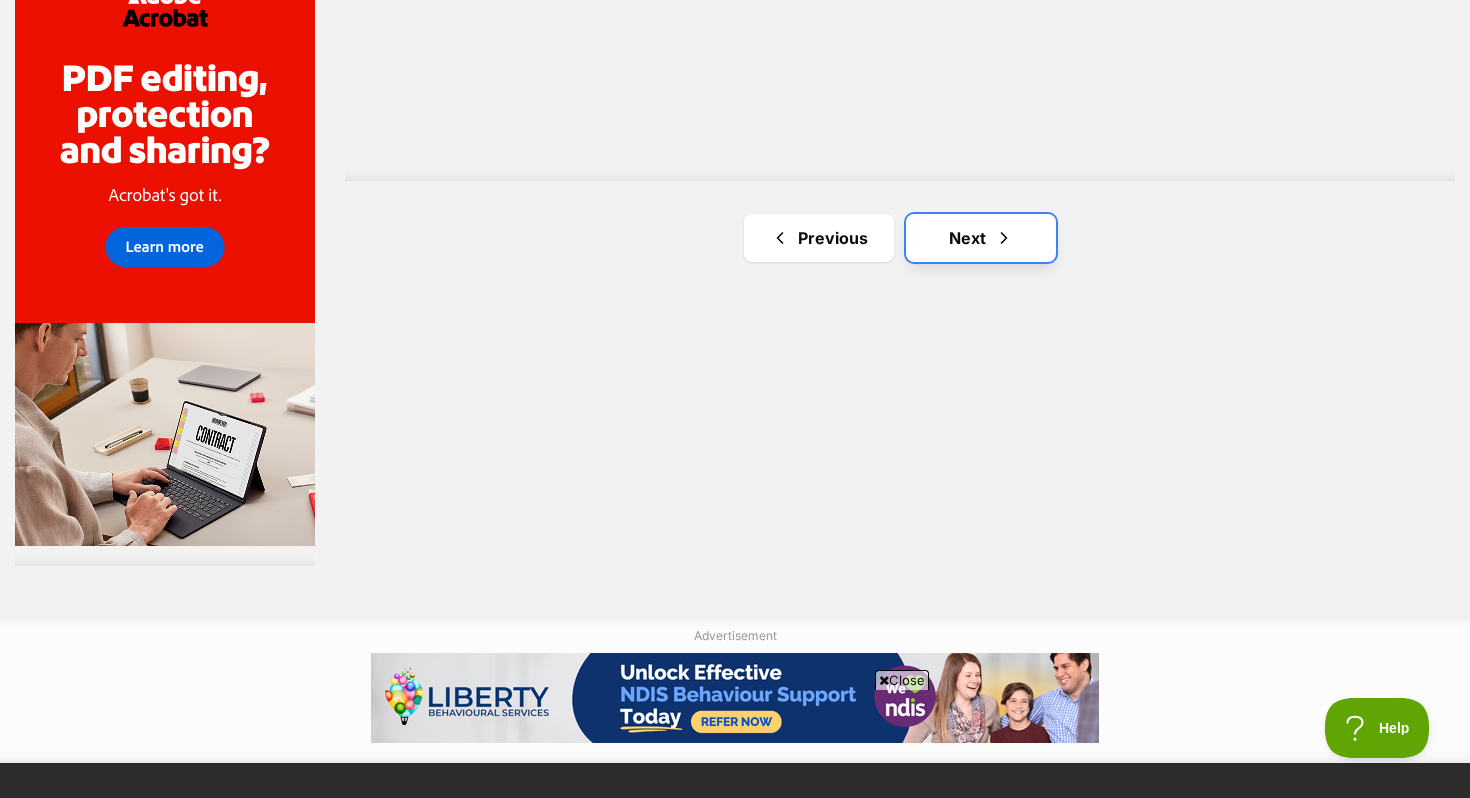 click on "Next" at bounding box center (981, 238) 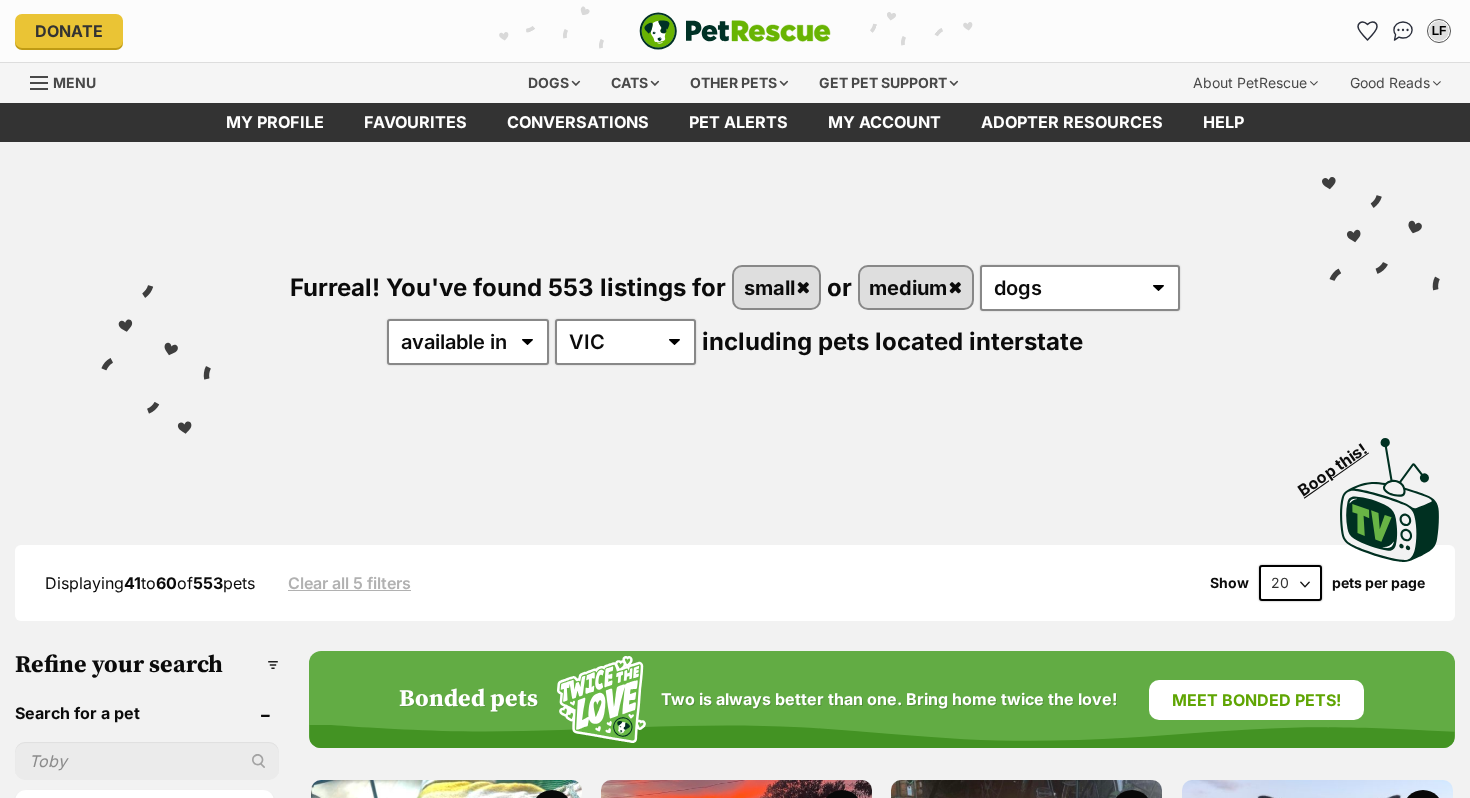 scroll, scrollTop: 0, scrollLeft: 0, axis: both 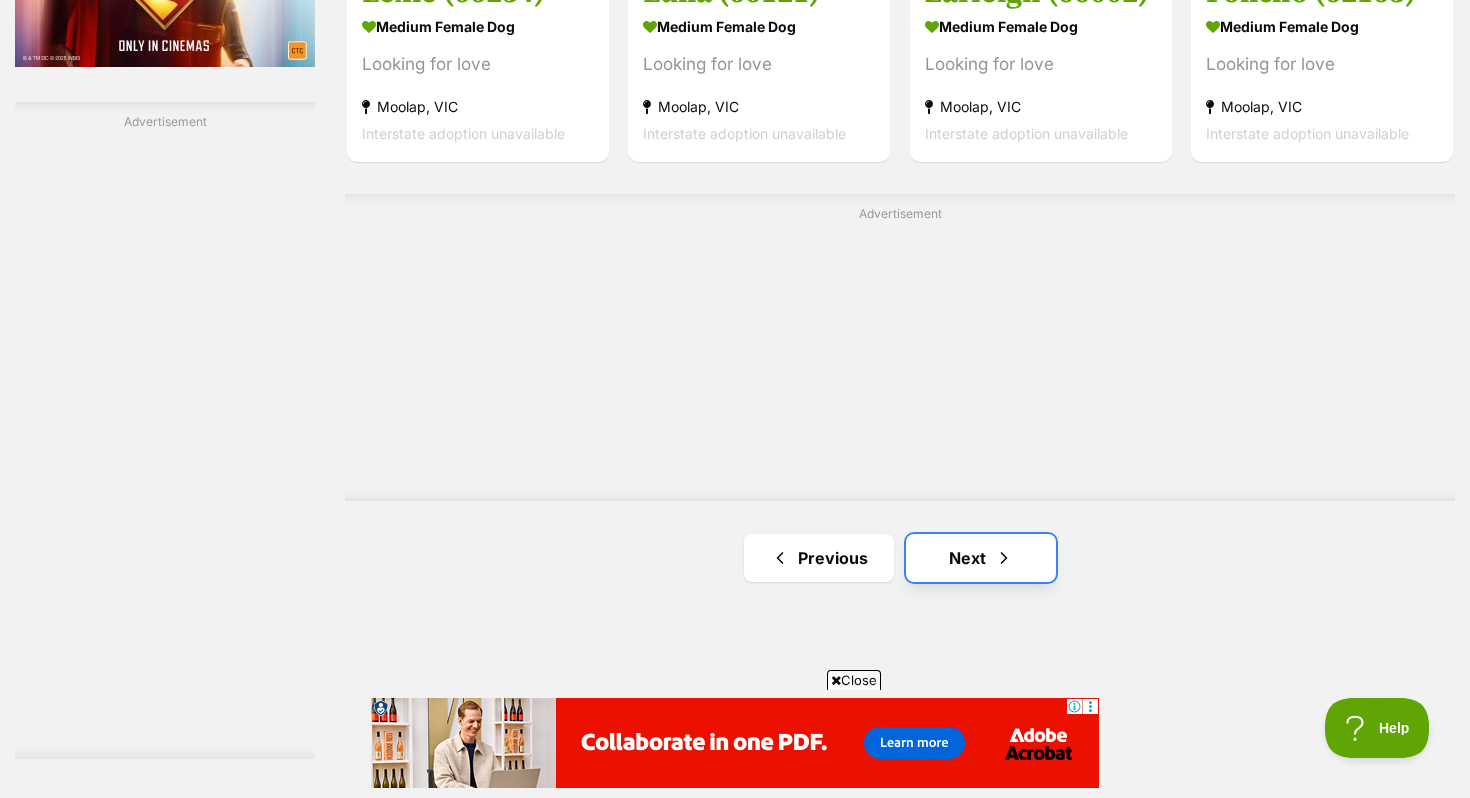 click on "Next" at bounding box center [981, 558] 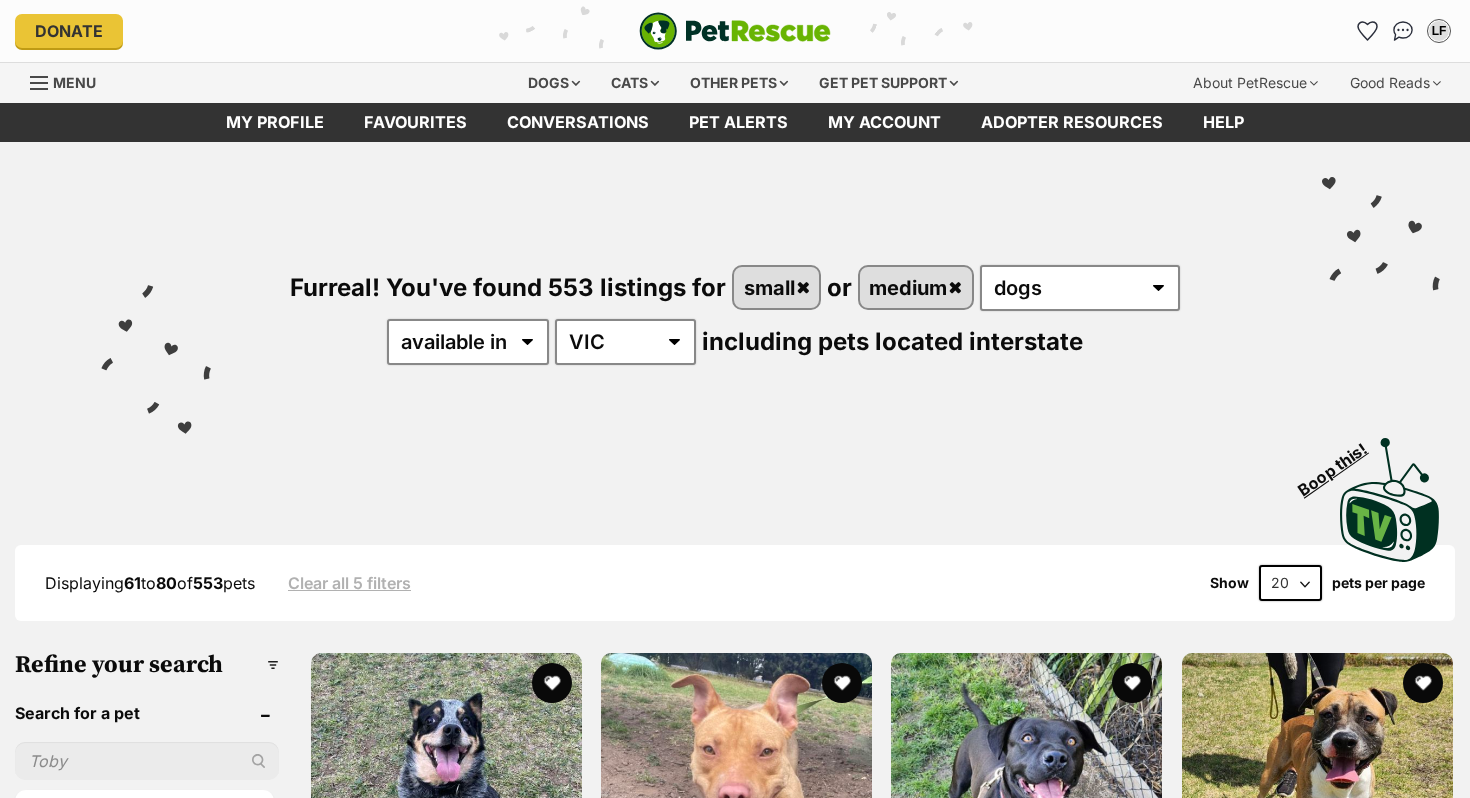 scroll, scrollTop: 0, scrollLeft: 0, axis: both 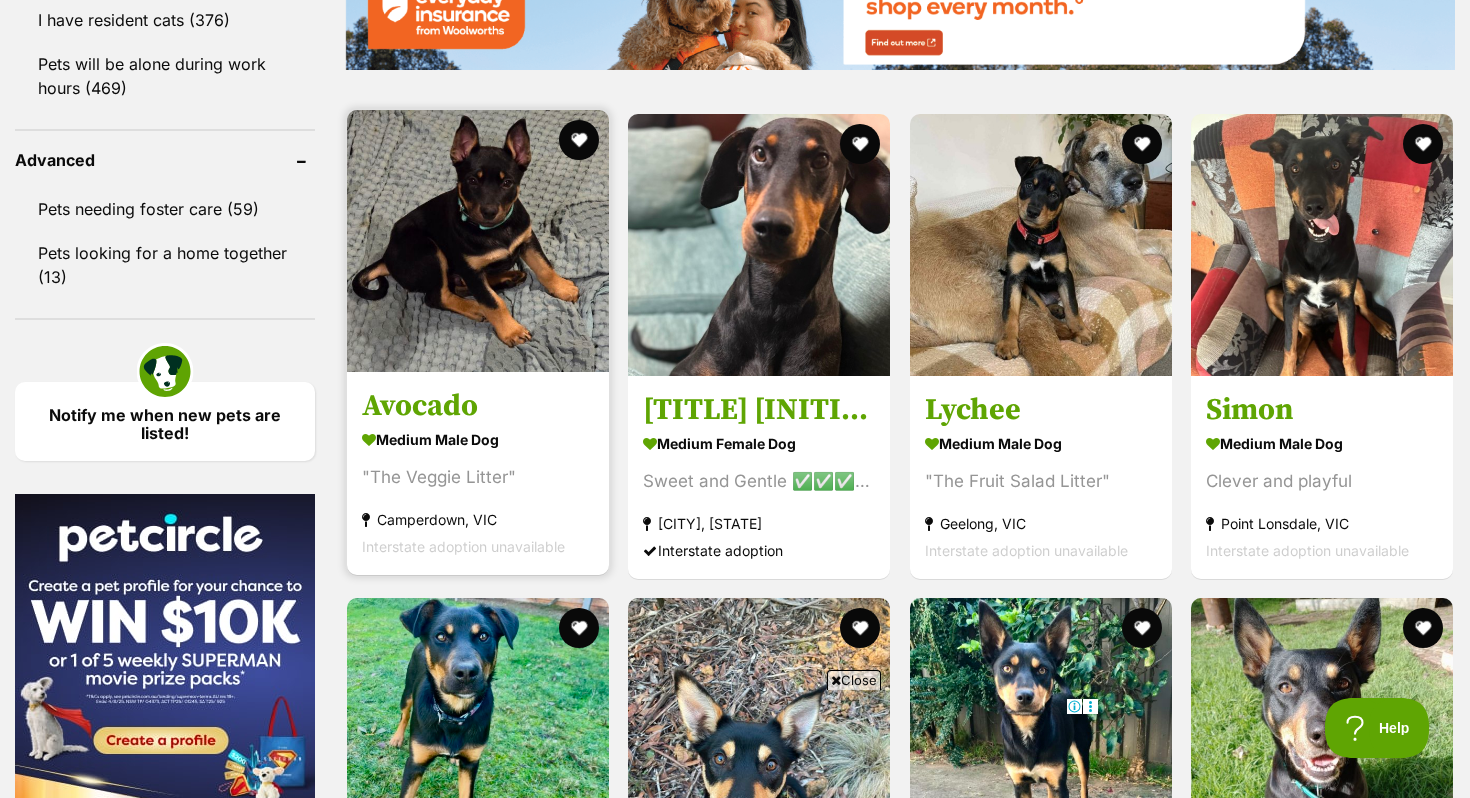 click at bounding box center [478, 241] 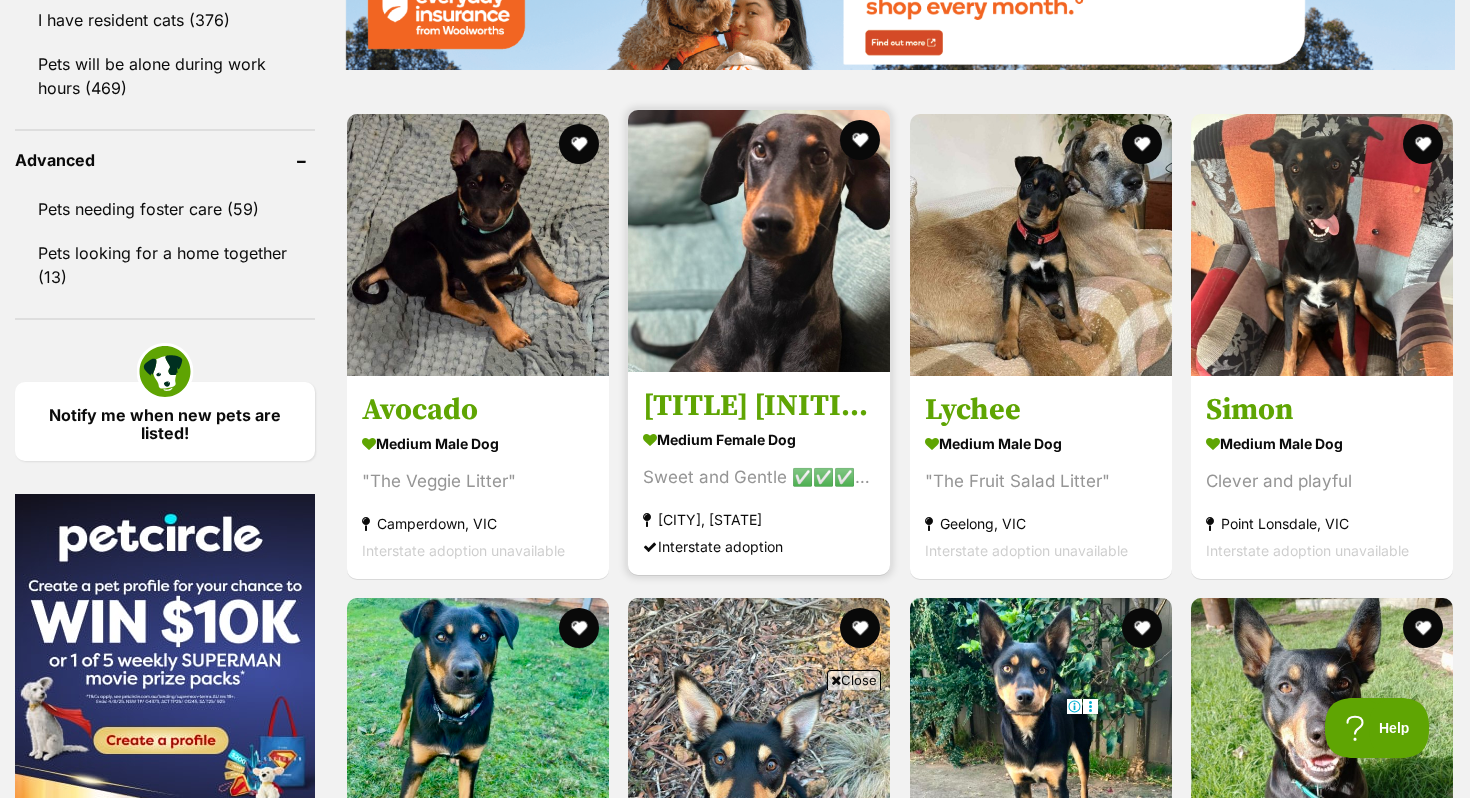 click at bounding box center (759, 241) 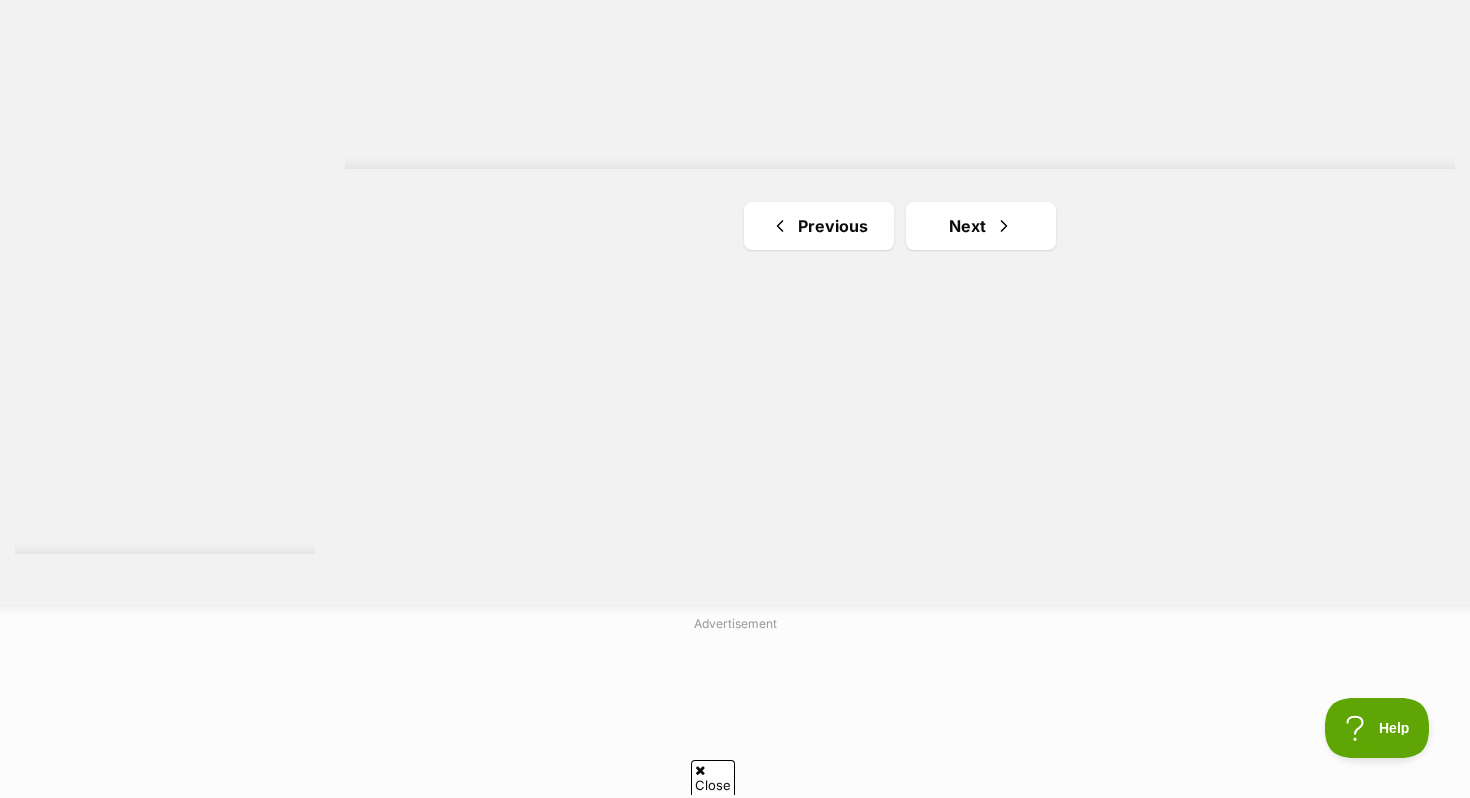 scroll, scrollTop: 3793, scrollLeft: 0, axis: vertical 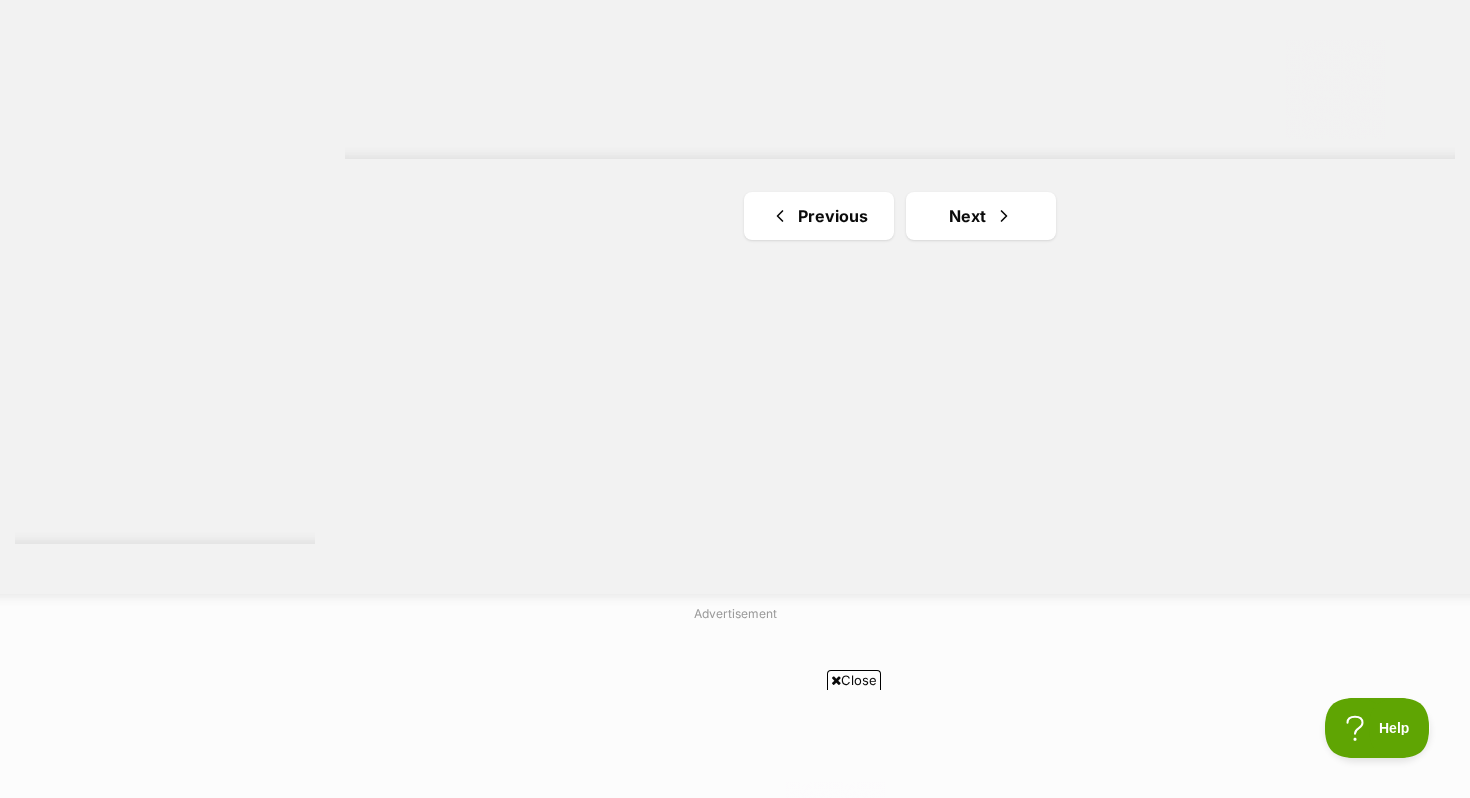 click on "Ruby (66383)
medium female Dog
Looking for love
Moolap, VIC
Interstate adoption unavailable
Crumpet (61532)
medium female Dog
Looking for love
Moolap, VIC
Interstate adoption unavailable
Hector (66426)
medium male Dog
Looking for love
Moolap, VIC
Interstate adoption unavailable
Tex (62848)
medium male Dog
Looking for love
Moolap, VIC
Interstate adoption unavailable
Nova (59445)
medium female Dog
Looking for love
Moolap, VIC
Interstate adoption unavailable
Crystal
medium female Dog
Quiet Companion
Coffs Harbour, NSW
Interstate adoption
Advertisement
Snowy
medium female Dog
Heart of Love
Coffs Harbour, NSW" at bounding box center (900, -1299) 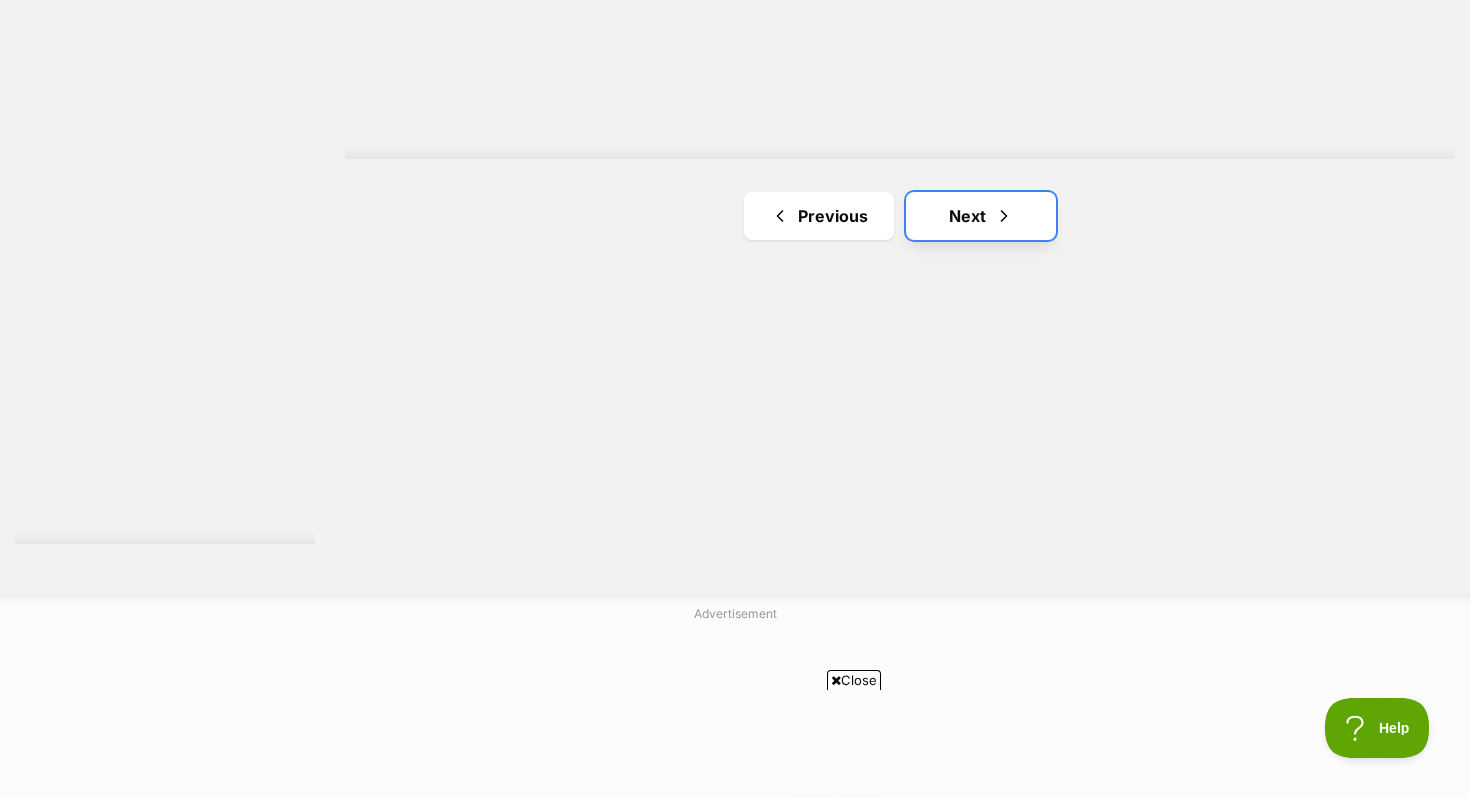 click on "Next" at bounding box center (981, 216) 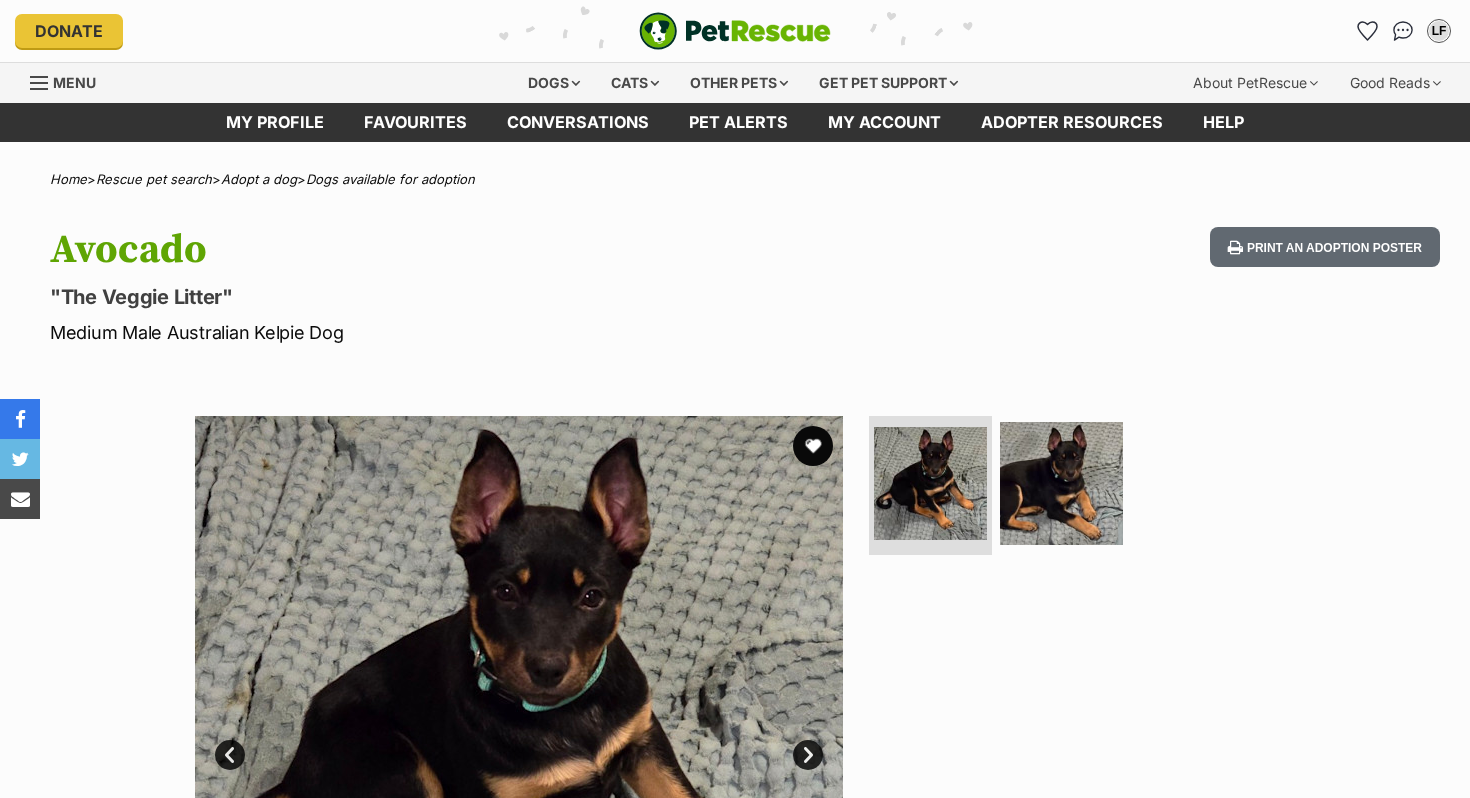 scroll, scrollTop: 0, scrollLeft: 0, axis: both 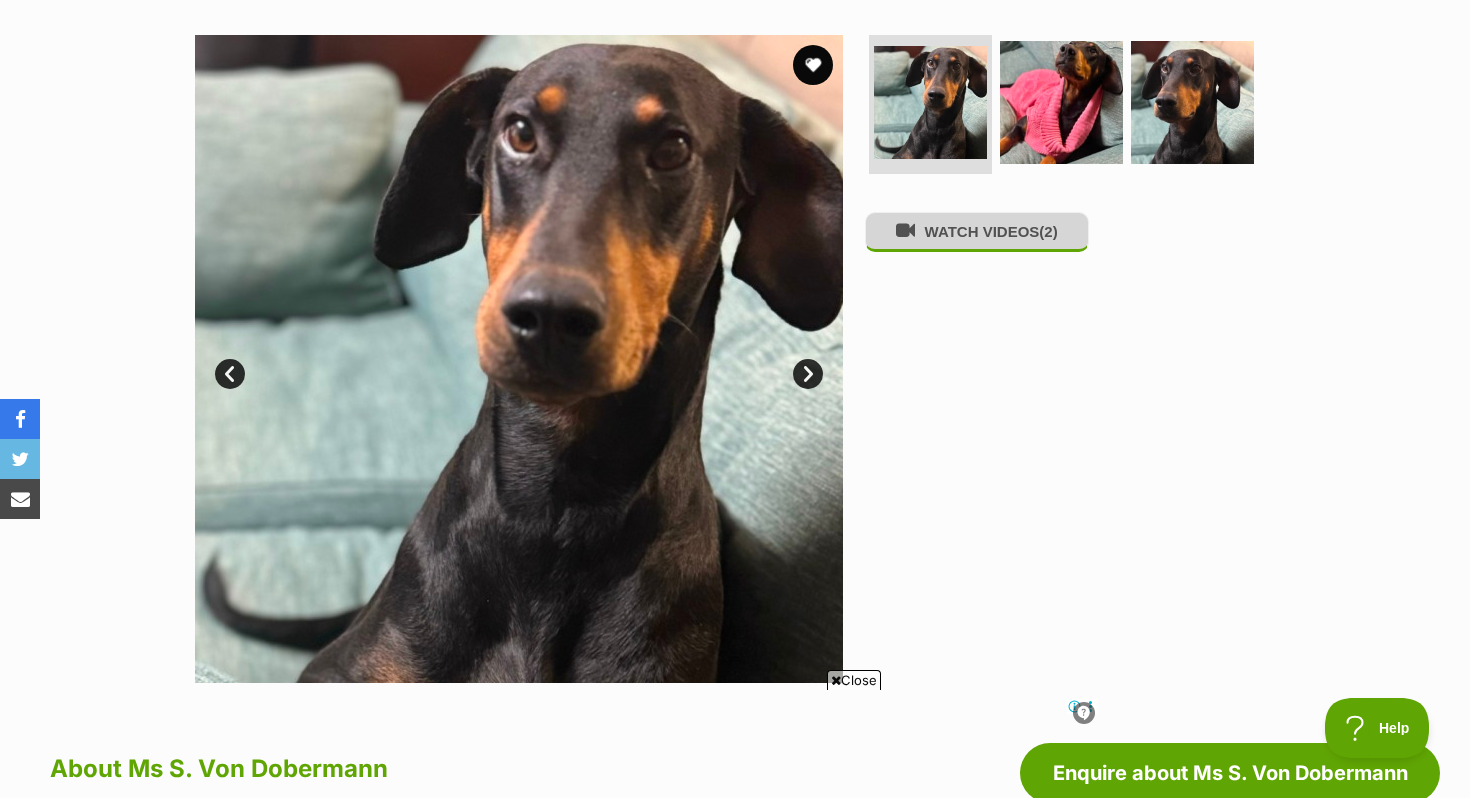 click on "WATCH VIDEOS
(2)" at bounding box center (977, 231) 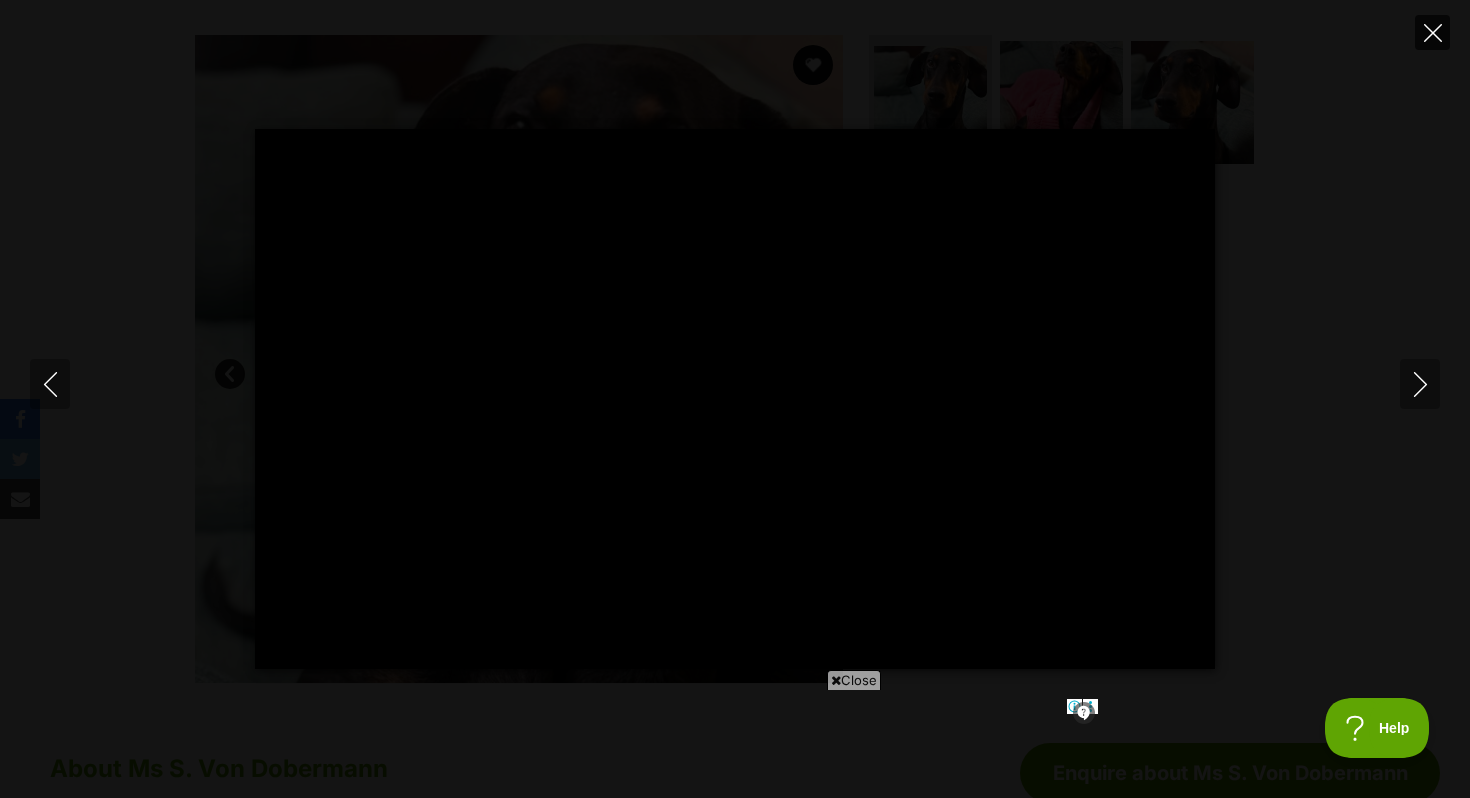 click at bounding box center [1432, 32] 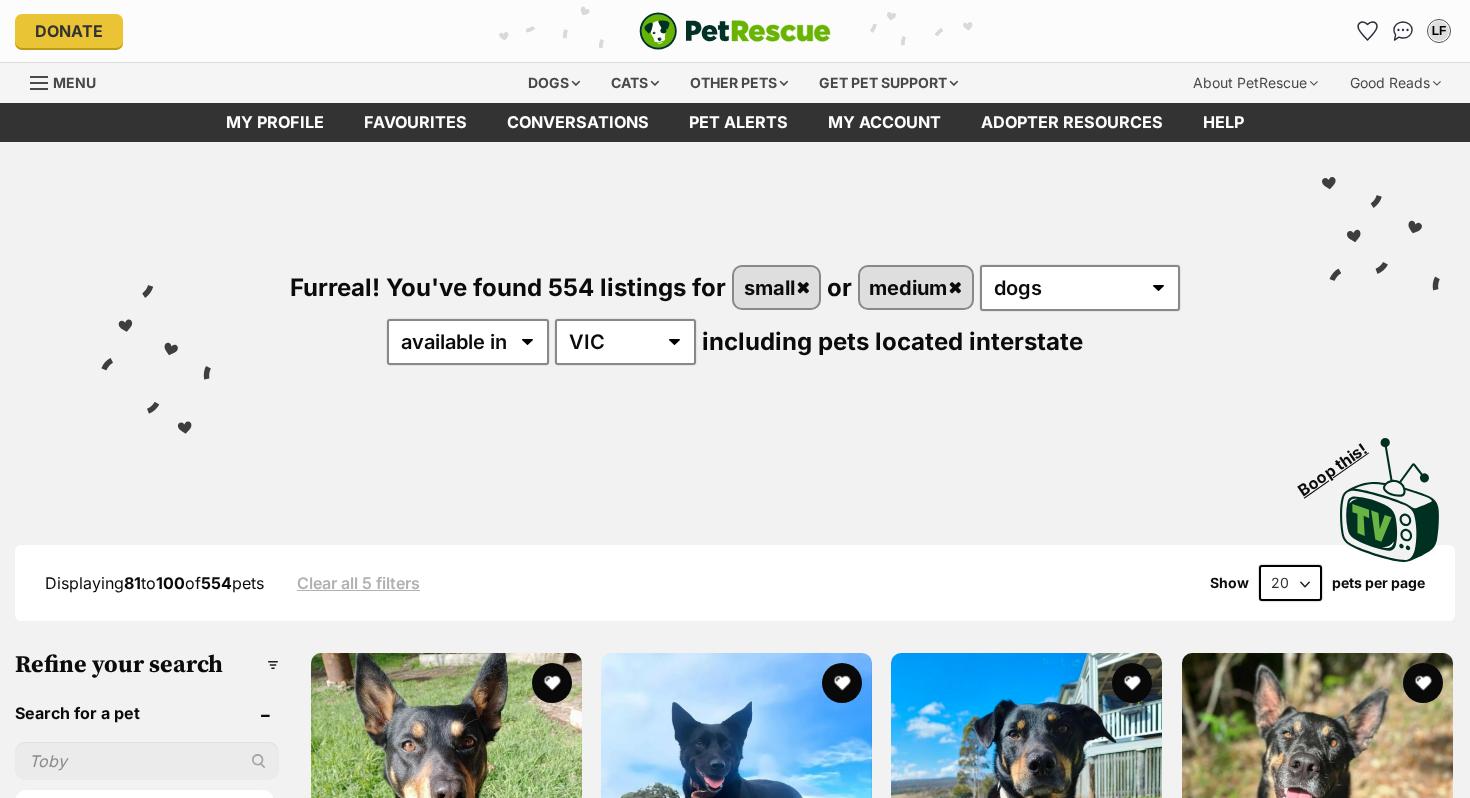 scroll, scrollTop: 0, scrollLeft: 0, axis: both 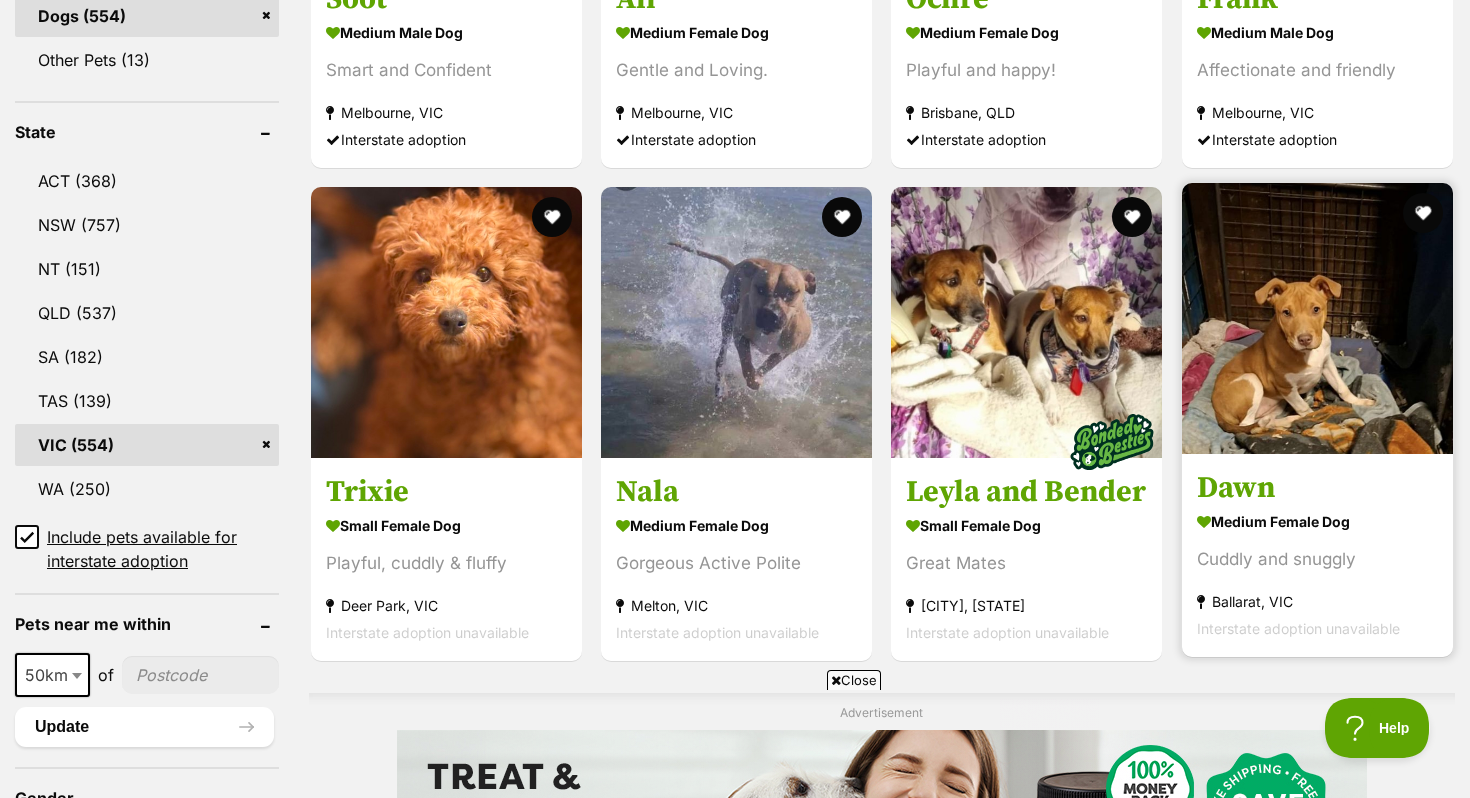 click at bounding box center [1317, 318] 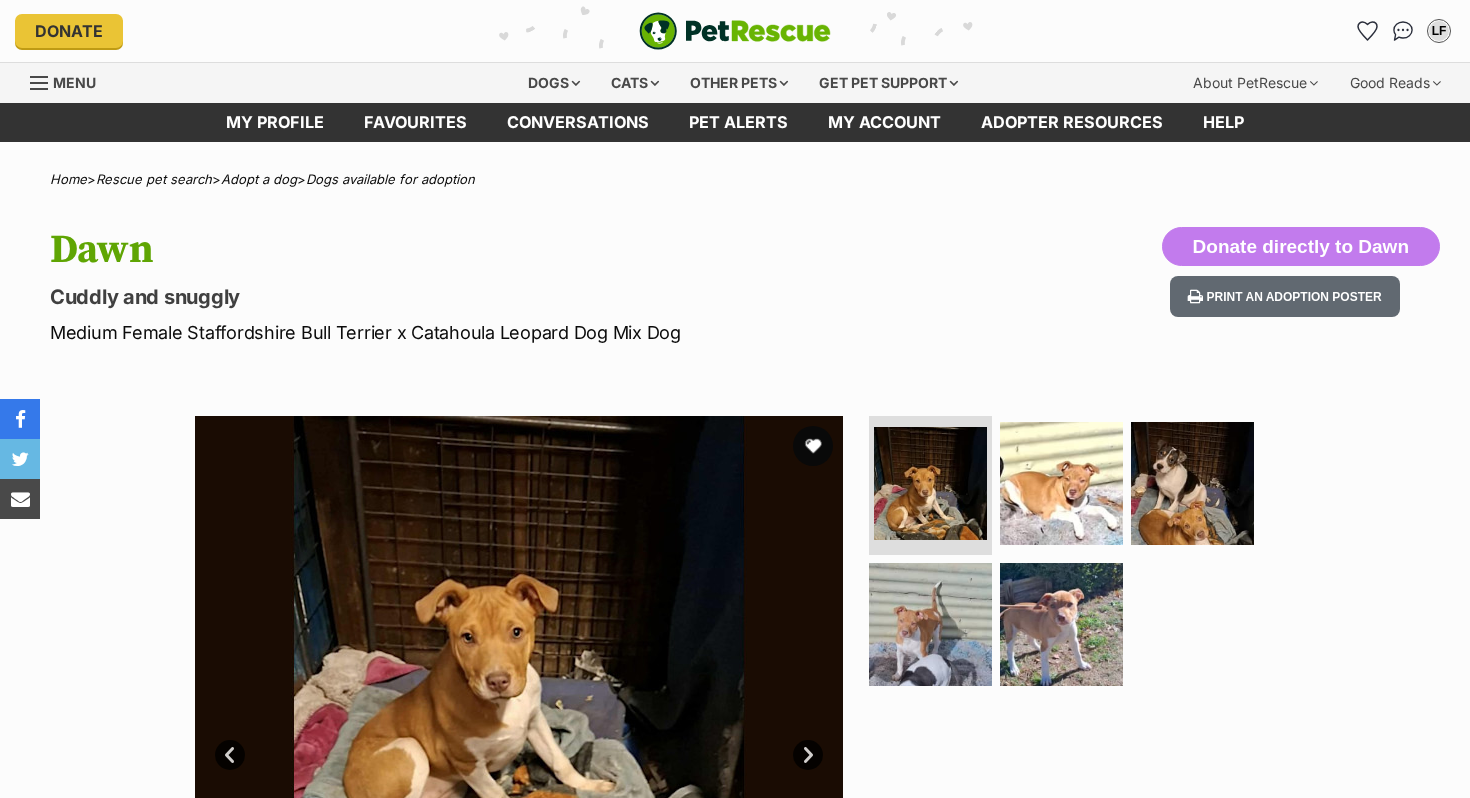 scroll, scrollTop: 0, scrollLeft: 0, axis: both 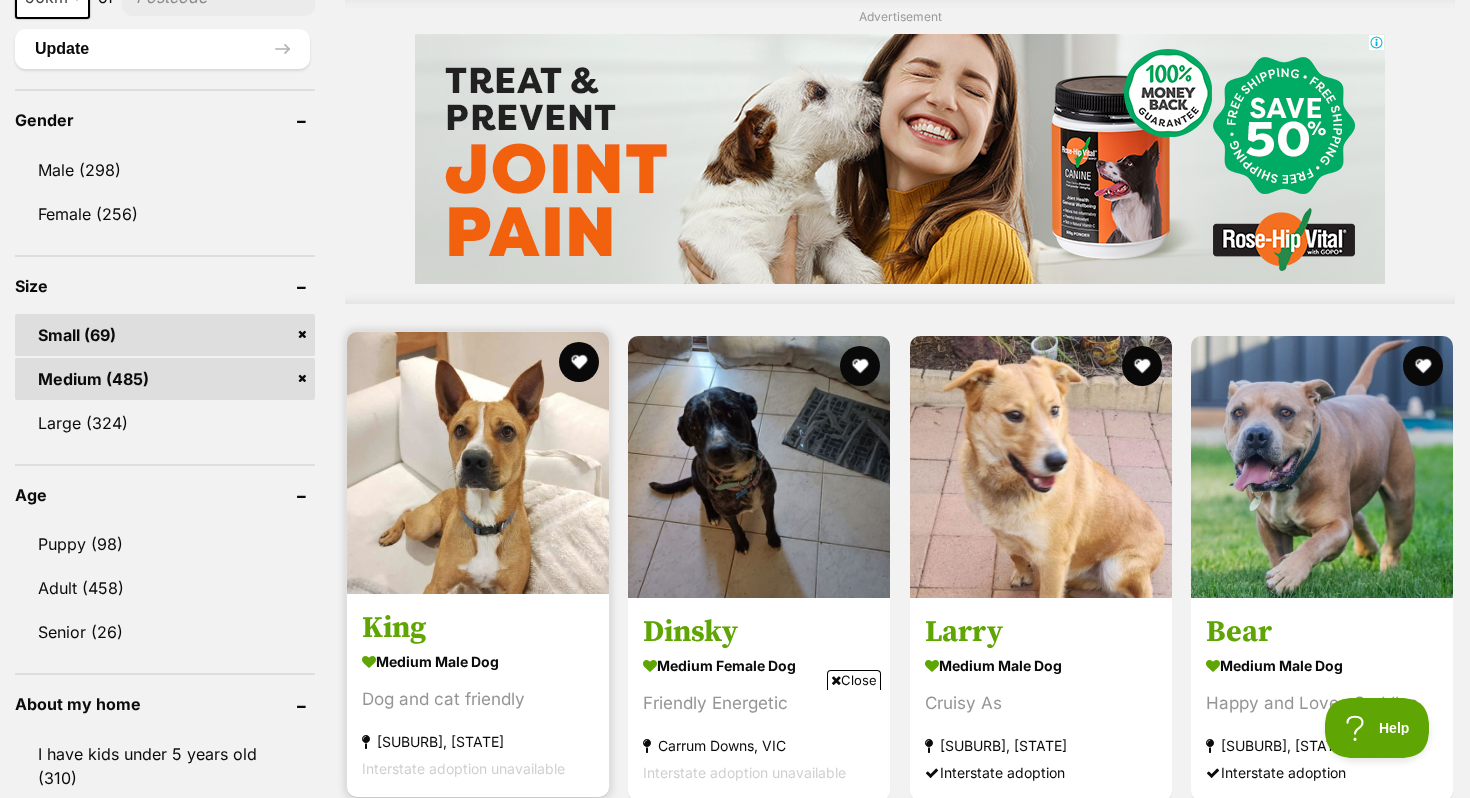 click at bounding box center (478, 463) 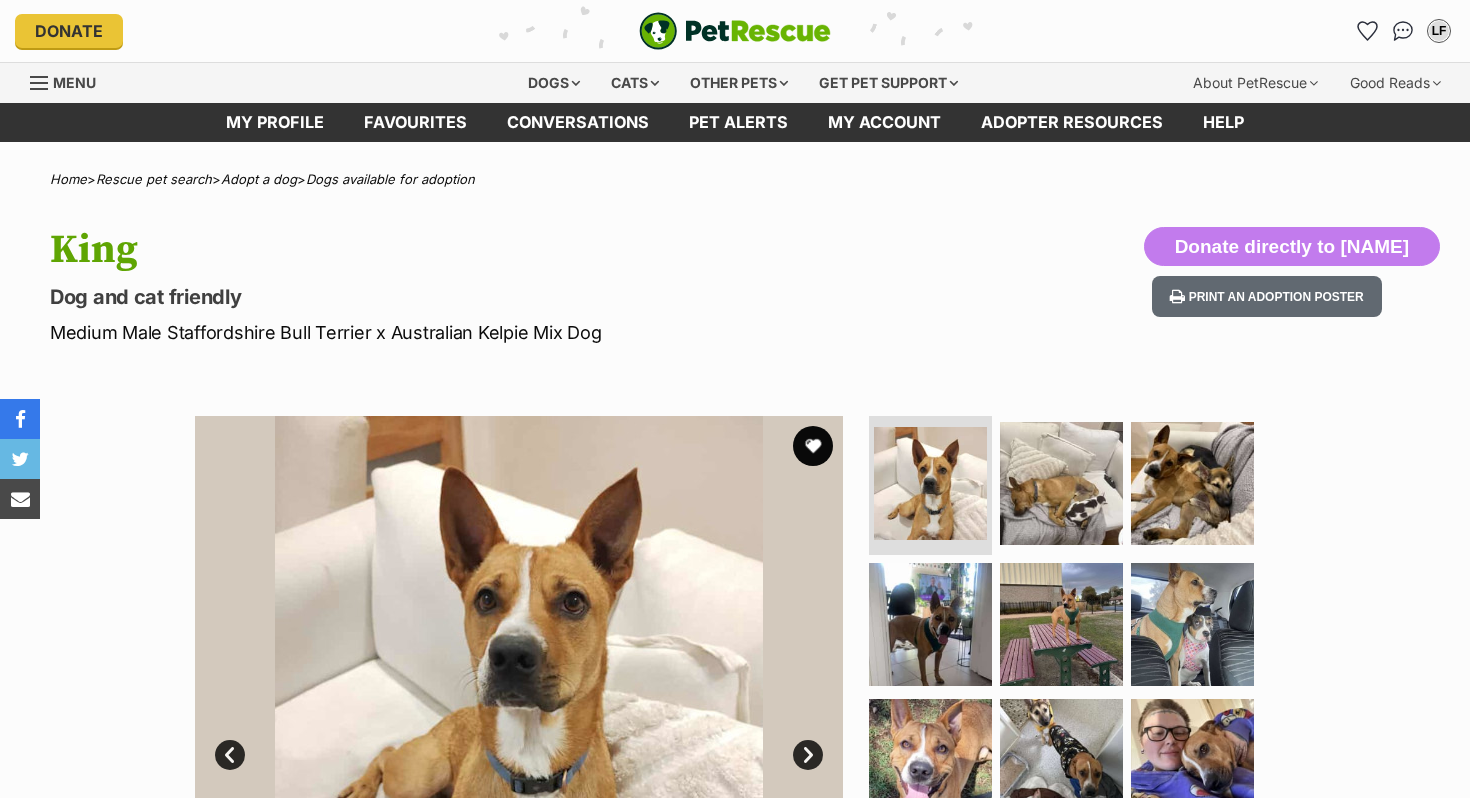 scroll, scrollTop: 0, scrollLeft: 0, axis: both 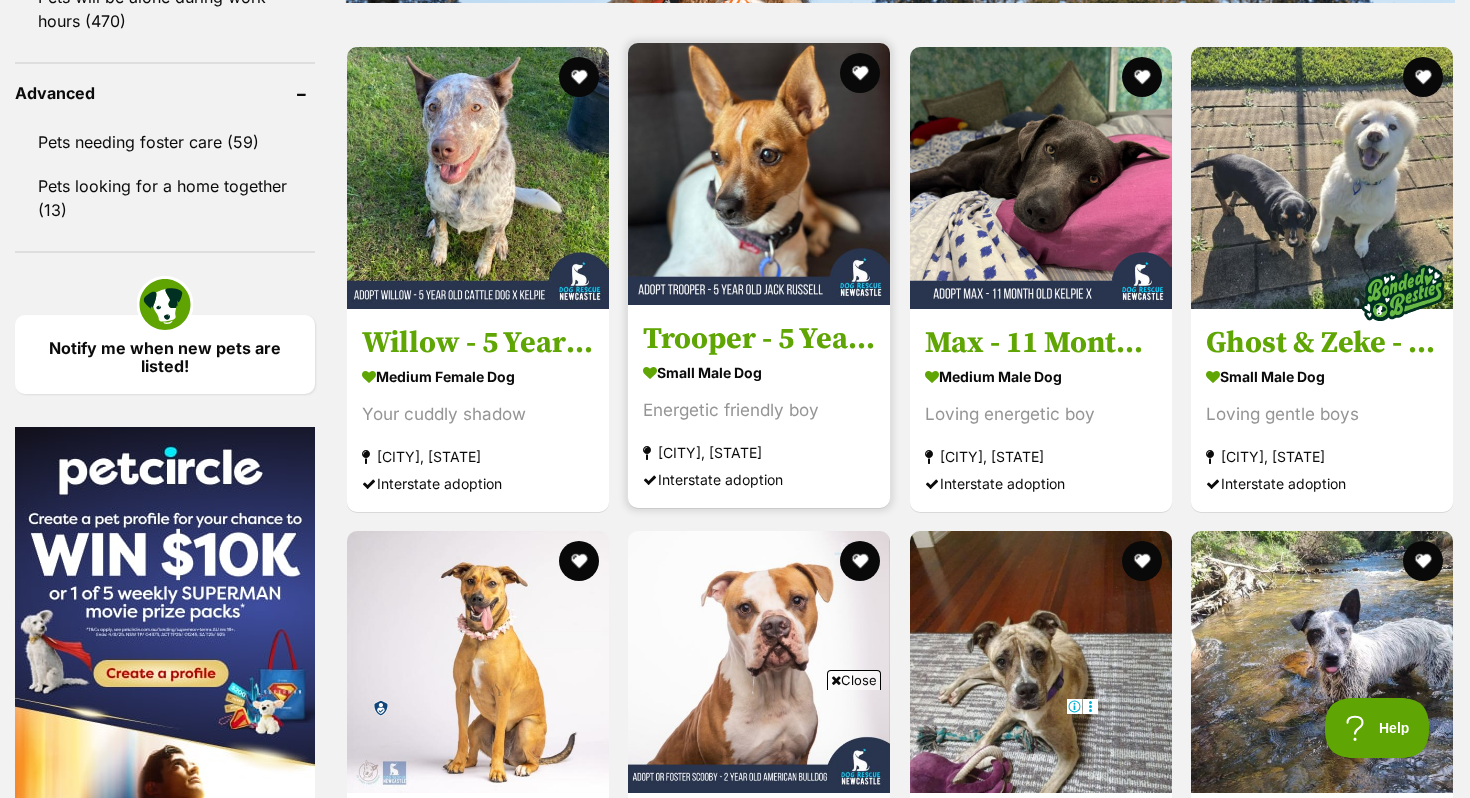 click at bounding box center (759, 174) 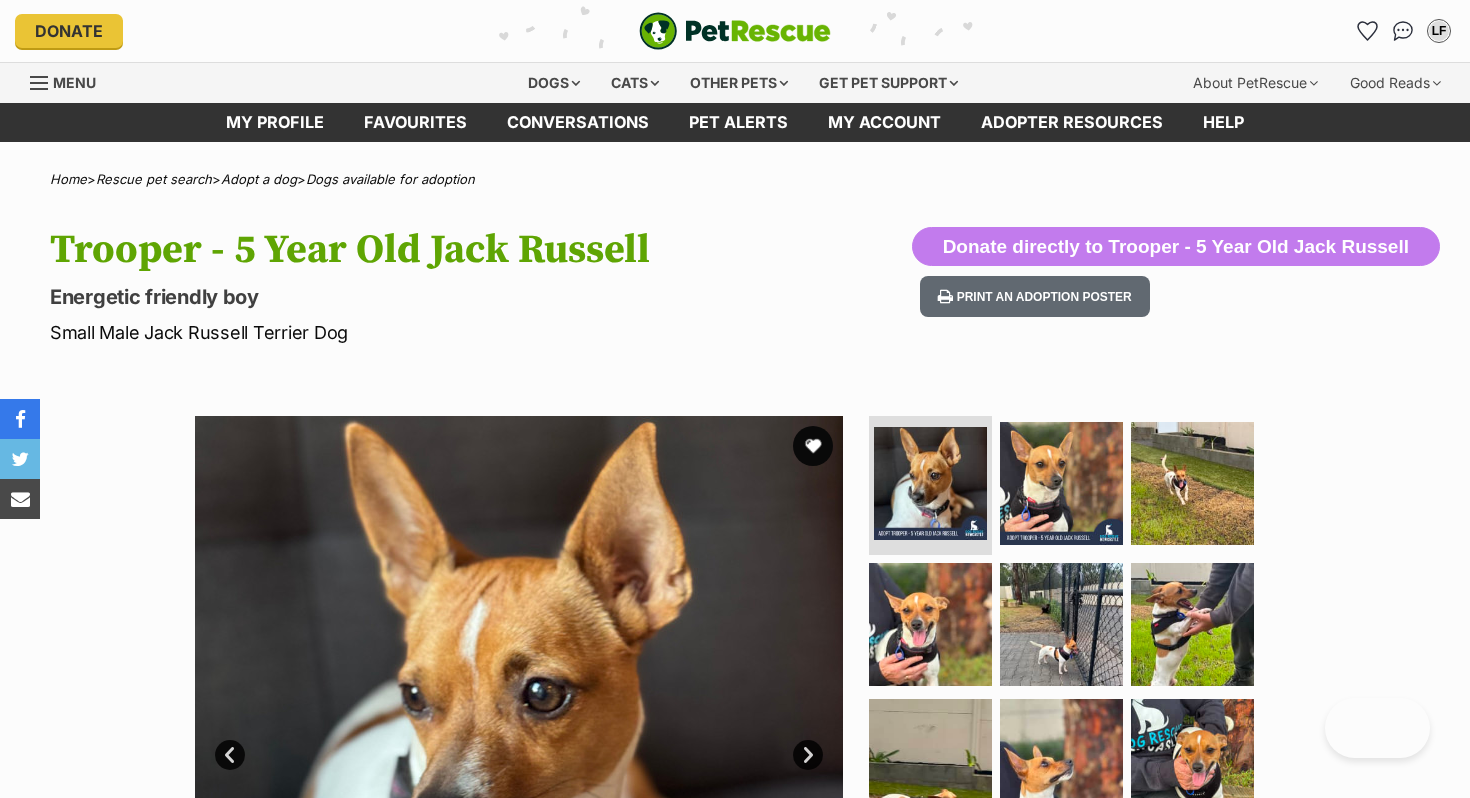 scroll, scrollTop: 0, scrollLeft: 0, axis: both 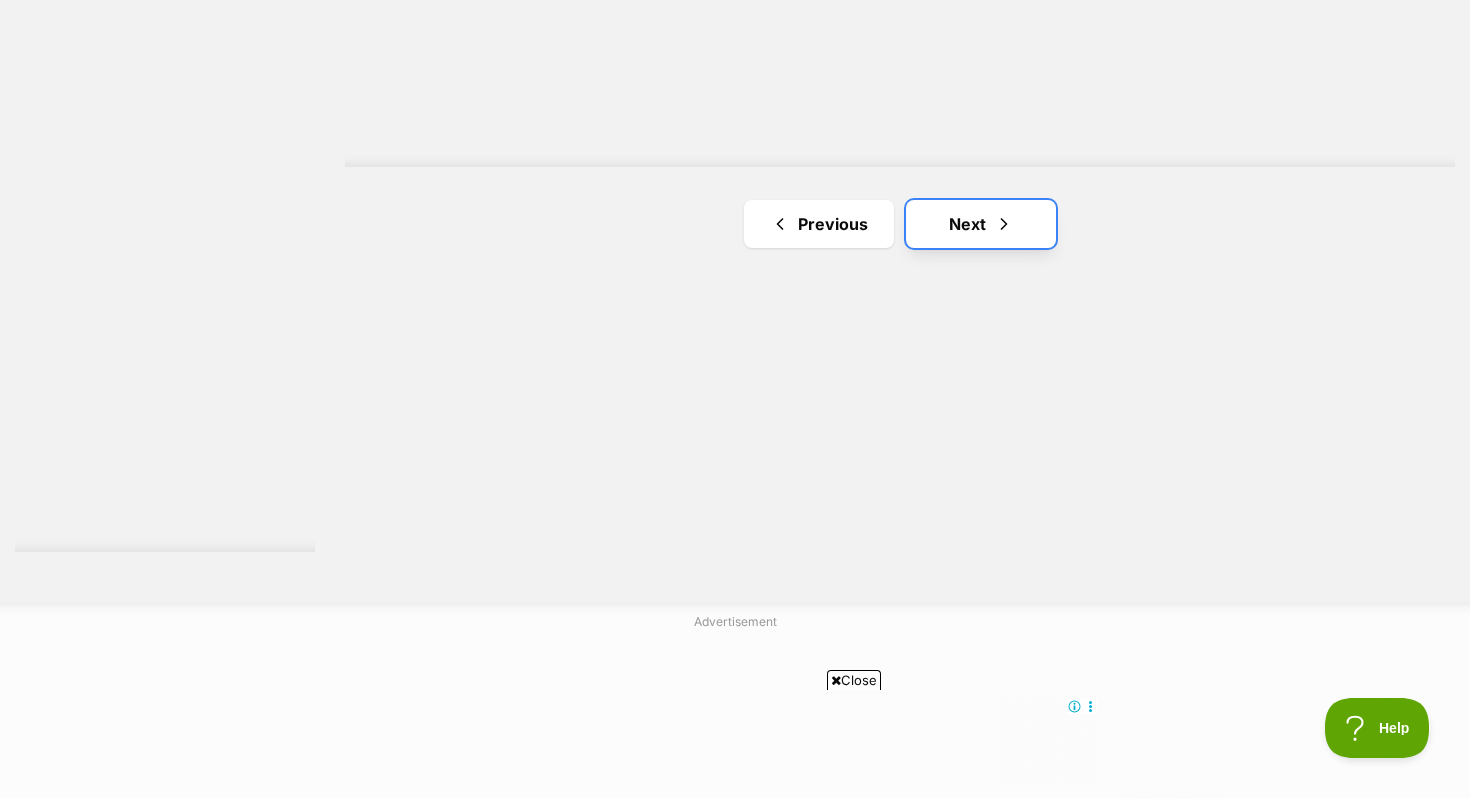click on "Next" at bounding box center (981, 224) 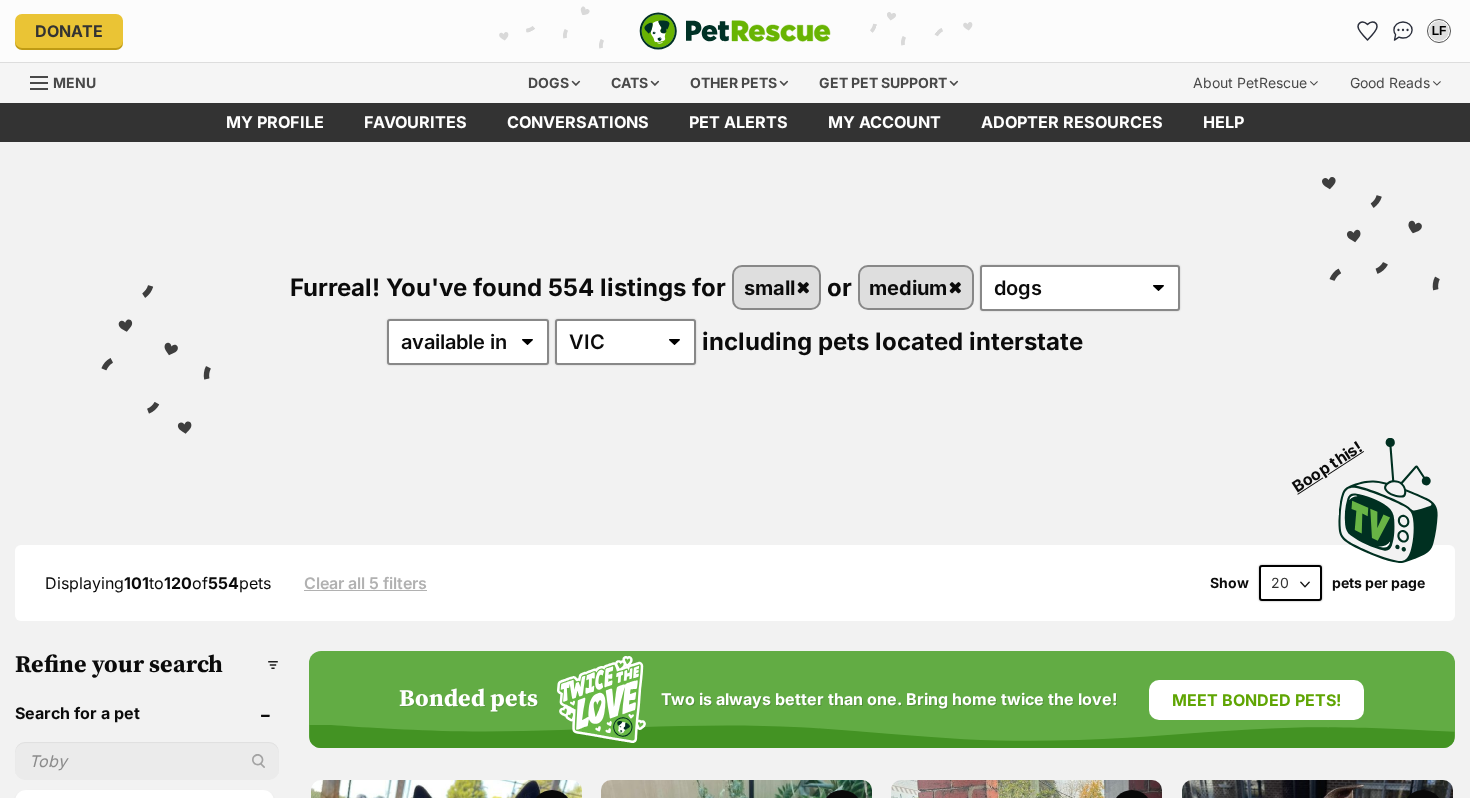 scroll, scrollTop: 0, scrollLeft: 0, axis: both 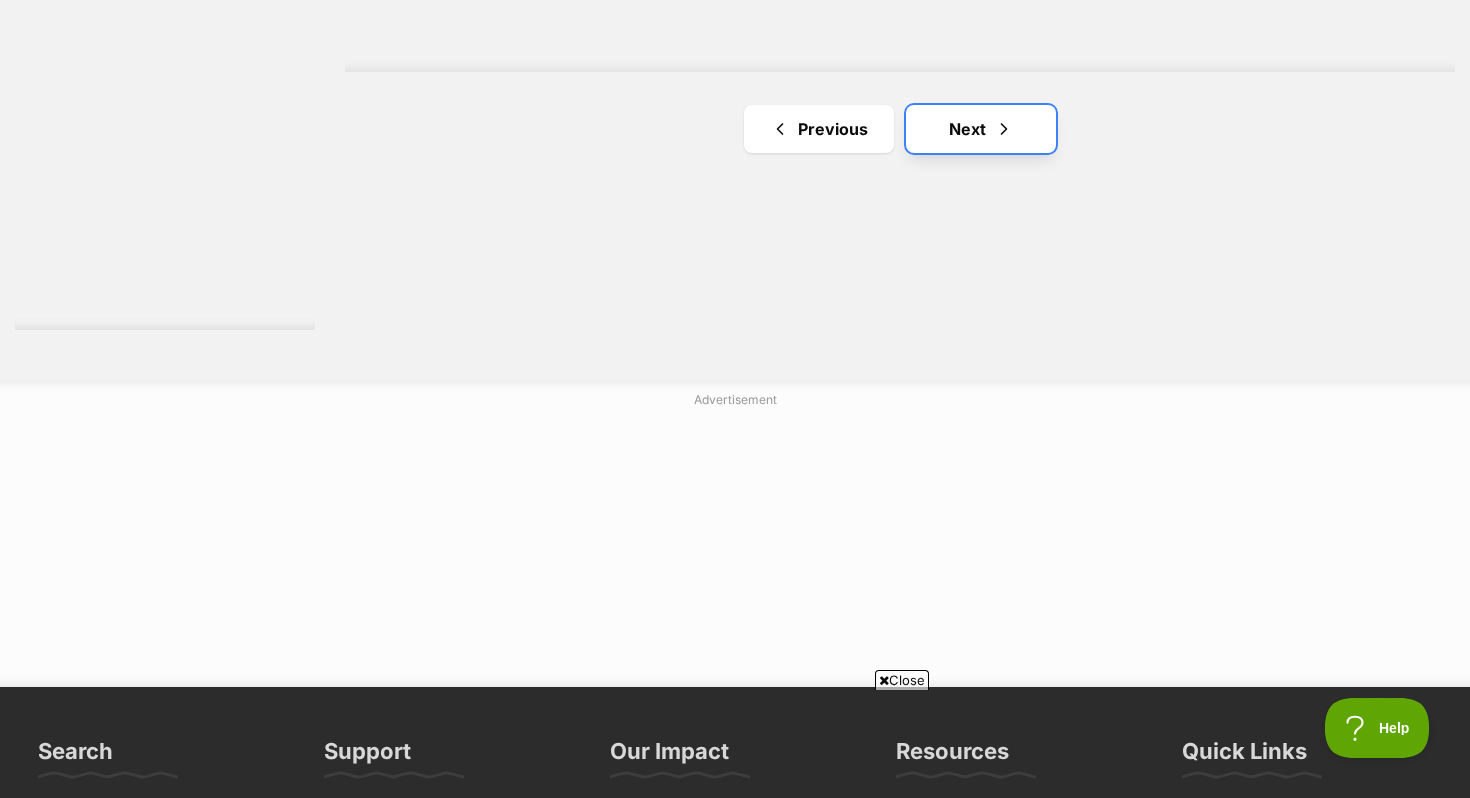 click on "Next" at bounding box center (981, 129) 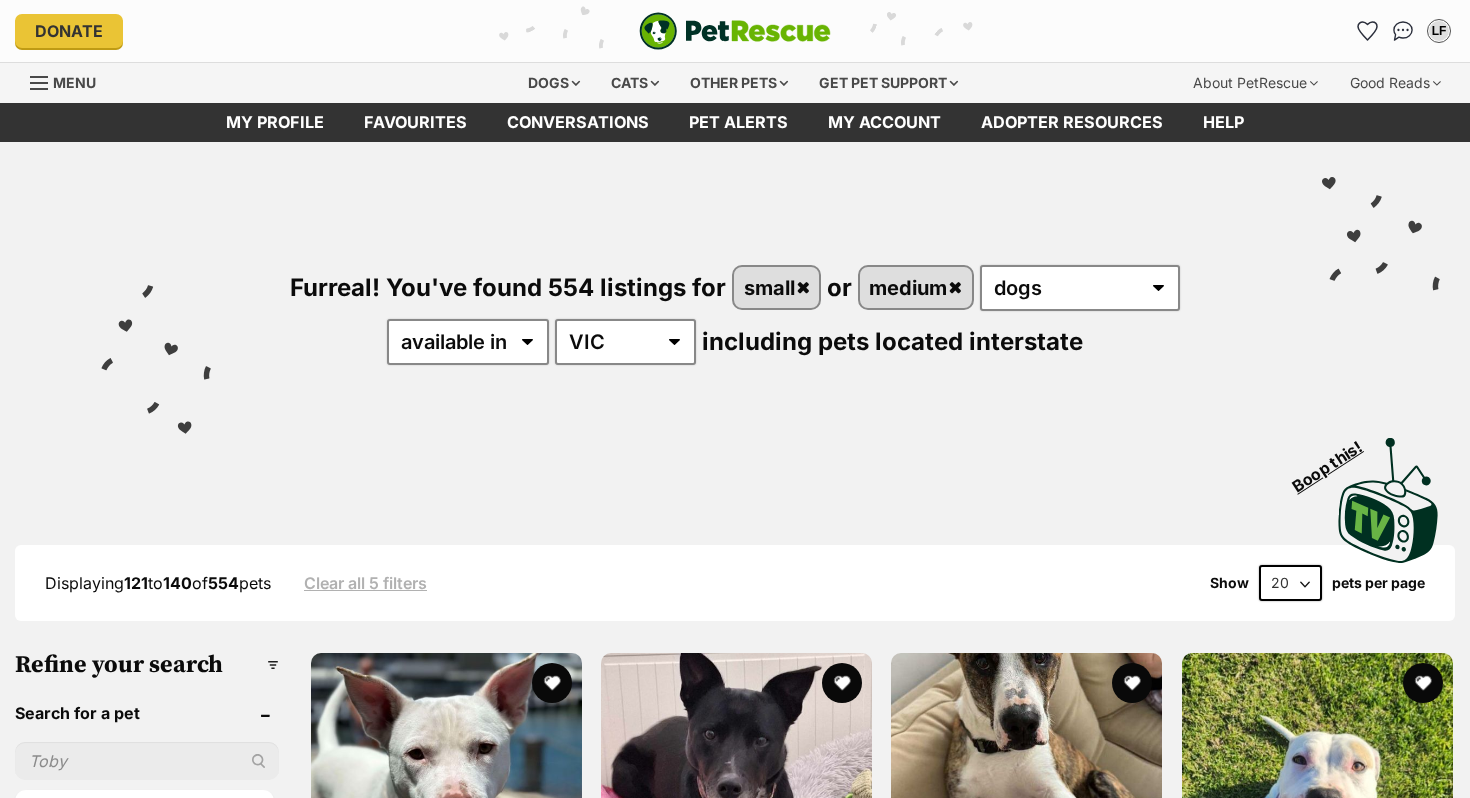 scroll, scrollTop: 0, scrollLeft: 0, axis: both 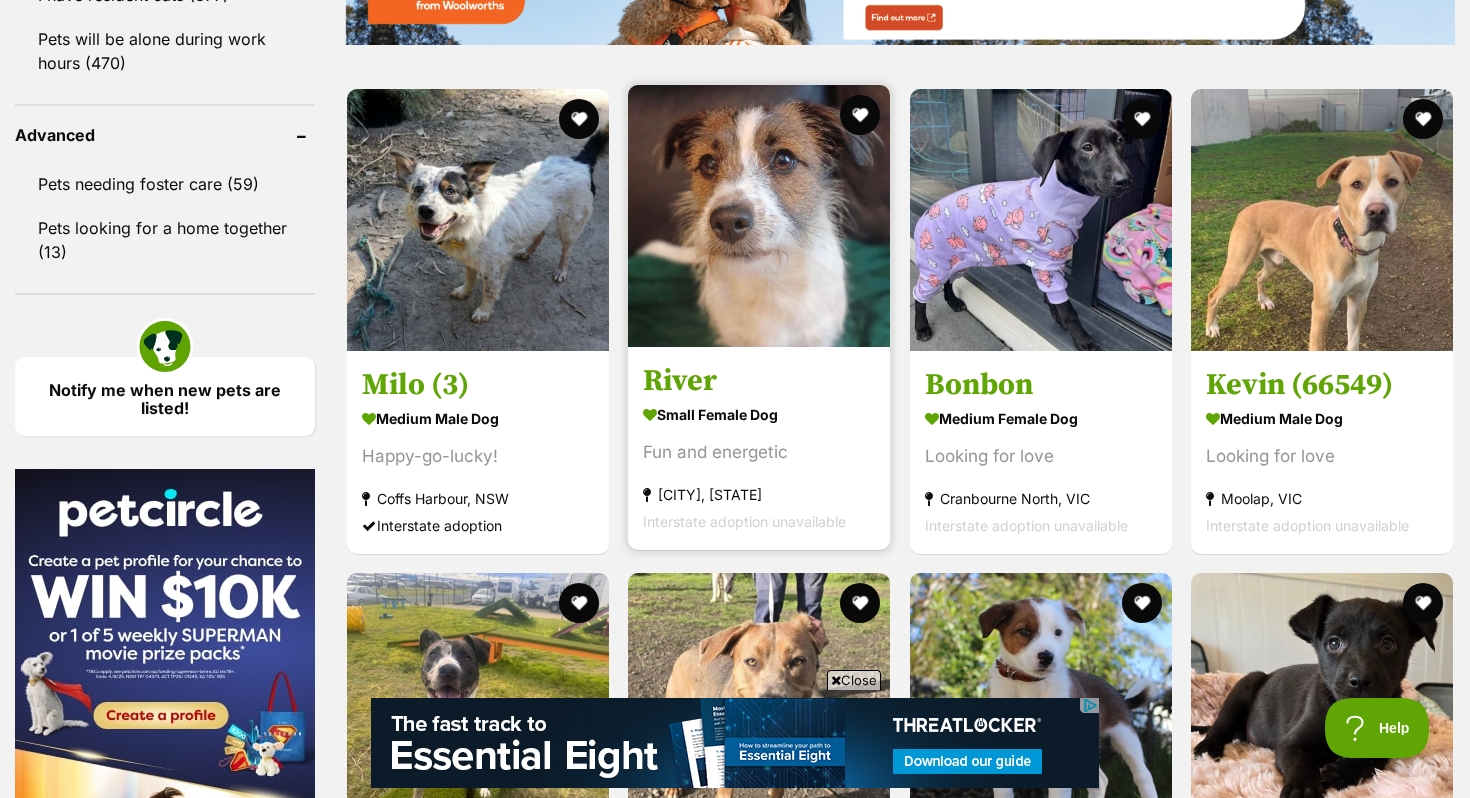 click at bounding box center (759, 216) 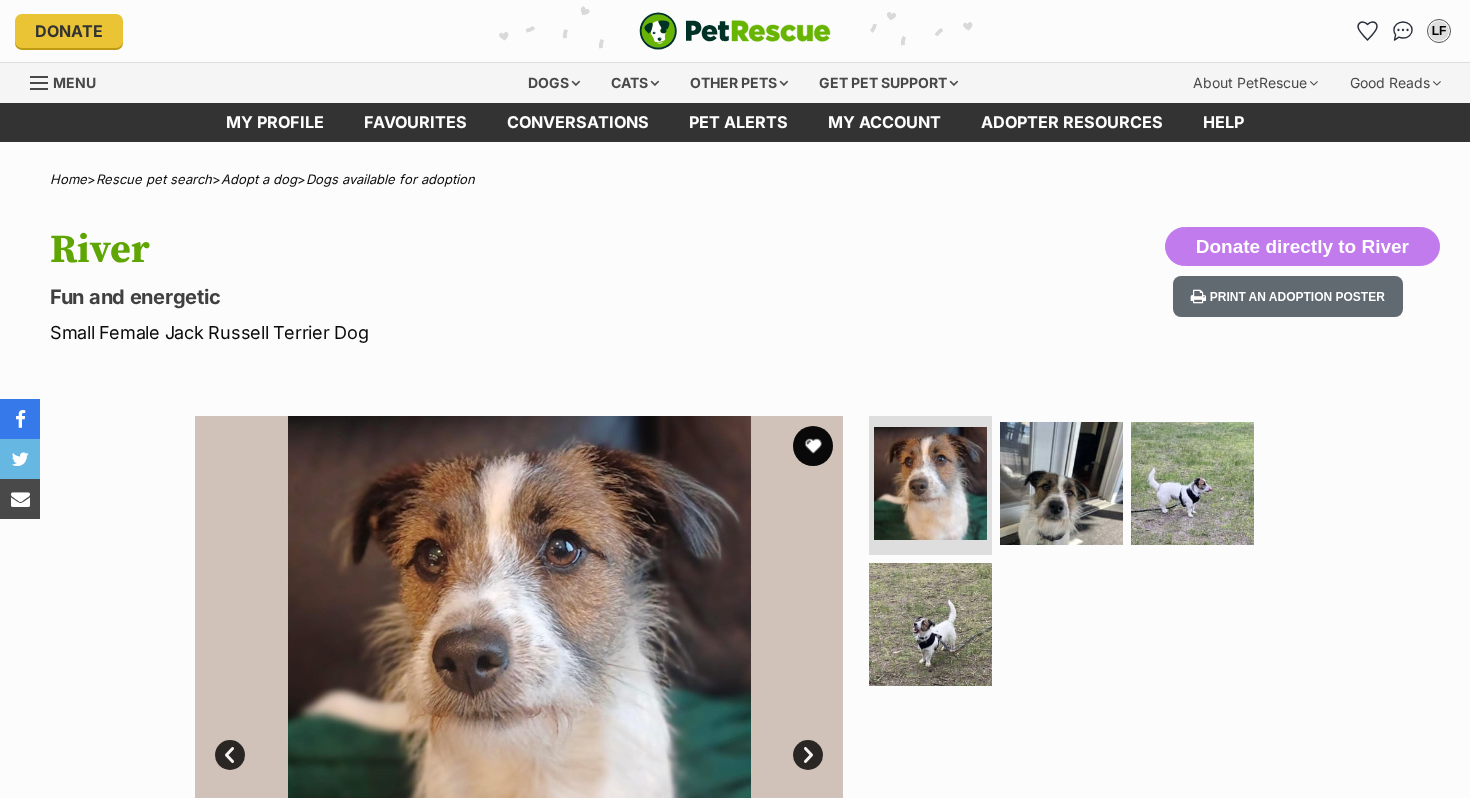 scroll, scrollTop: 0, scrollLeft: 0, axis: both 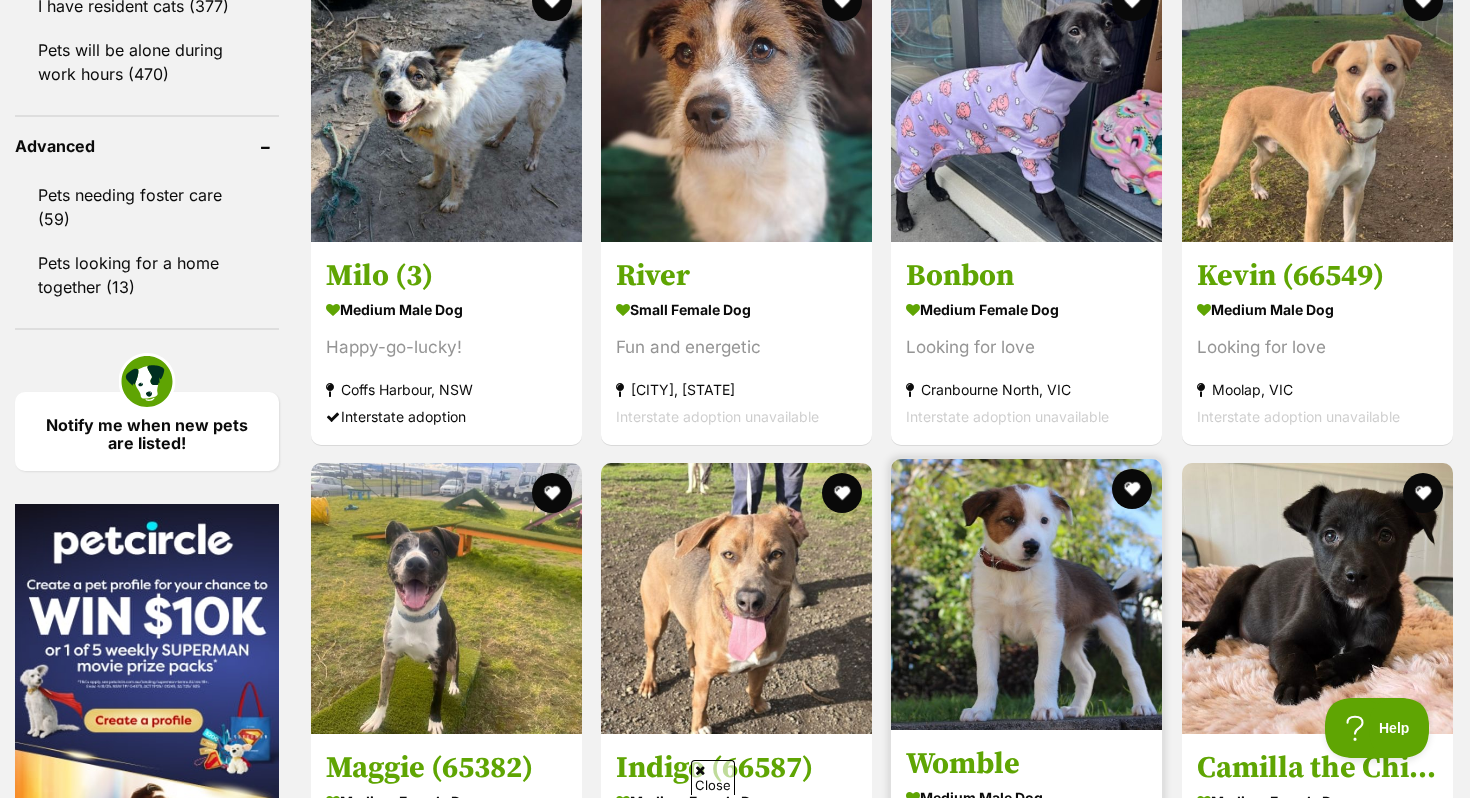 click at bounding box center (1026, 594) 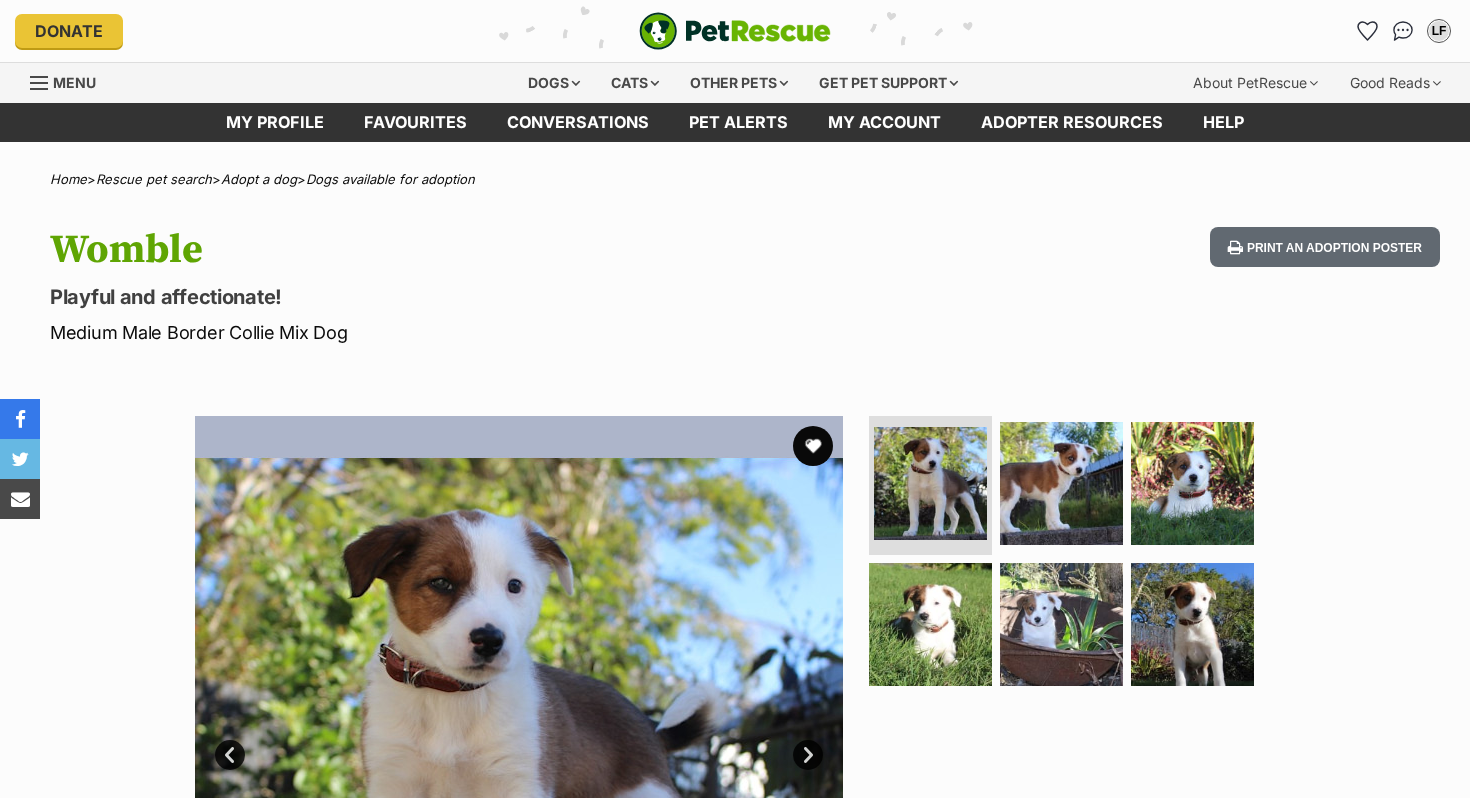 scroll, scrollTop: 0, scrollLeft: 0, axis: both 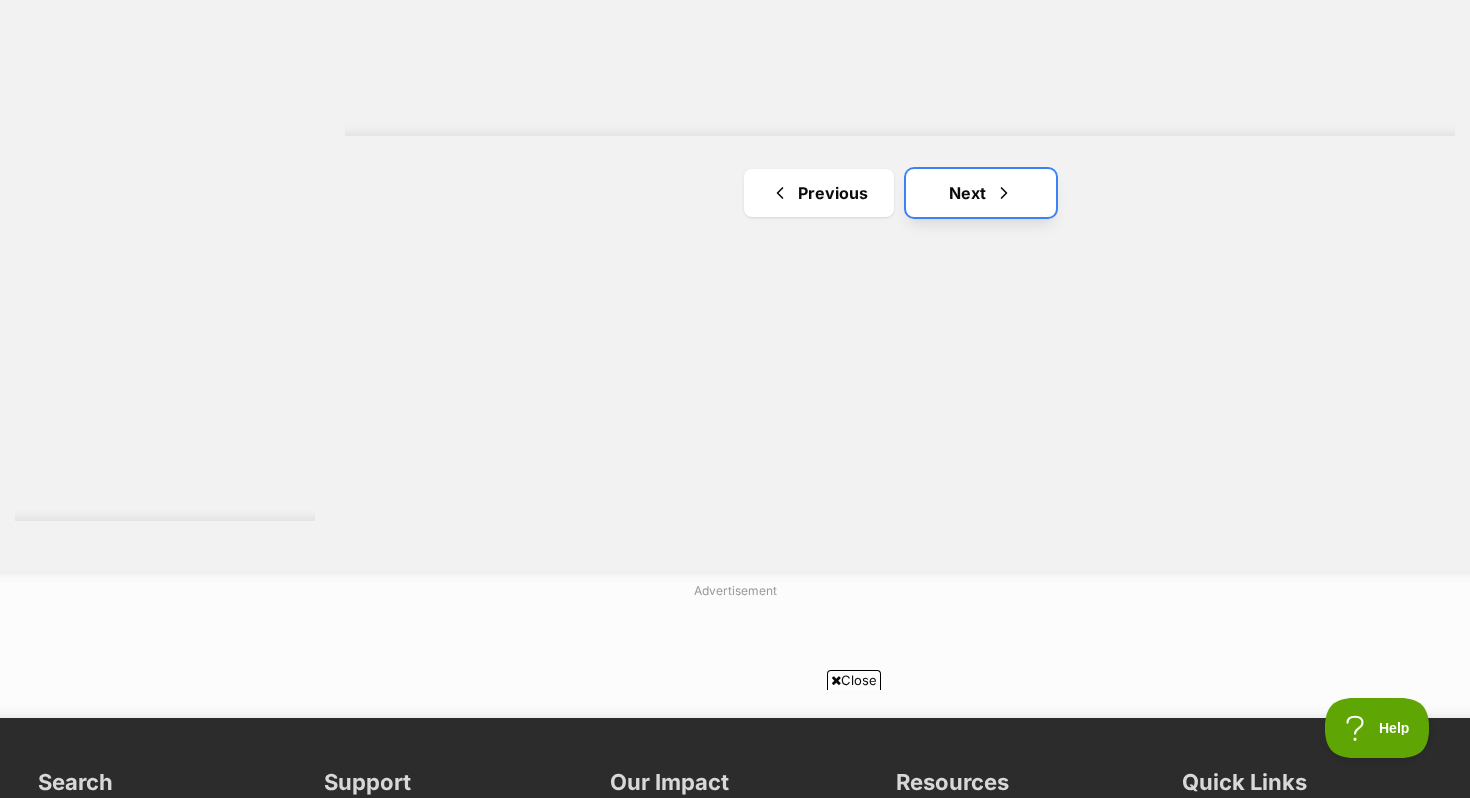 click on "Next" at bounding box center (981, 193) 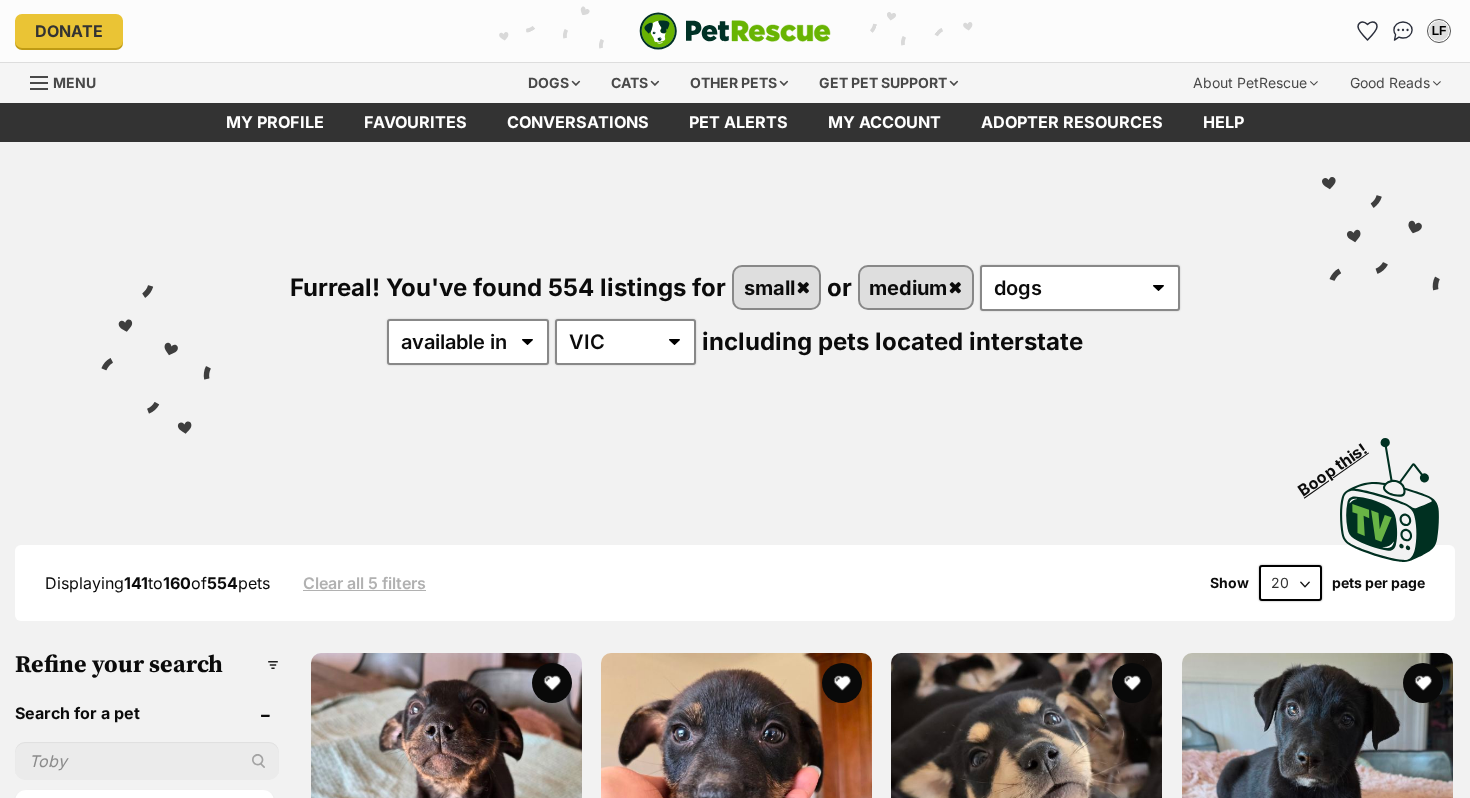scroll, scrollTop: 0, scrollLeft: 0, axis: both 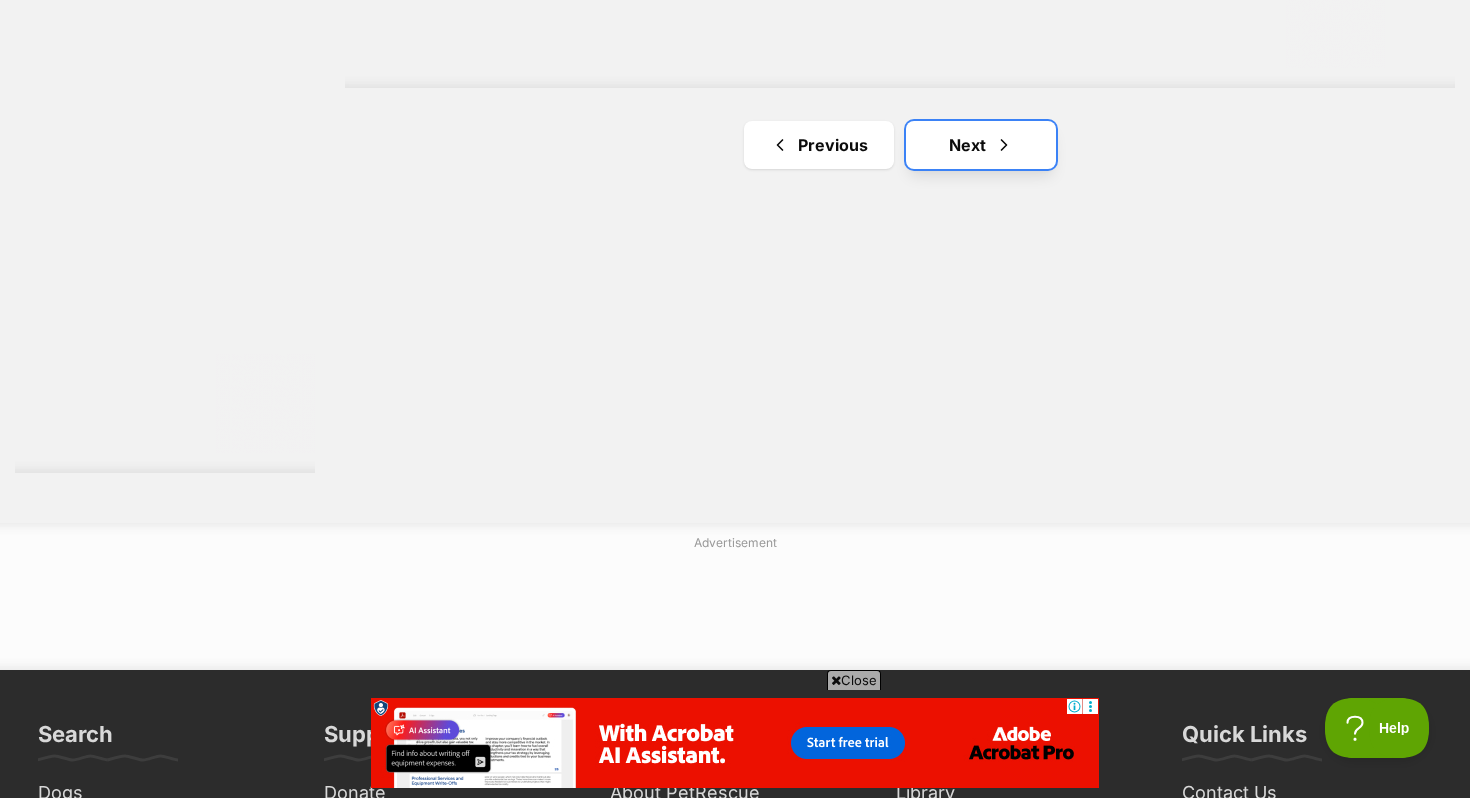 click on "Next" at bounding box center (981, 145) 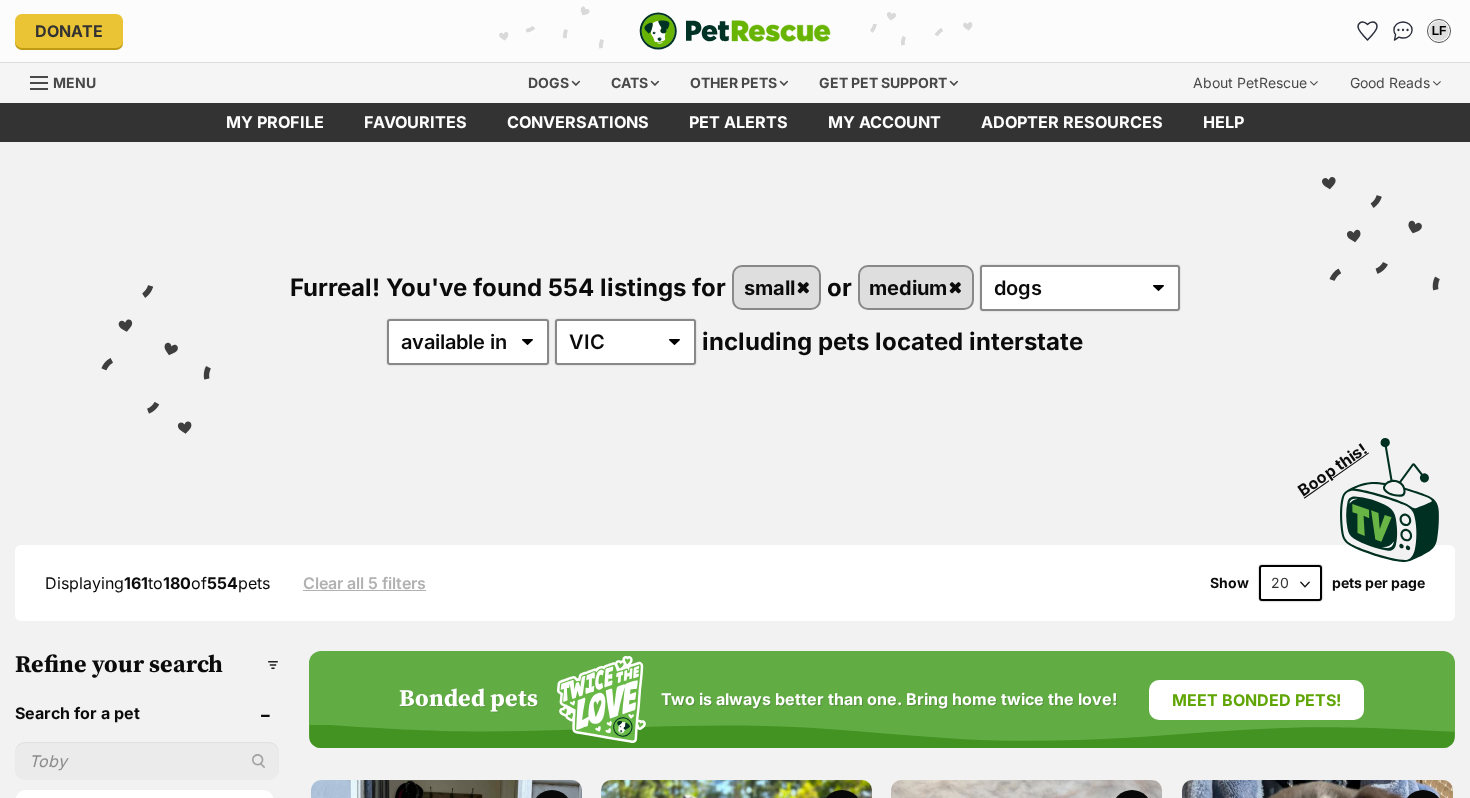scroll, scrollTop: 0, scrollLeft: 0, axis: both 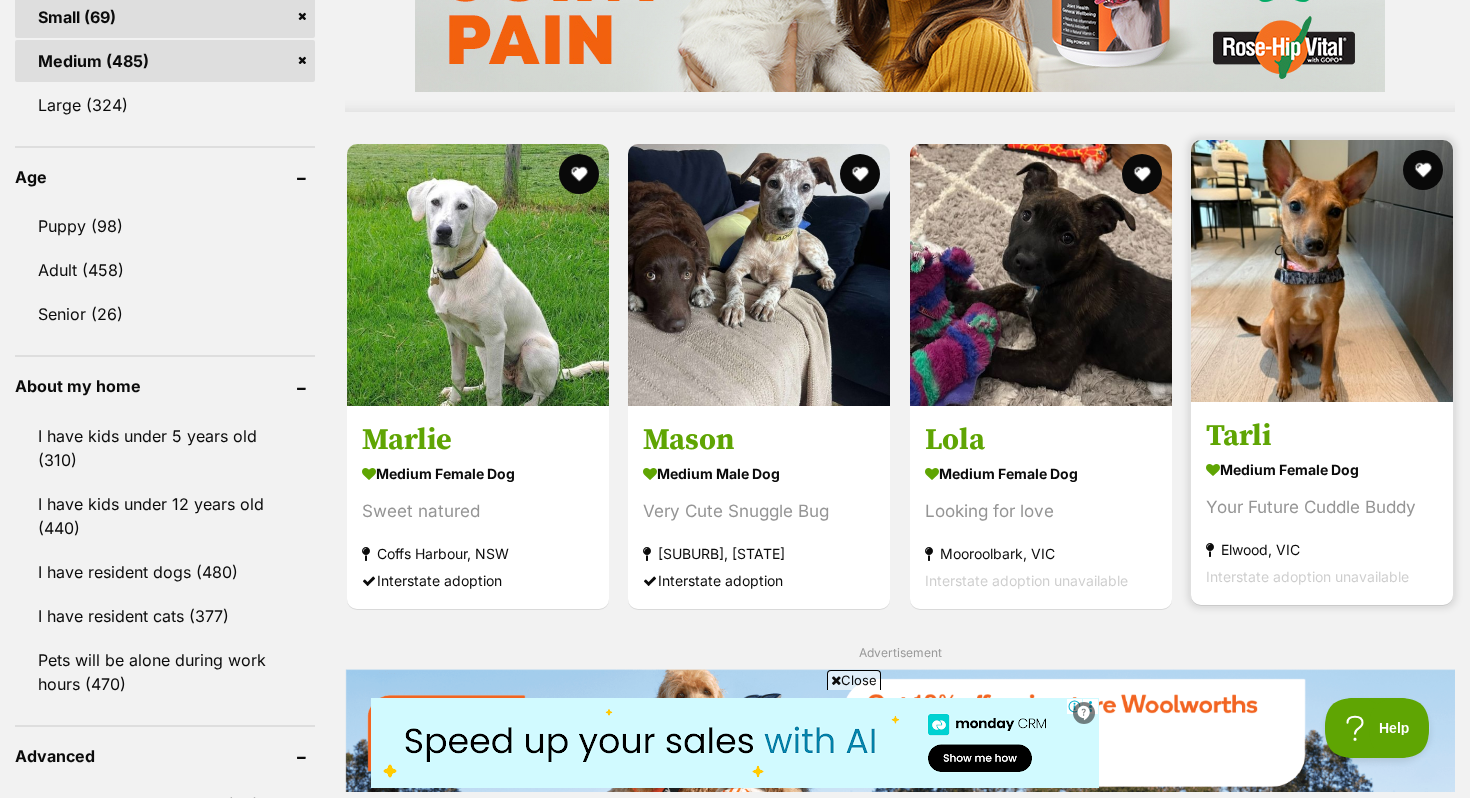 click at bounding box center [1322, 271] 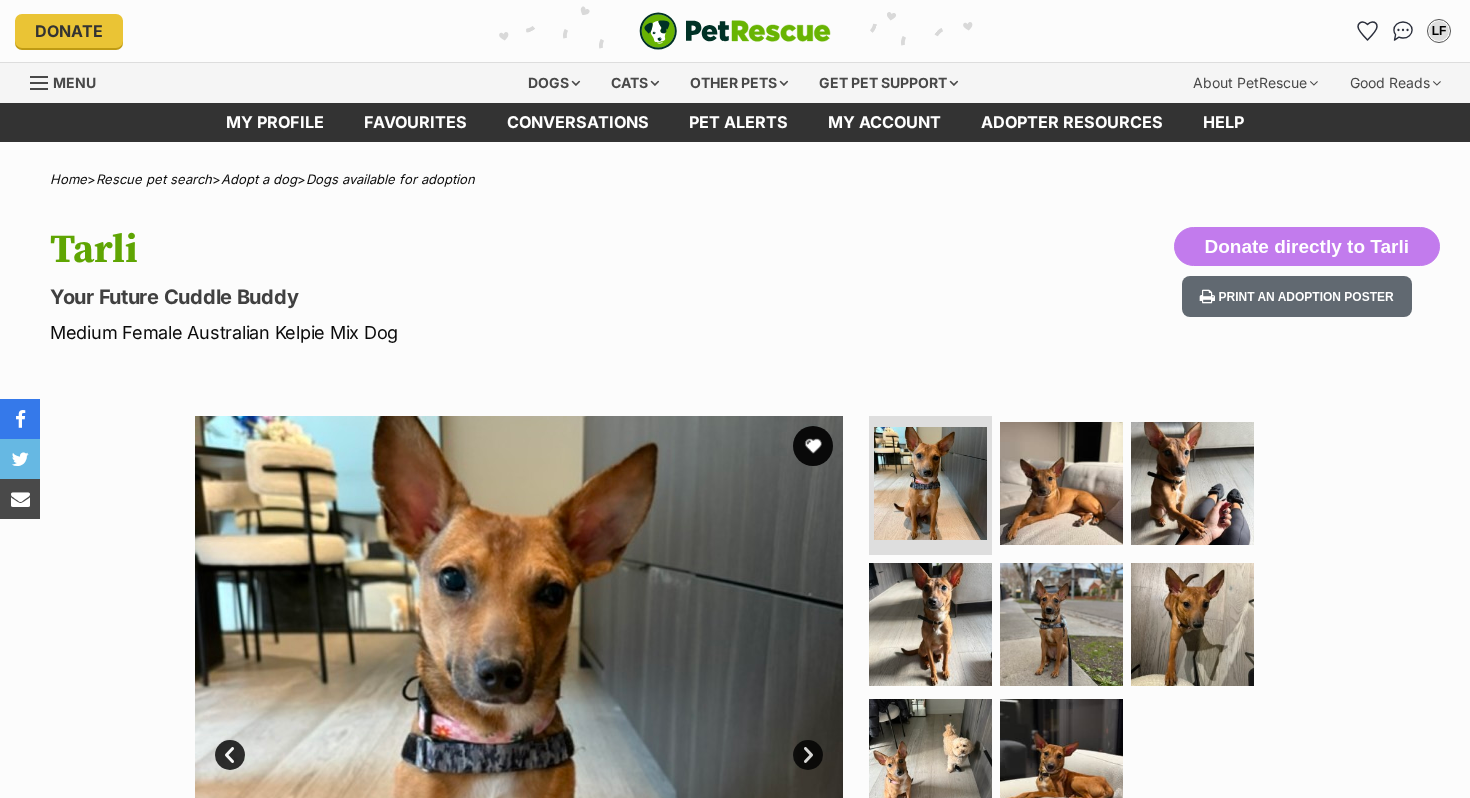 scroll, scrollTop: 0, scrollLeft: 0, axis: both 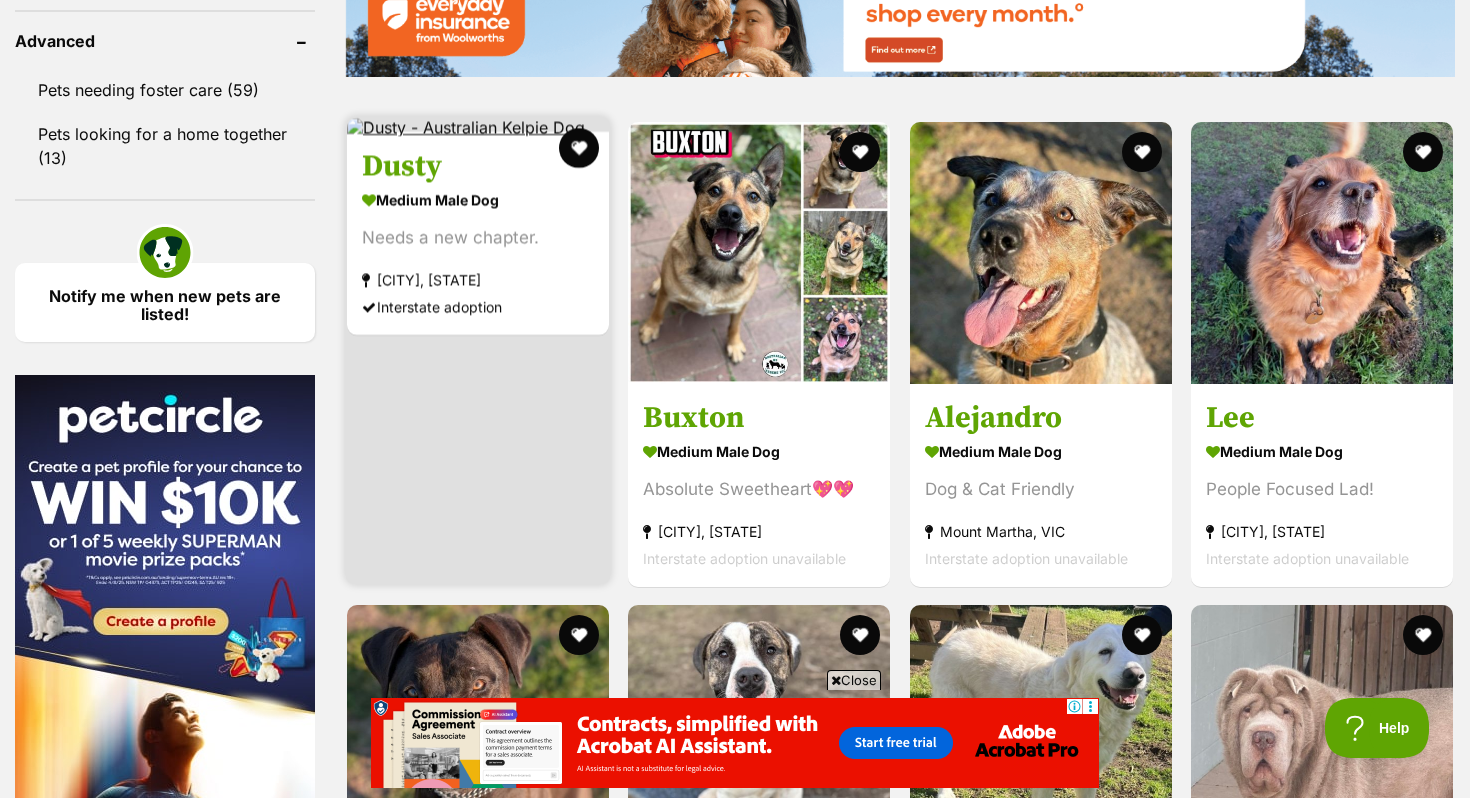 click on "Needs a new chapter." at bounding box center [478, 237] 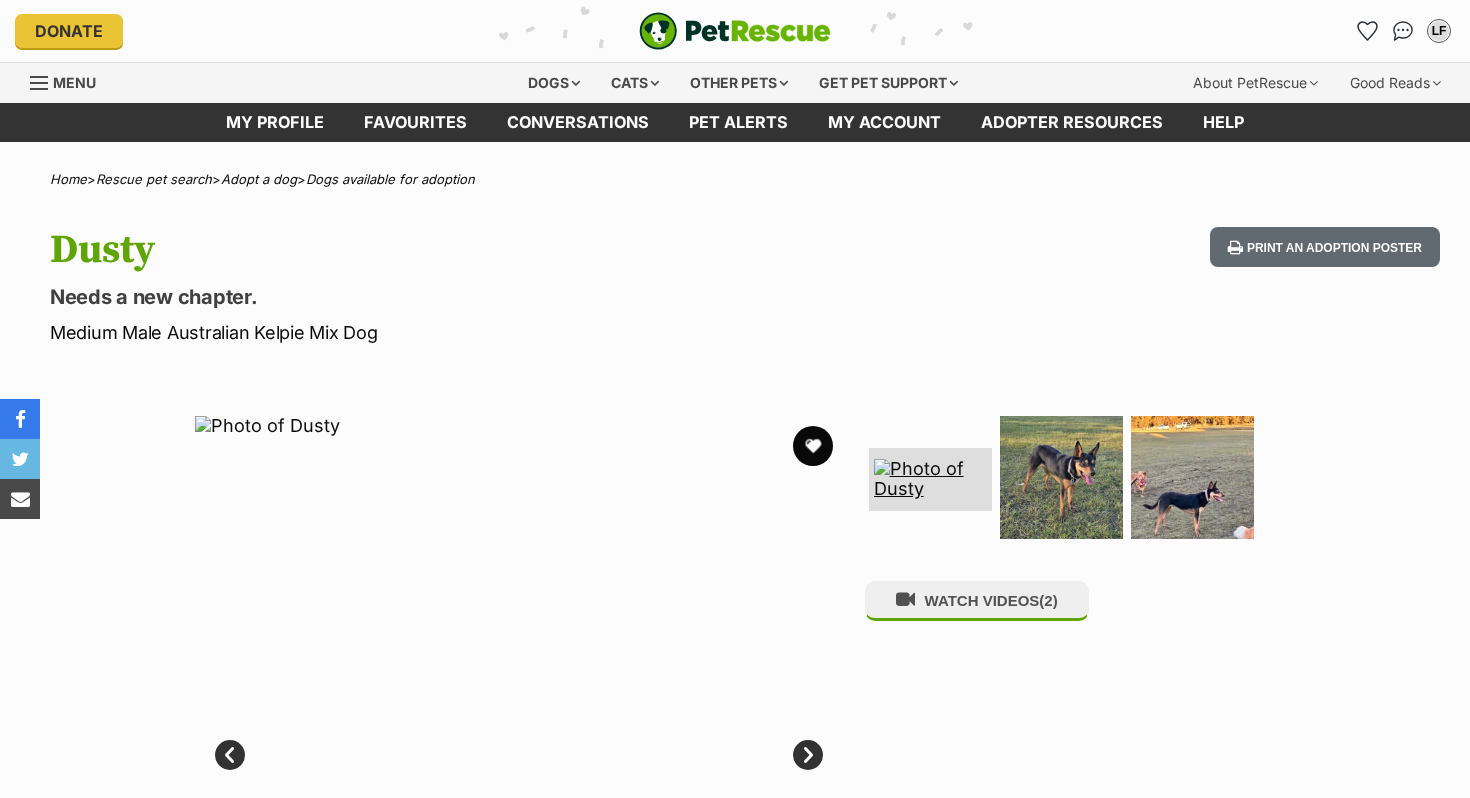 scroll, scrollTop: 0, scrollLeft: 0, axis: both 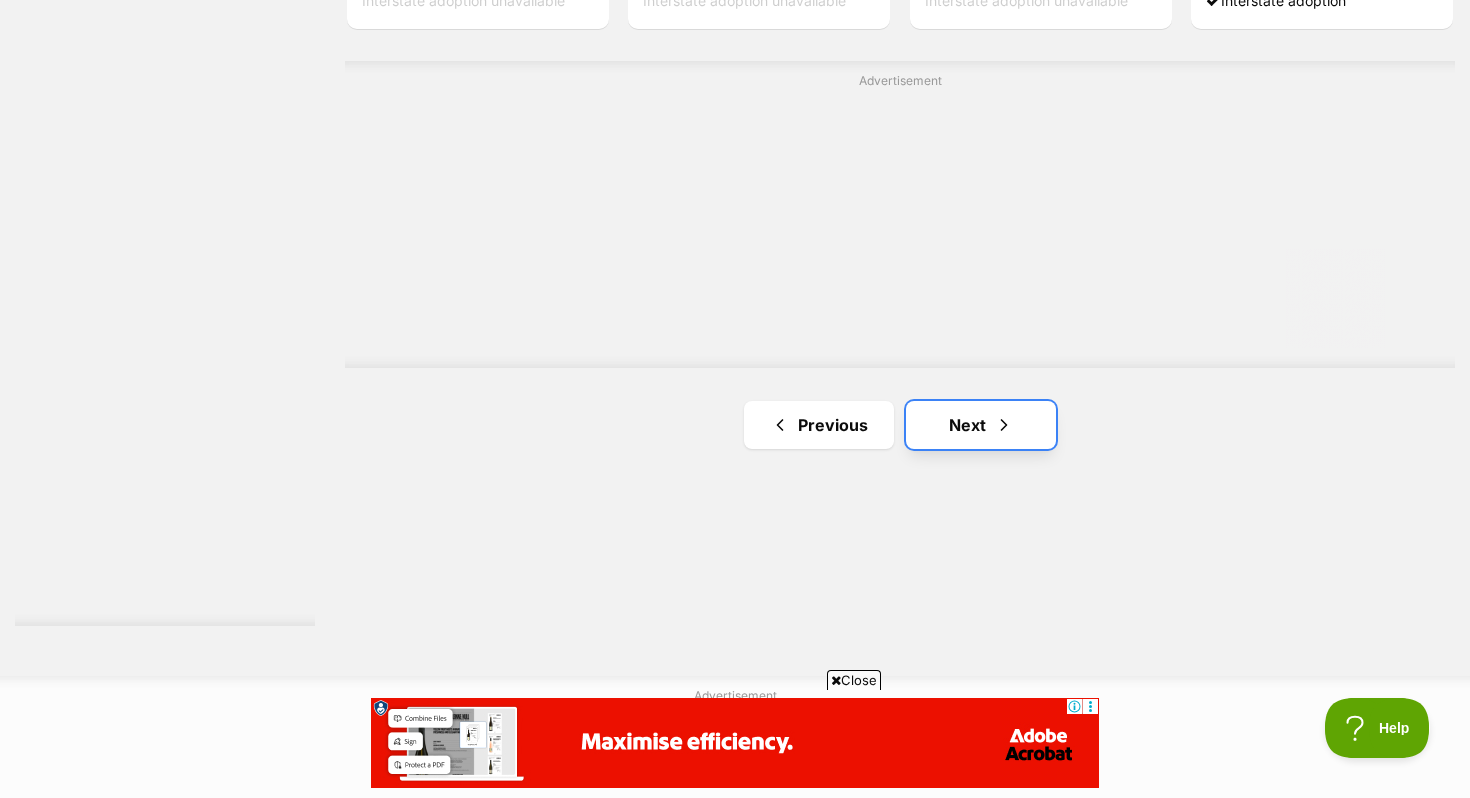 click on "Next" at bounding box center (981, 425) 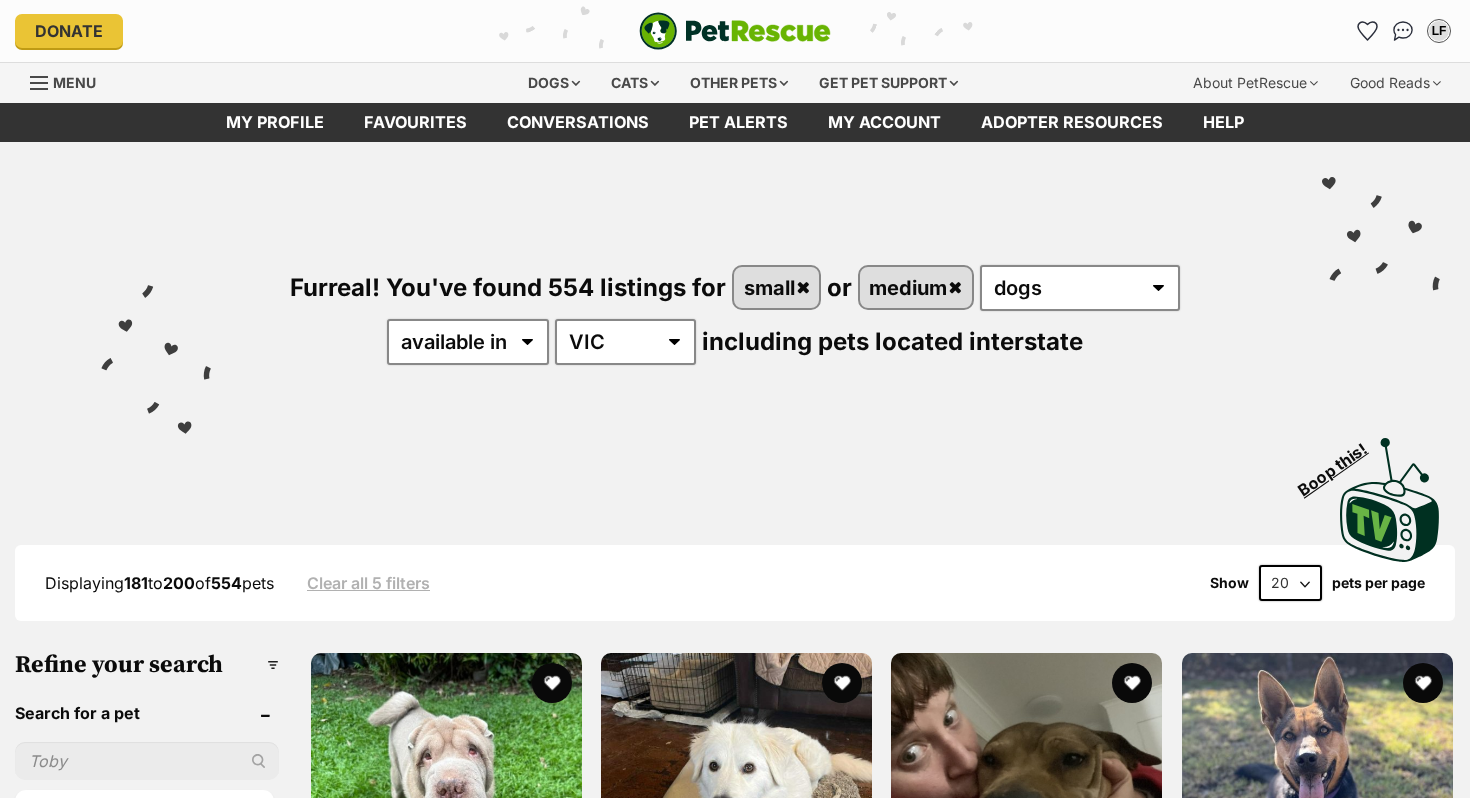 scroll, scrollTop: 0, scrollLeft: 0, axis: both 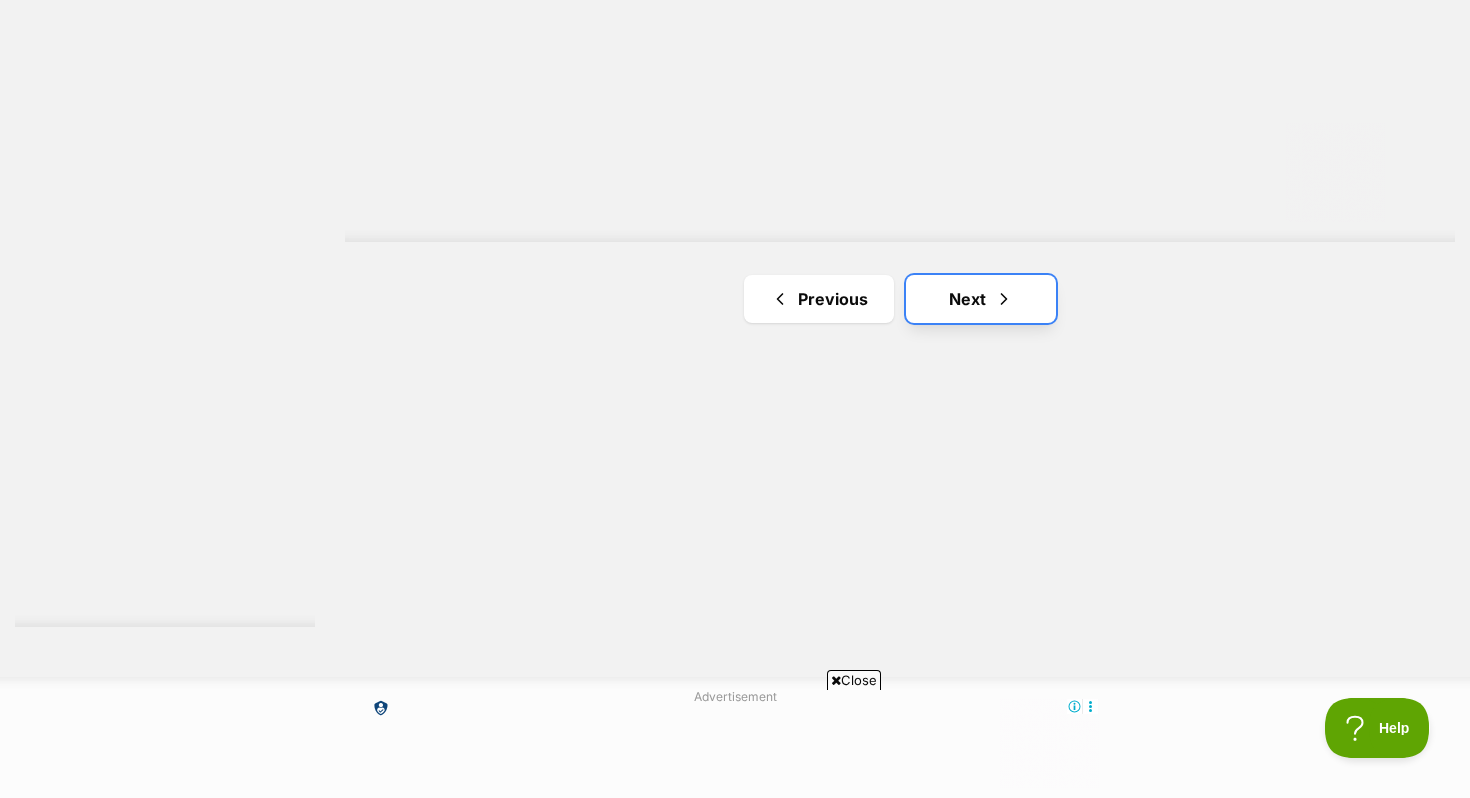 click on "Next" at bounding box center [981, 299] 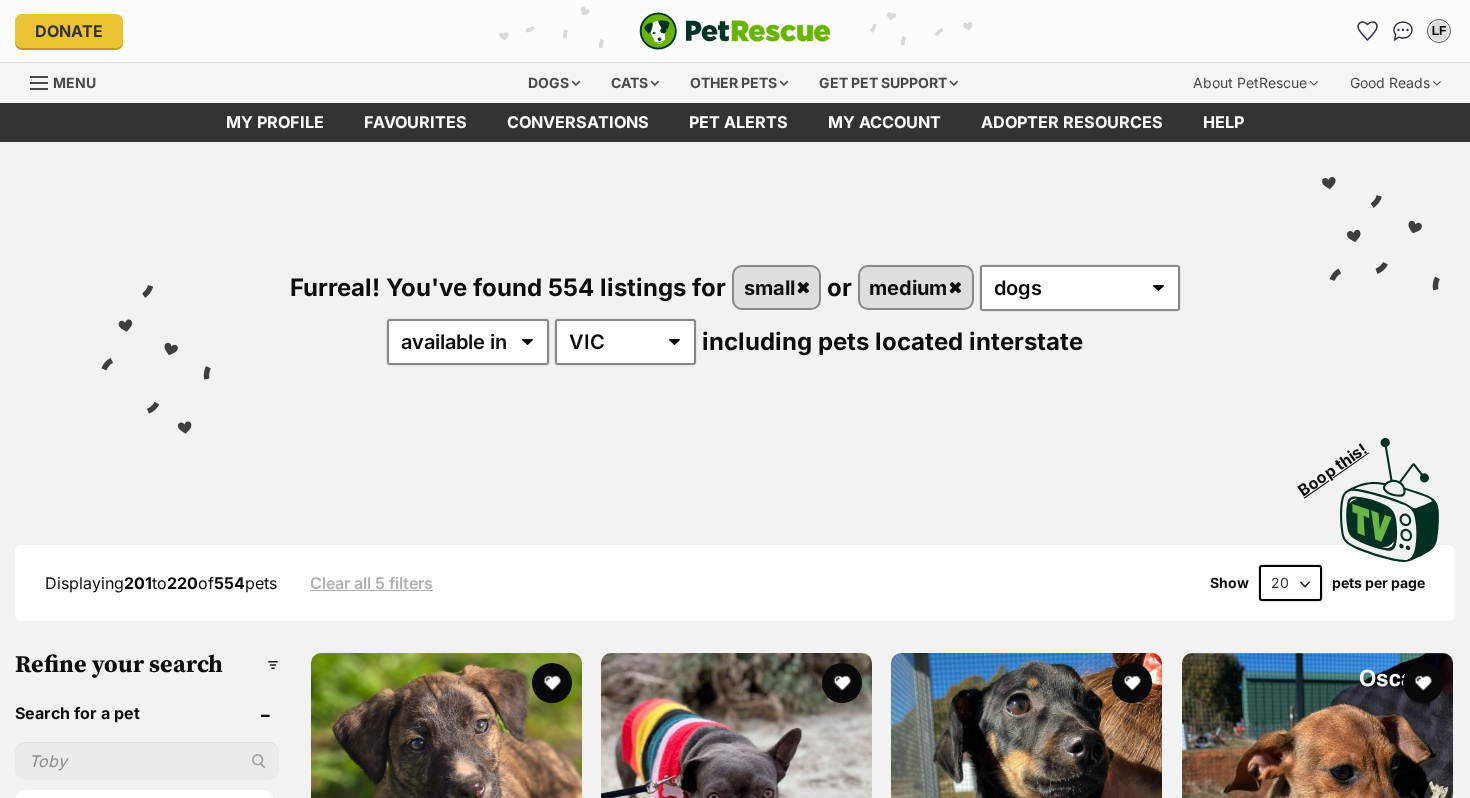 scroll, scrollTop: 0, scrollLeft: 0, axis: both 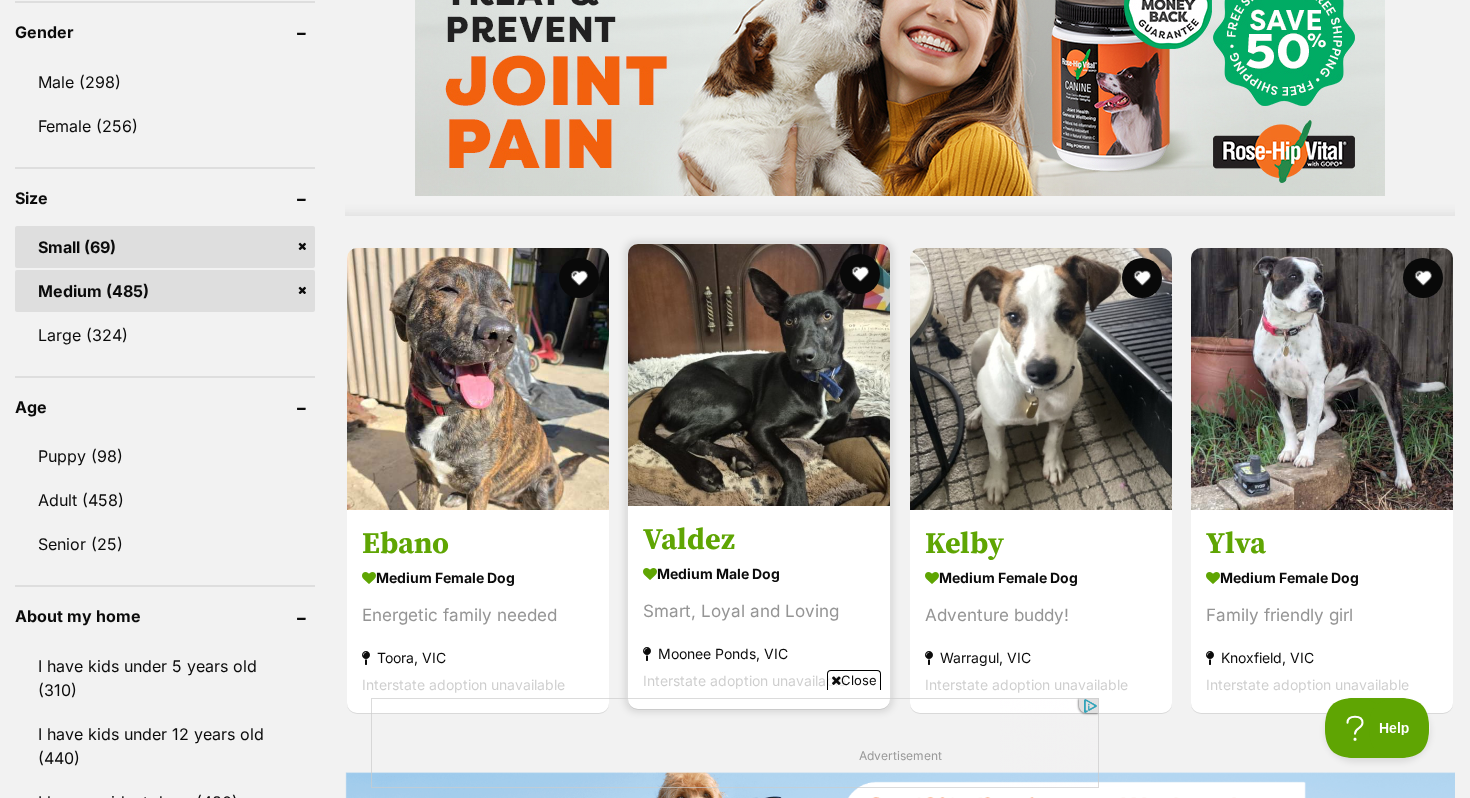 click at bounding box center [759, 375] 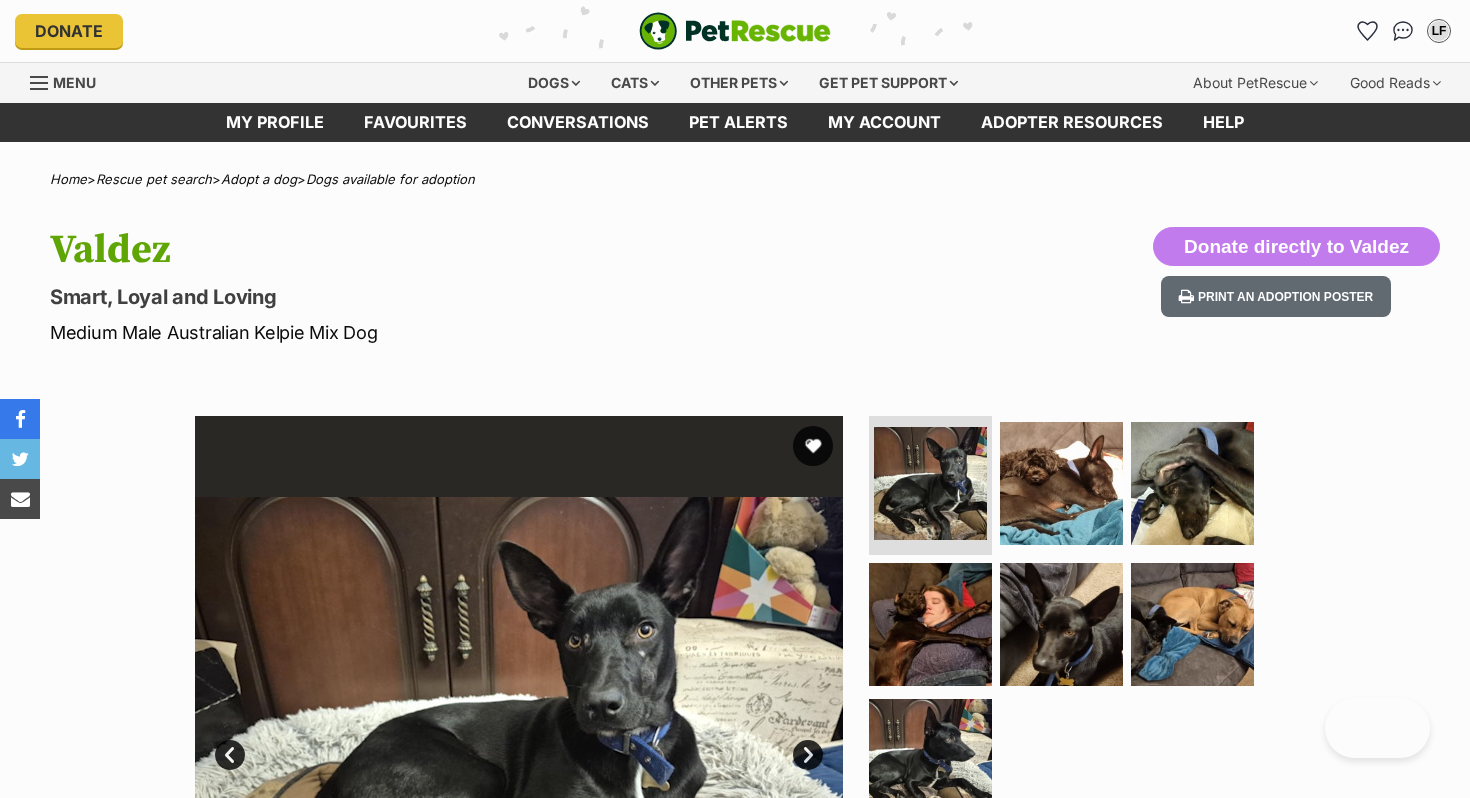 scroll, scrollTop: 0, scrollLeft: 0, axis: both 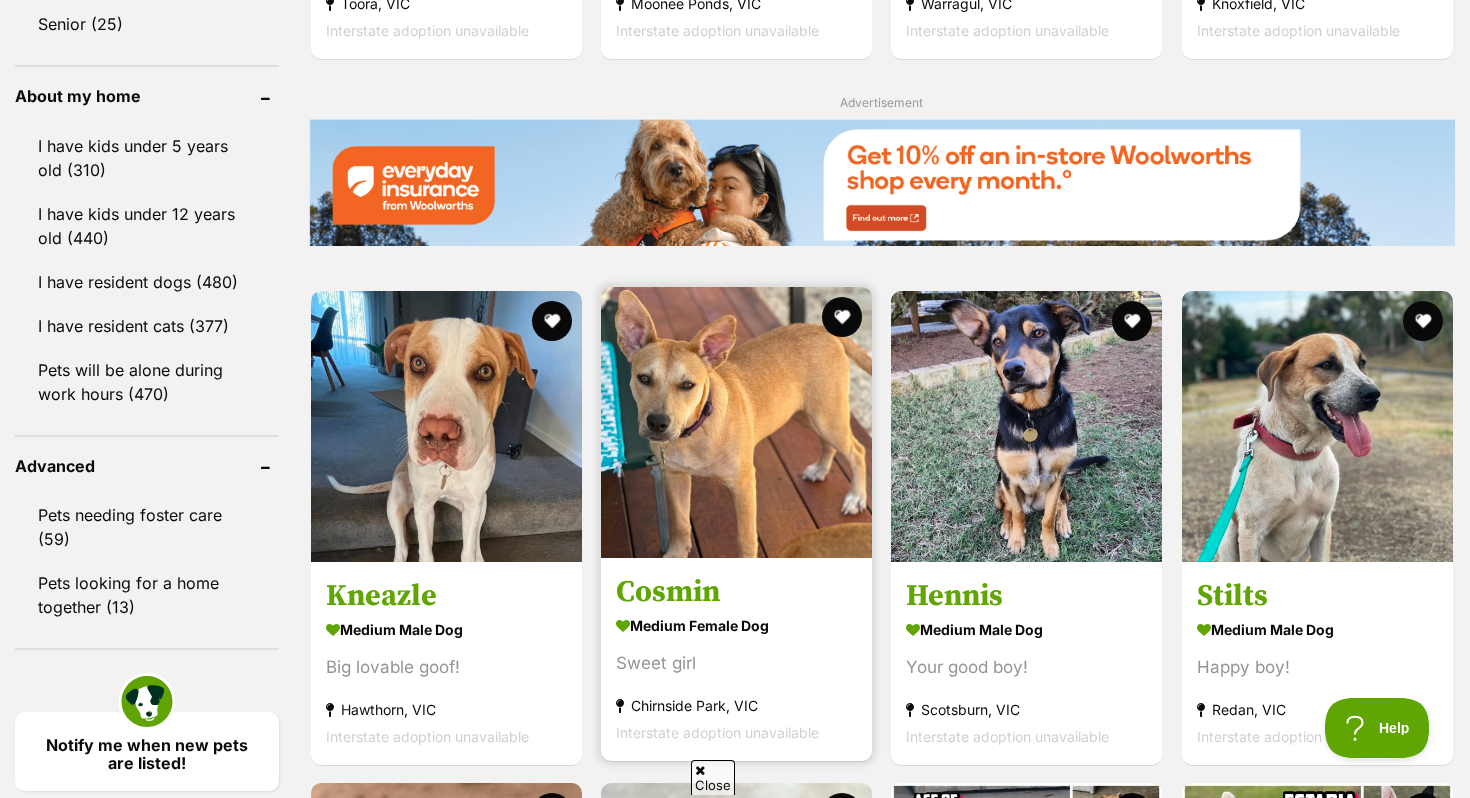 click at bounding box center (736, 422) 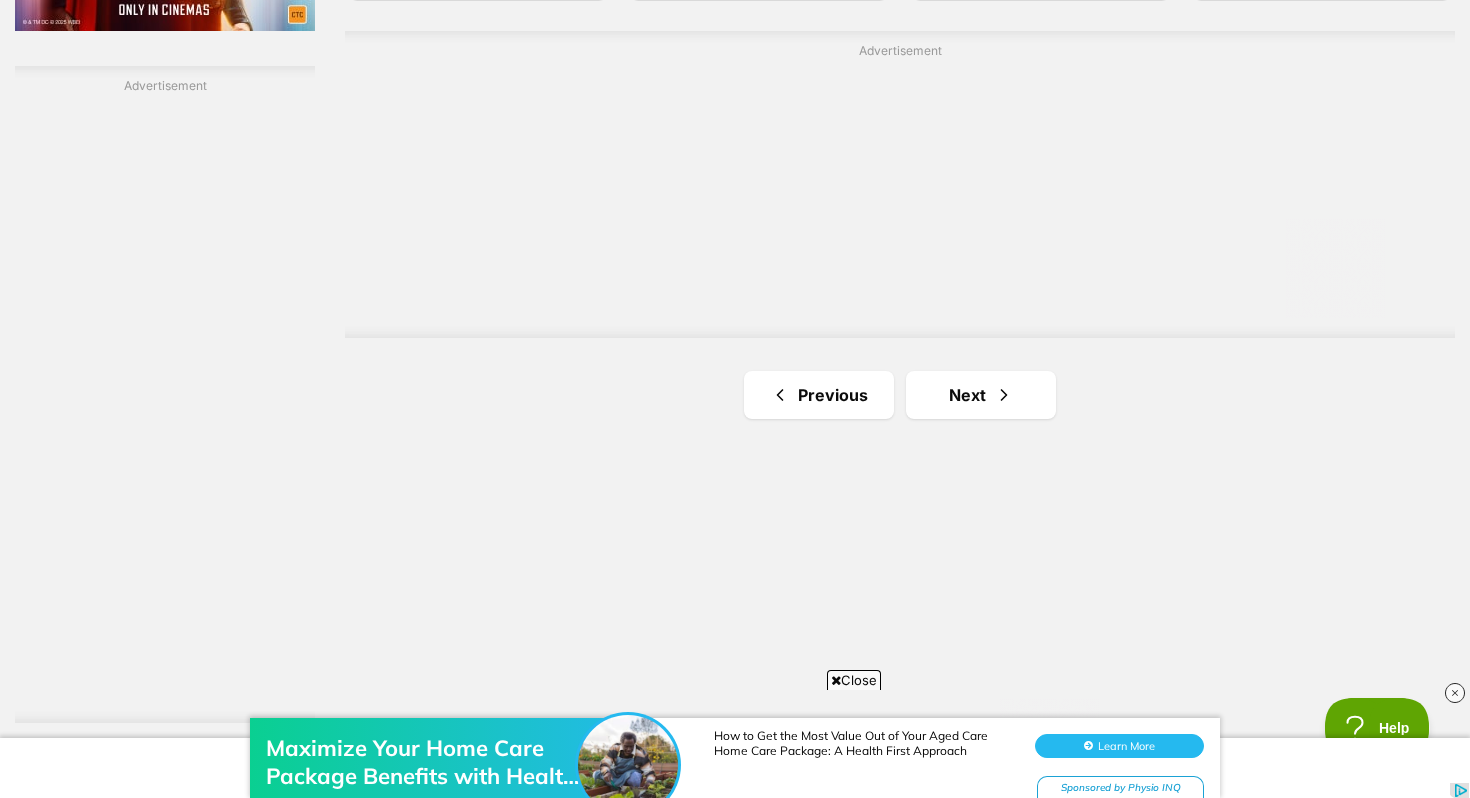 scroll, scrollTop: 3639, scrollLeft: 0, axis: vertical 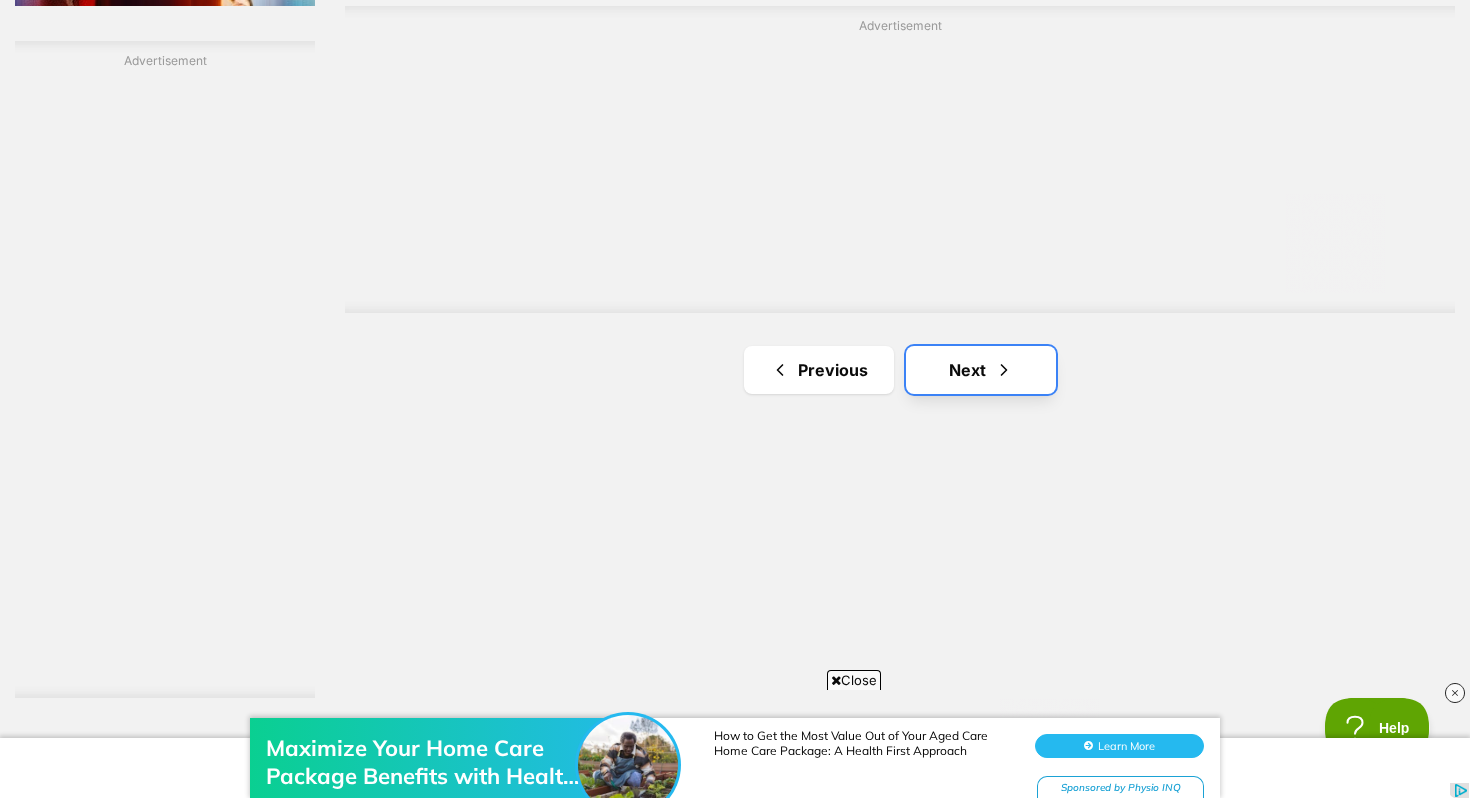 click on "Next" at bounding box center (981, 370) 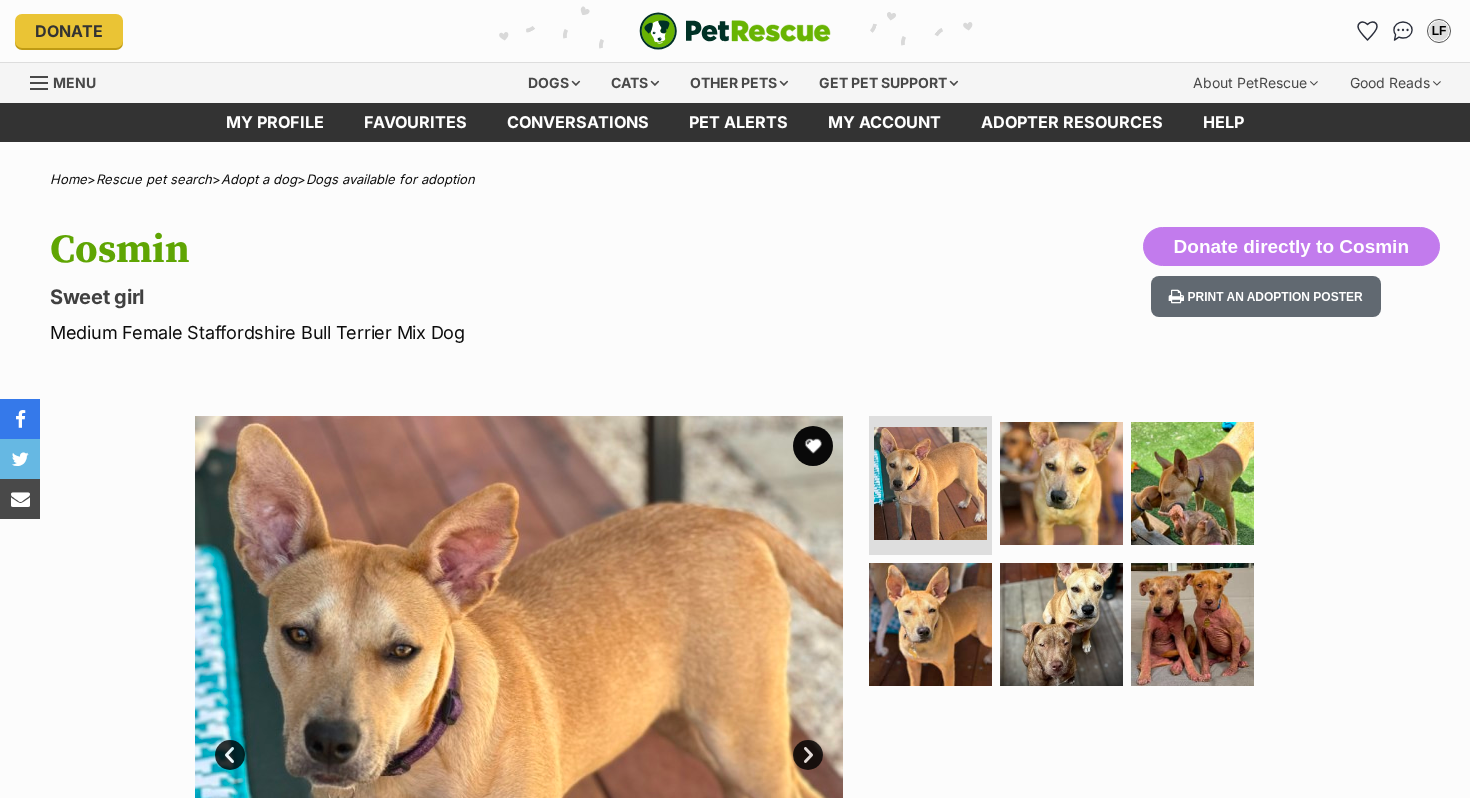 scroll, scrollTop: 0, scrollLeft: 0, axis: both 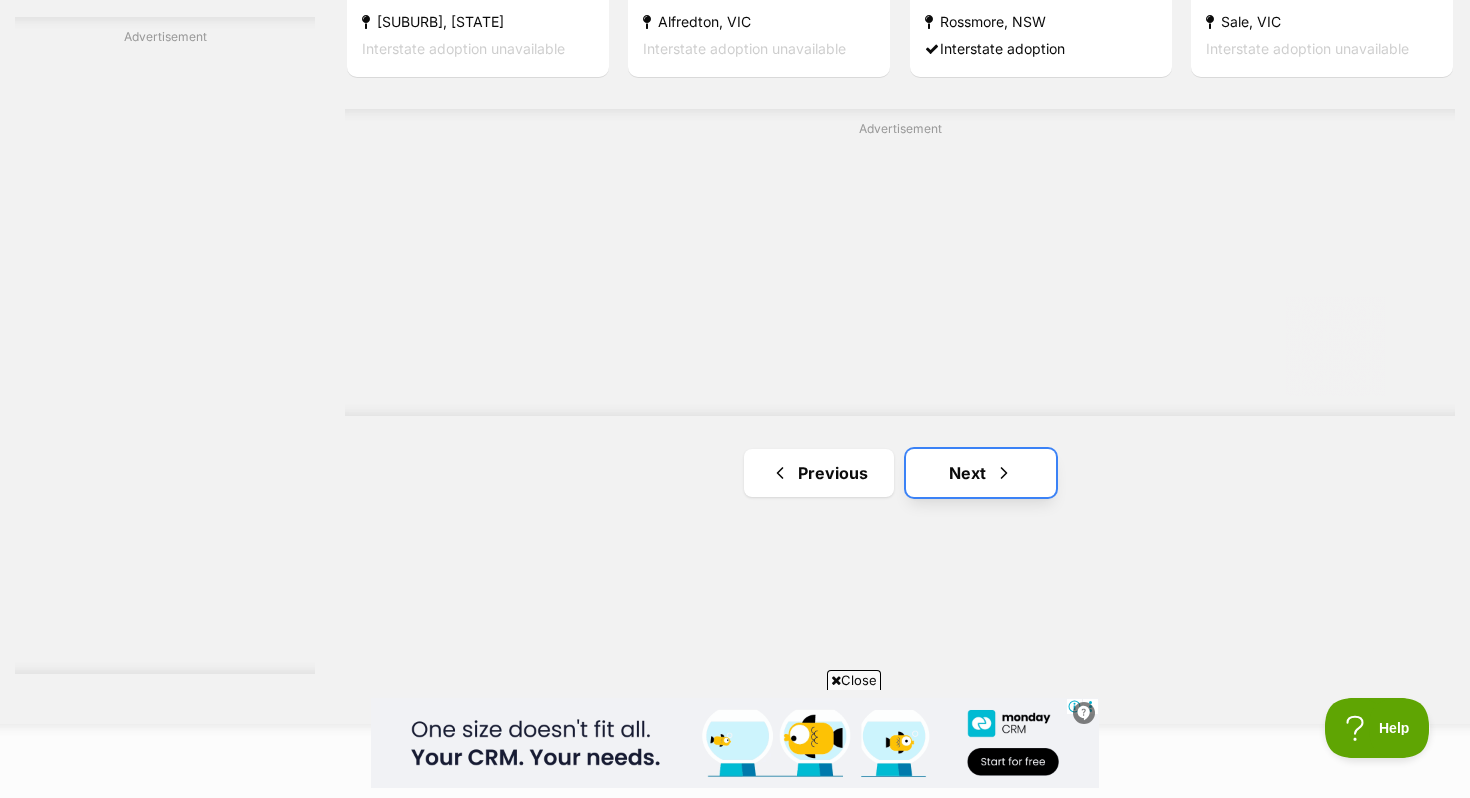 click on "Next" at bounding box center [981, 473] 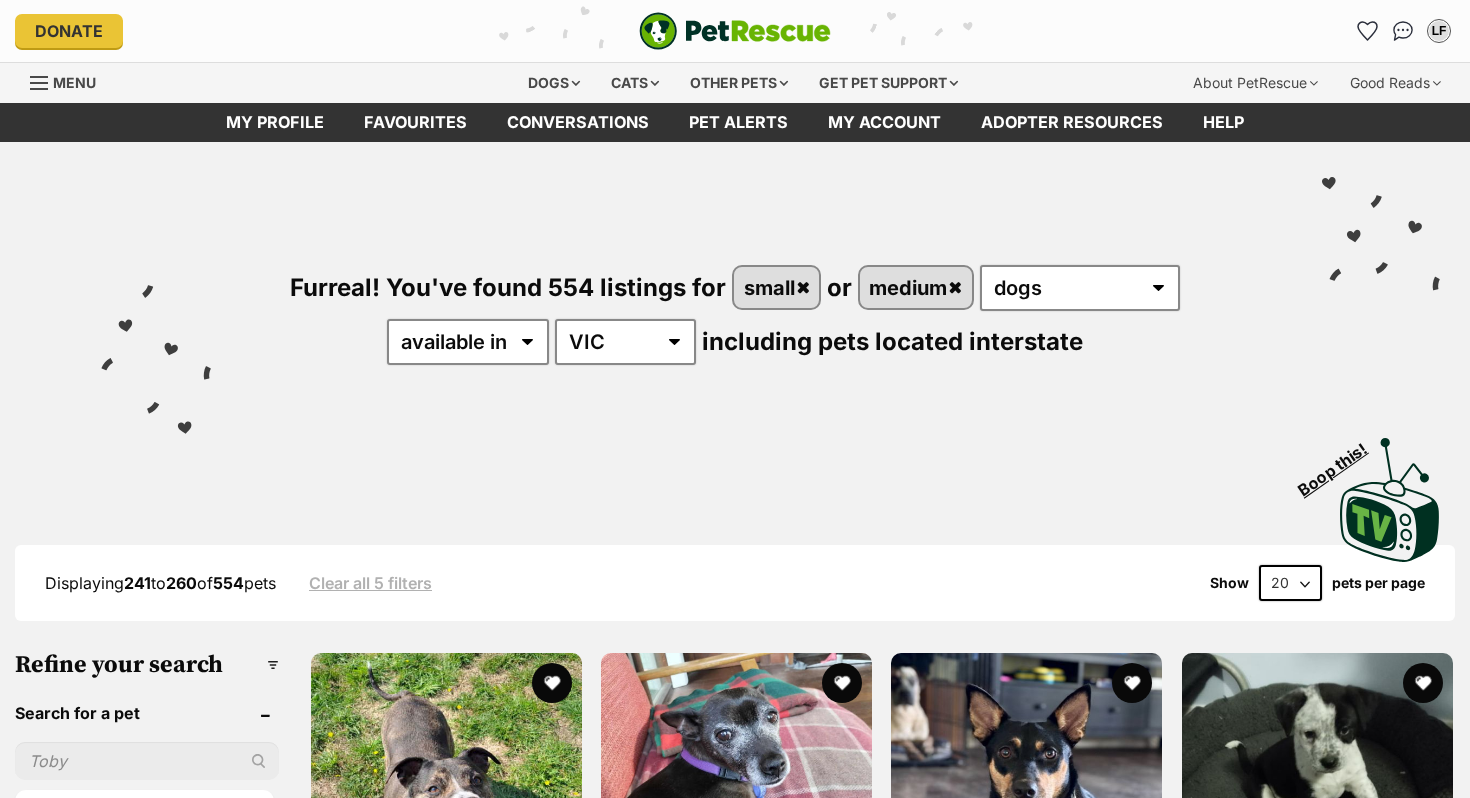 scroll, scrollTop: 0, scrollLeft: 0, axis: both 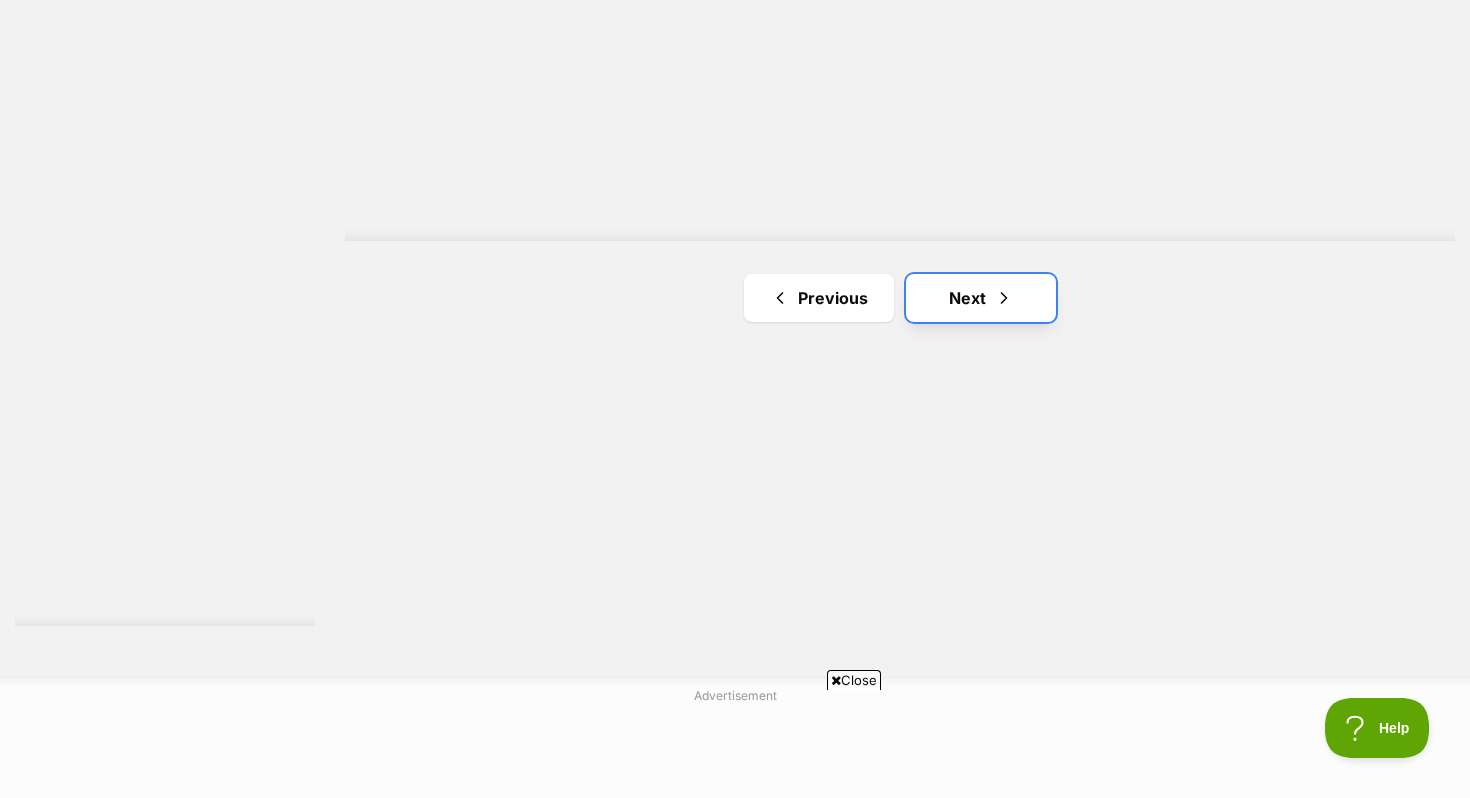 click on "Next" at bounding box center (981, 298) 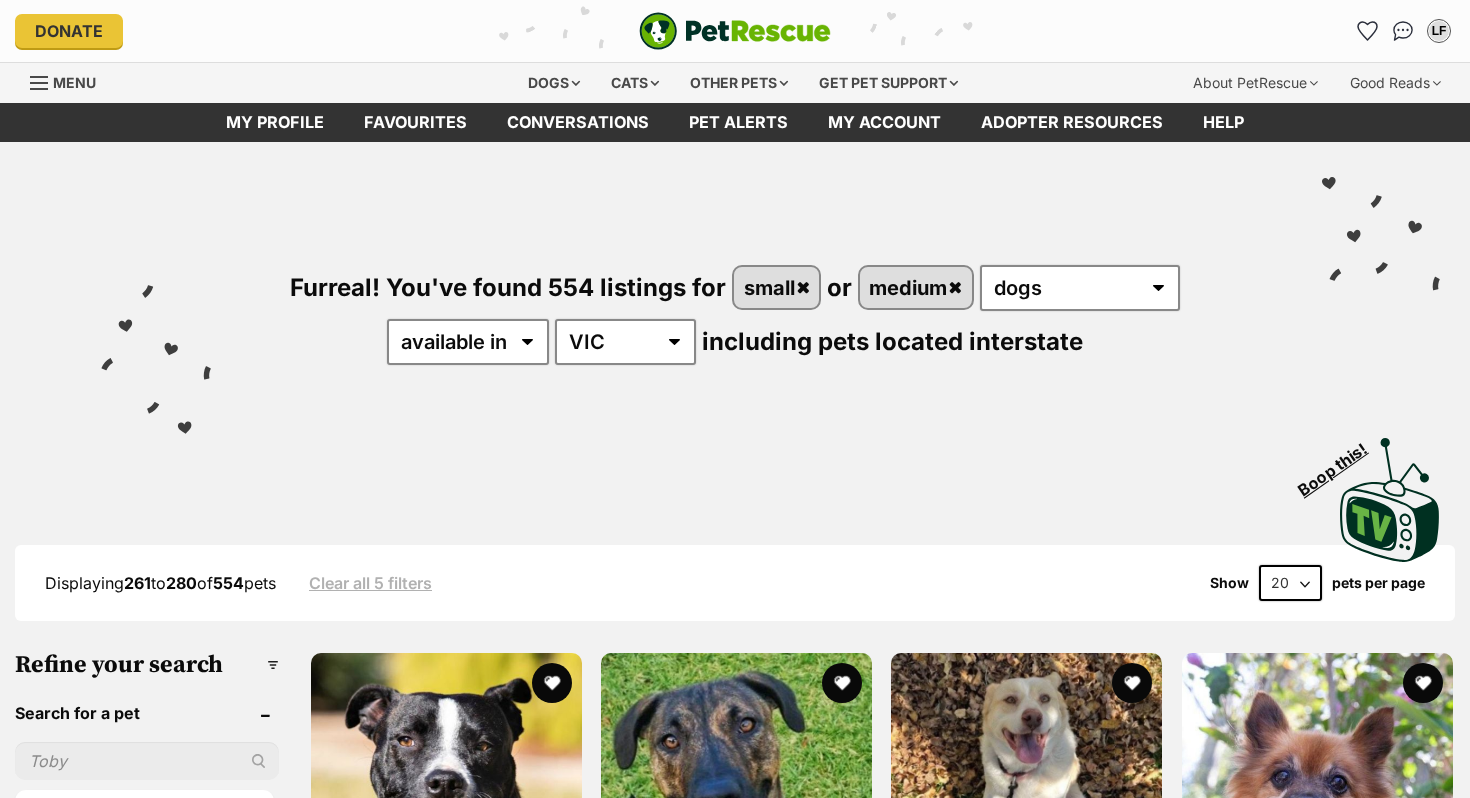scroll, scrollTop: 0, scrollLeft: 0, axis: both 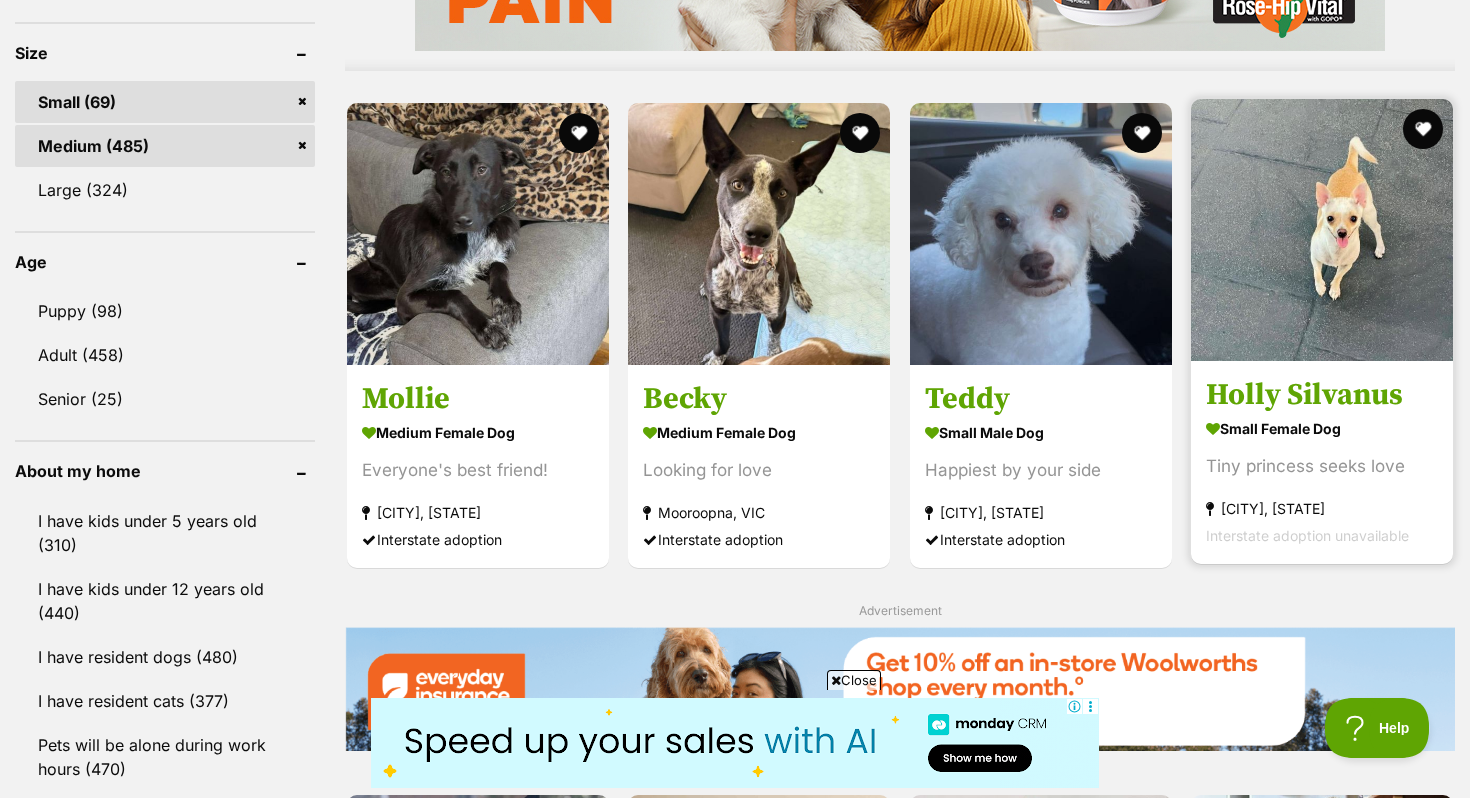 click at bounding box center [1322, 230] 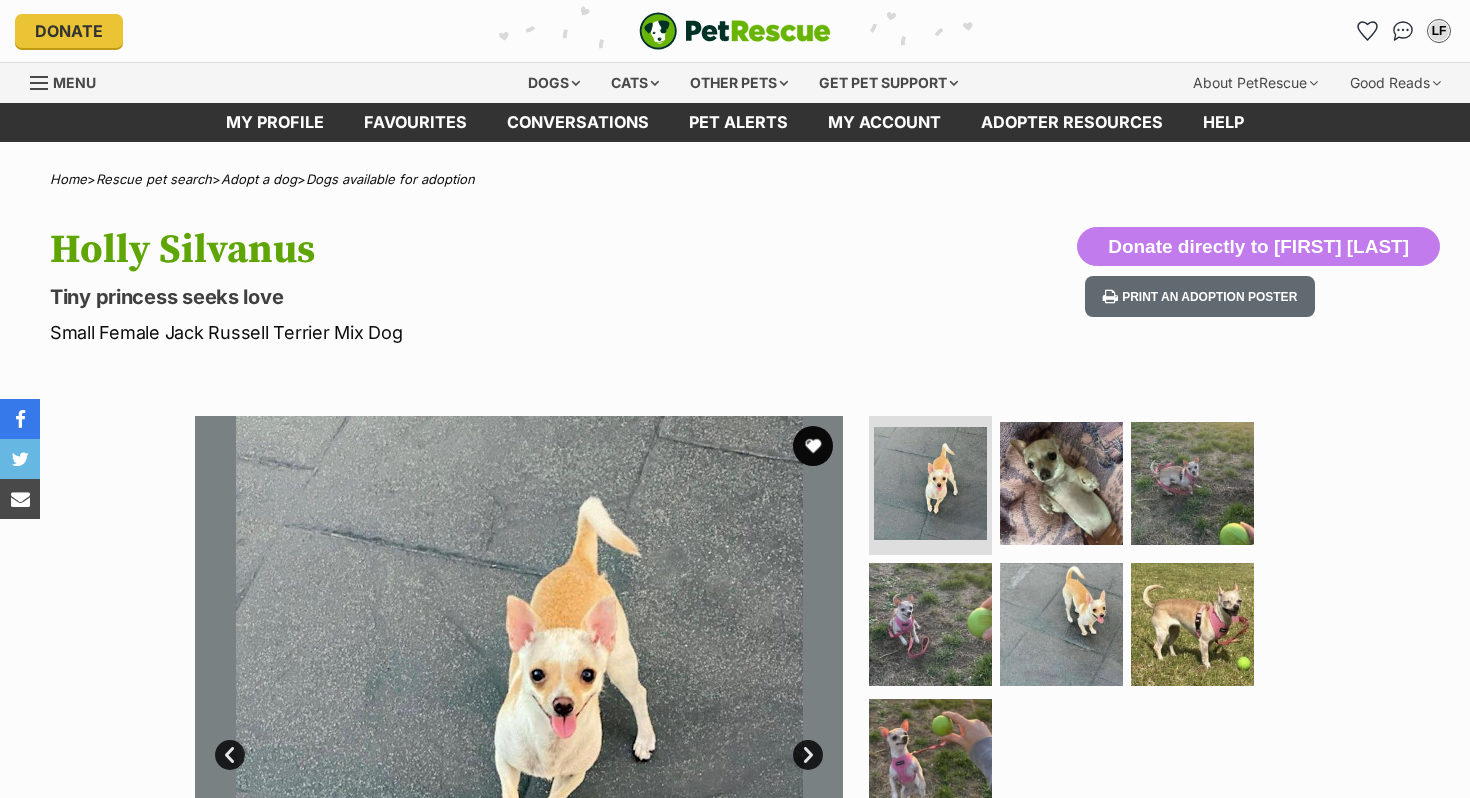 scroll, scrollTop: 0, scrollLeft: 0, axis: both 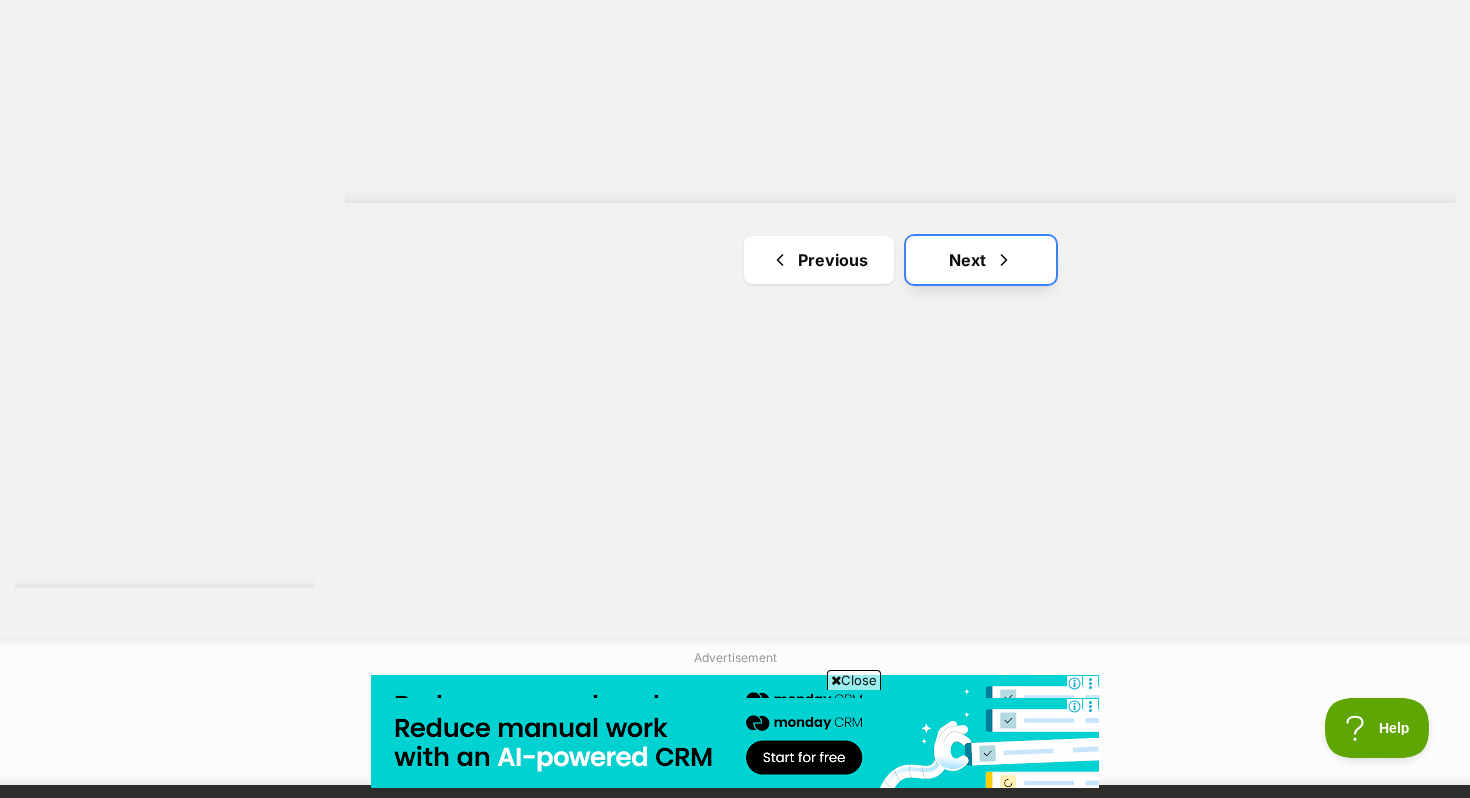 click on "Next" at bounding box center (981, 260) 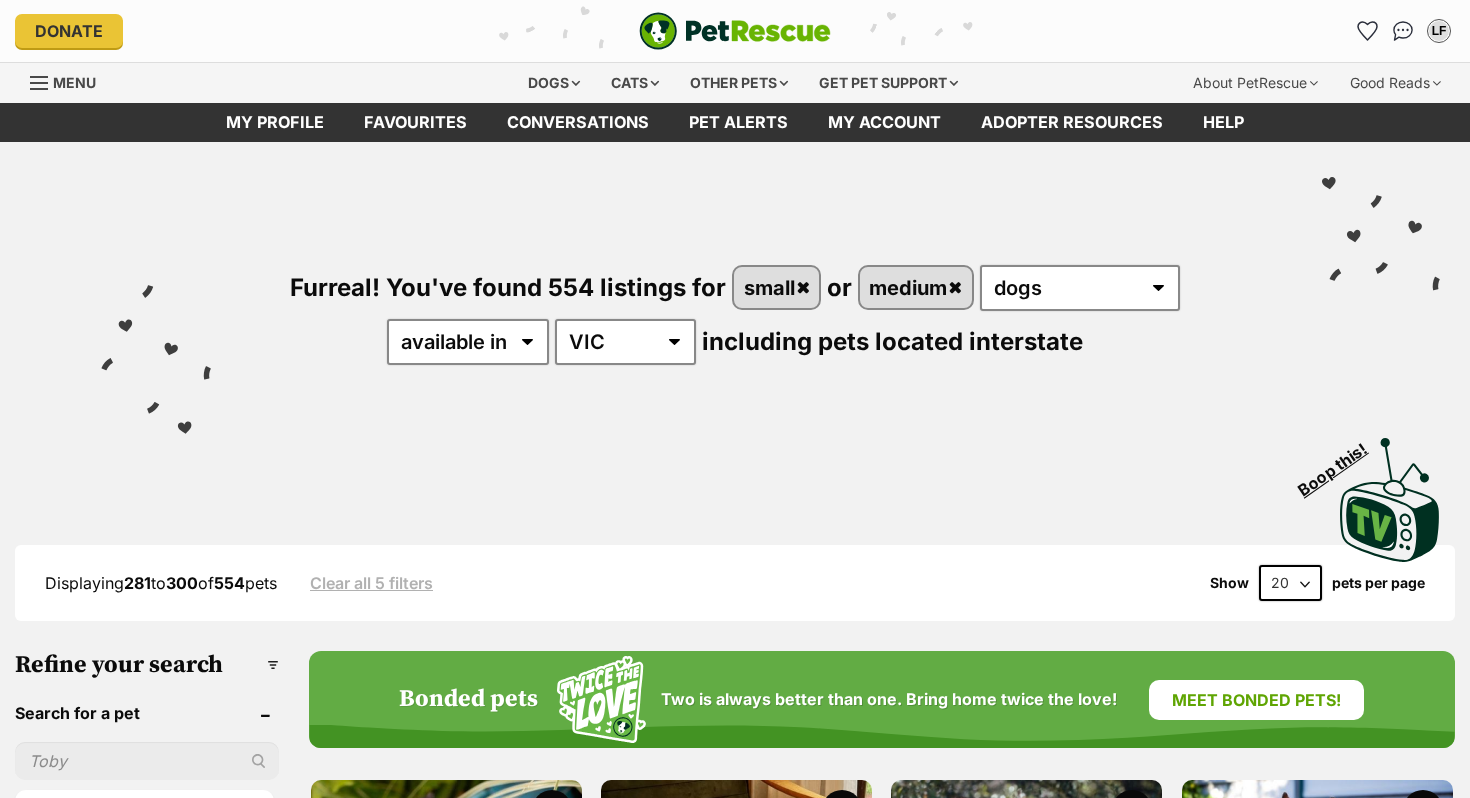 scroll, scrollTop: 0, scrollLeft: 0, axis: both 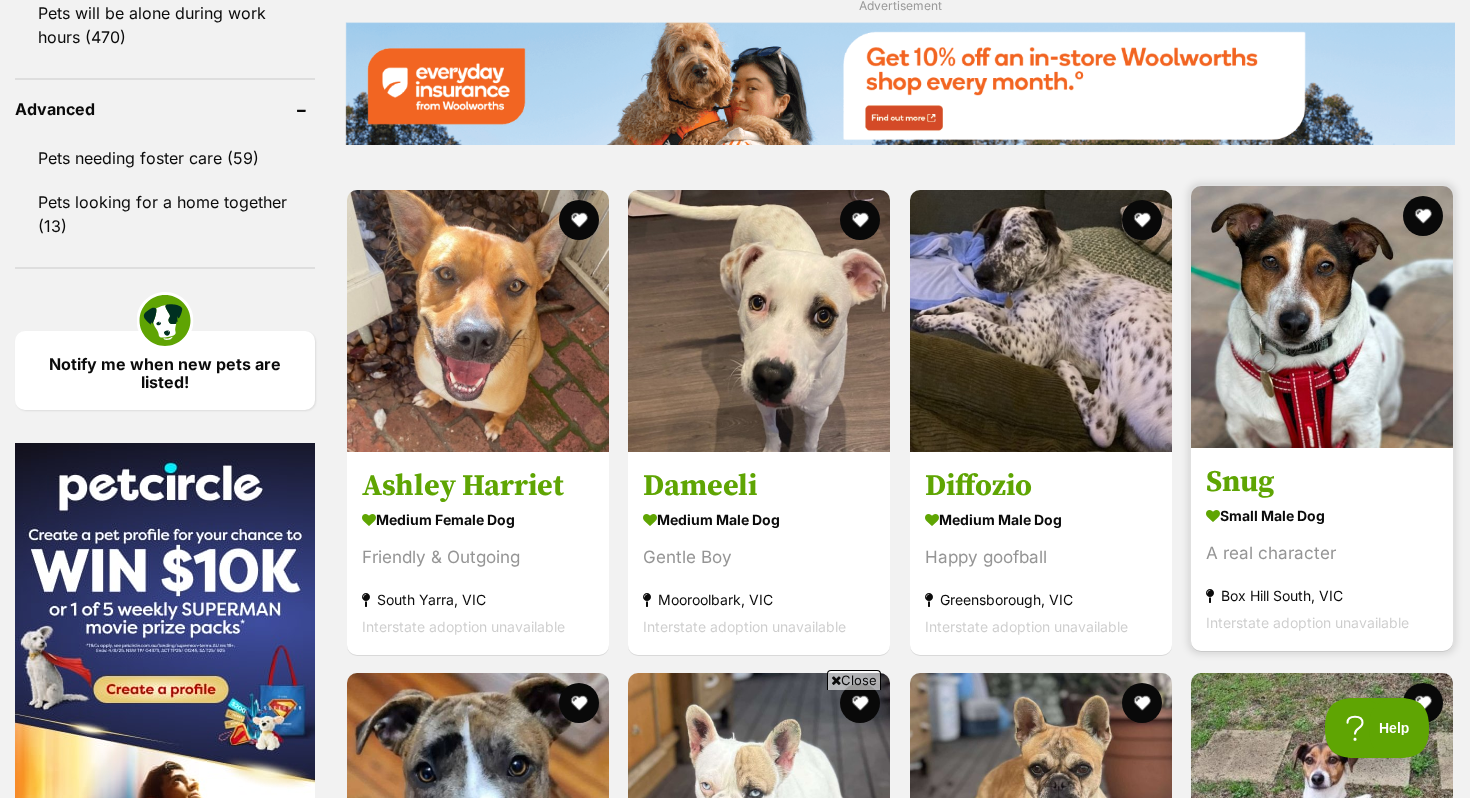 click at bounding box center [1322, 317] 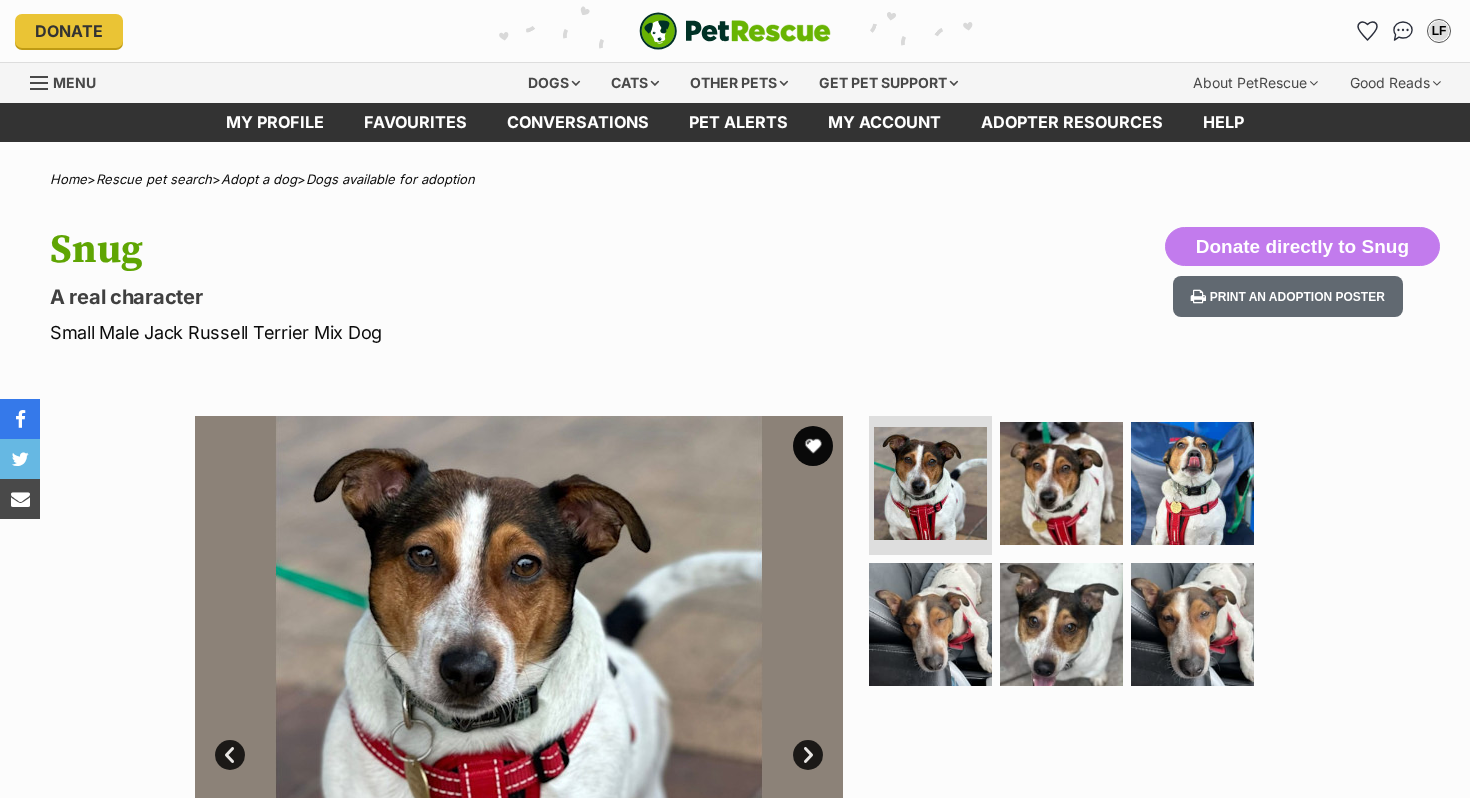scroll, scrollTop: 0, scrollLeft: 0, axis: both 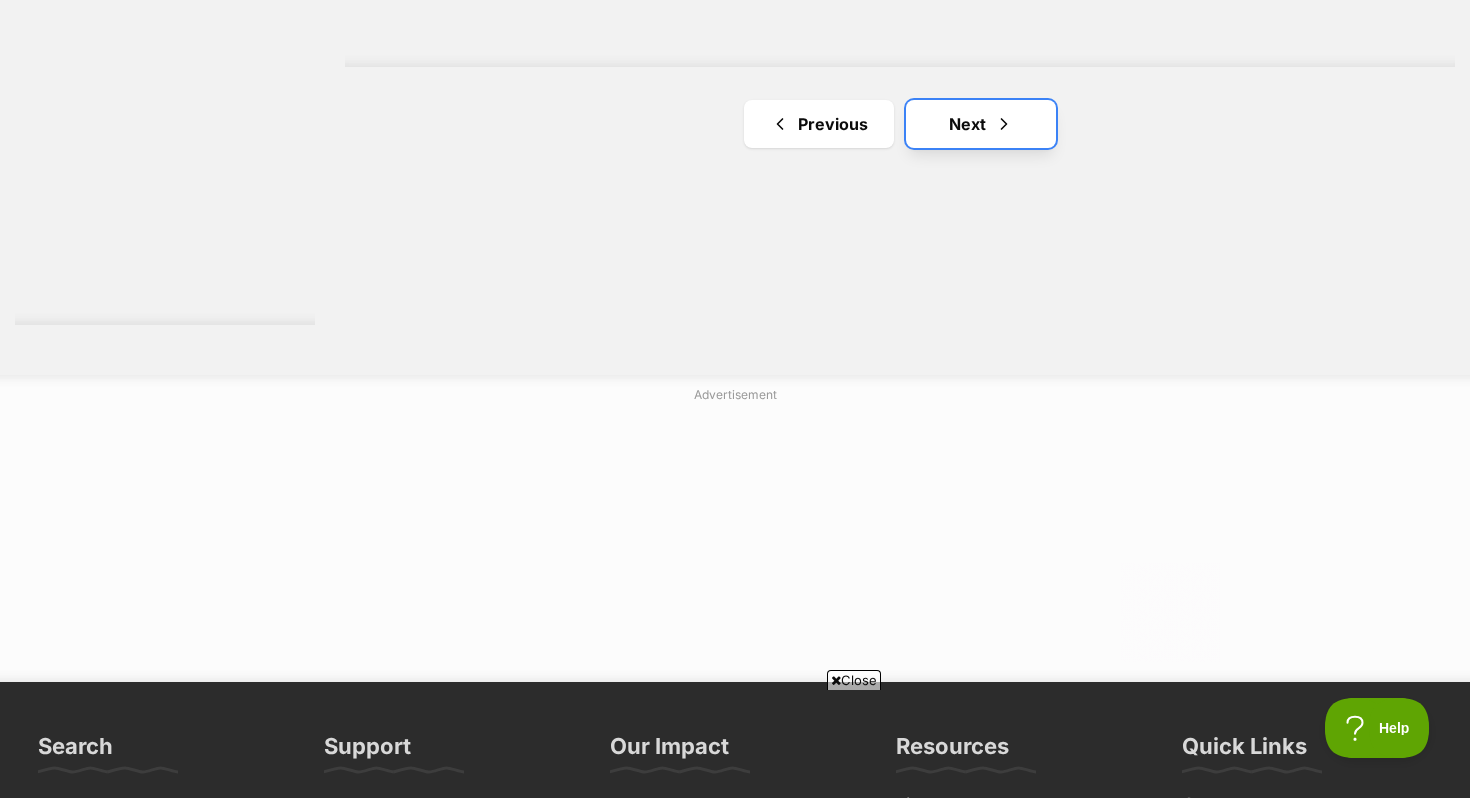 click on "Next" at bounding box center [981, 124] 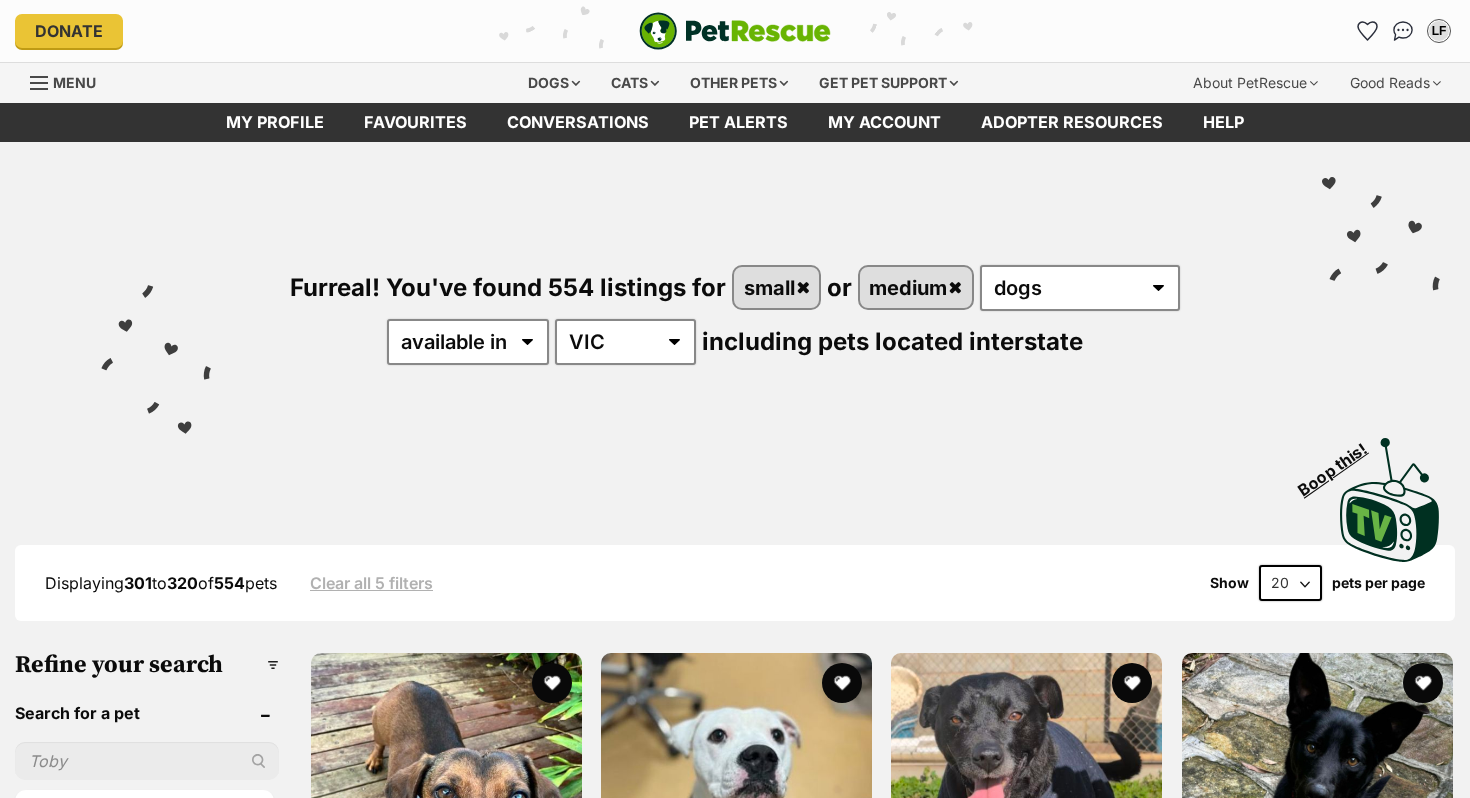 scroll, scrollTop: 110, scrollLeft: 0, axis: vertical 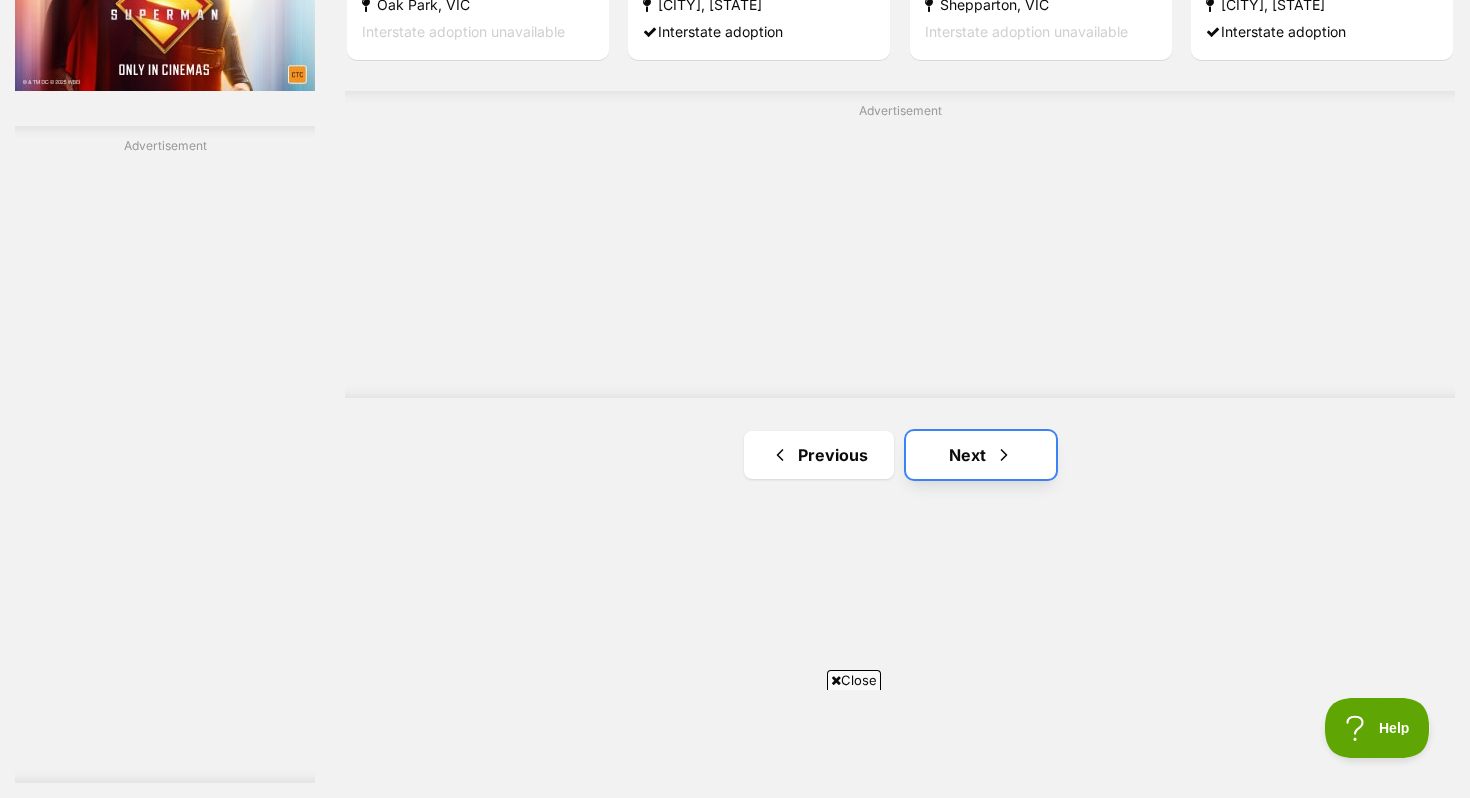 click on "Next" at bounding box center (981, 455) 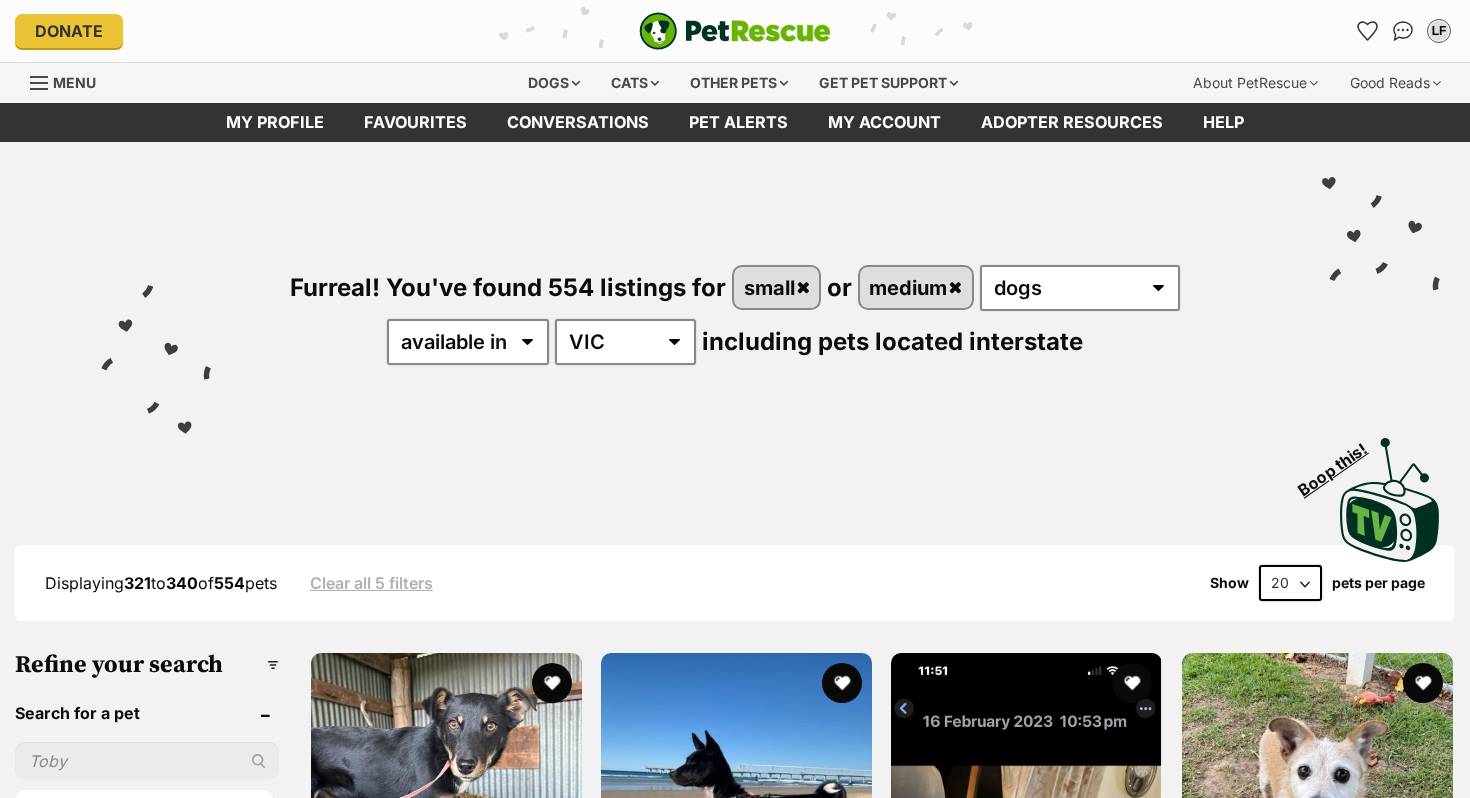 scroll, scrollTop: 0, scrollLeft: 0, axis: both 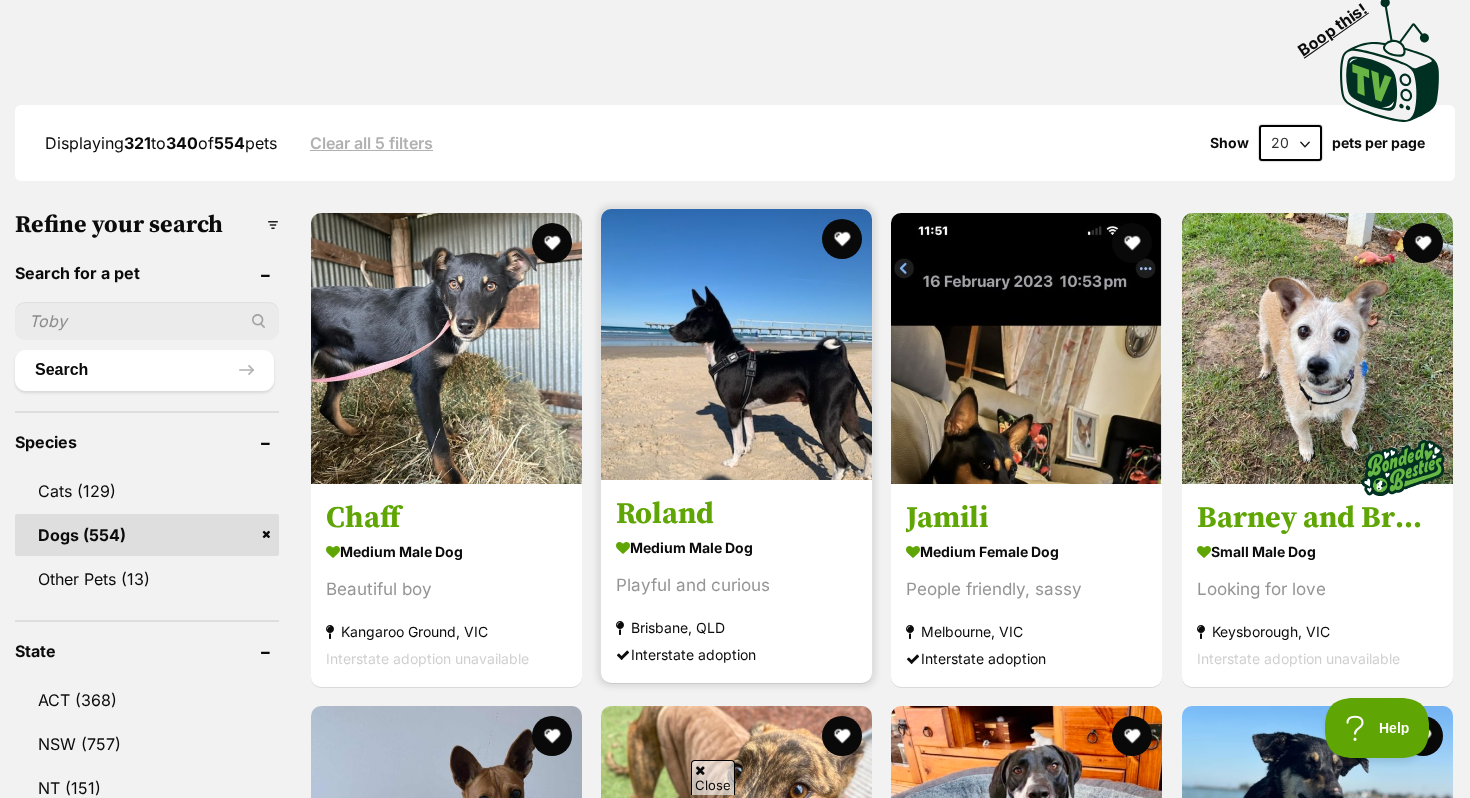 click at bounding box center [736, 344] 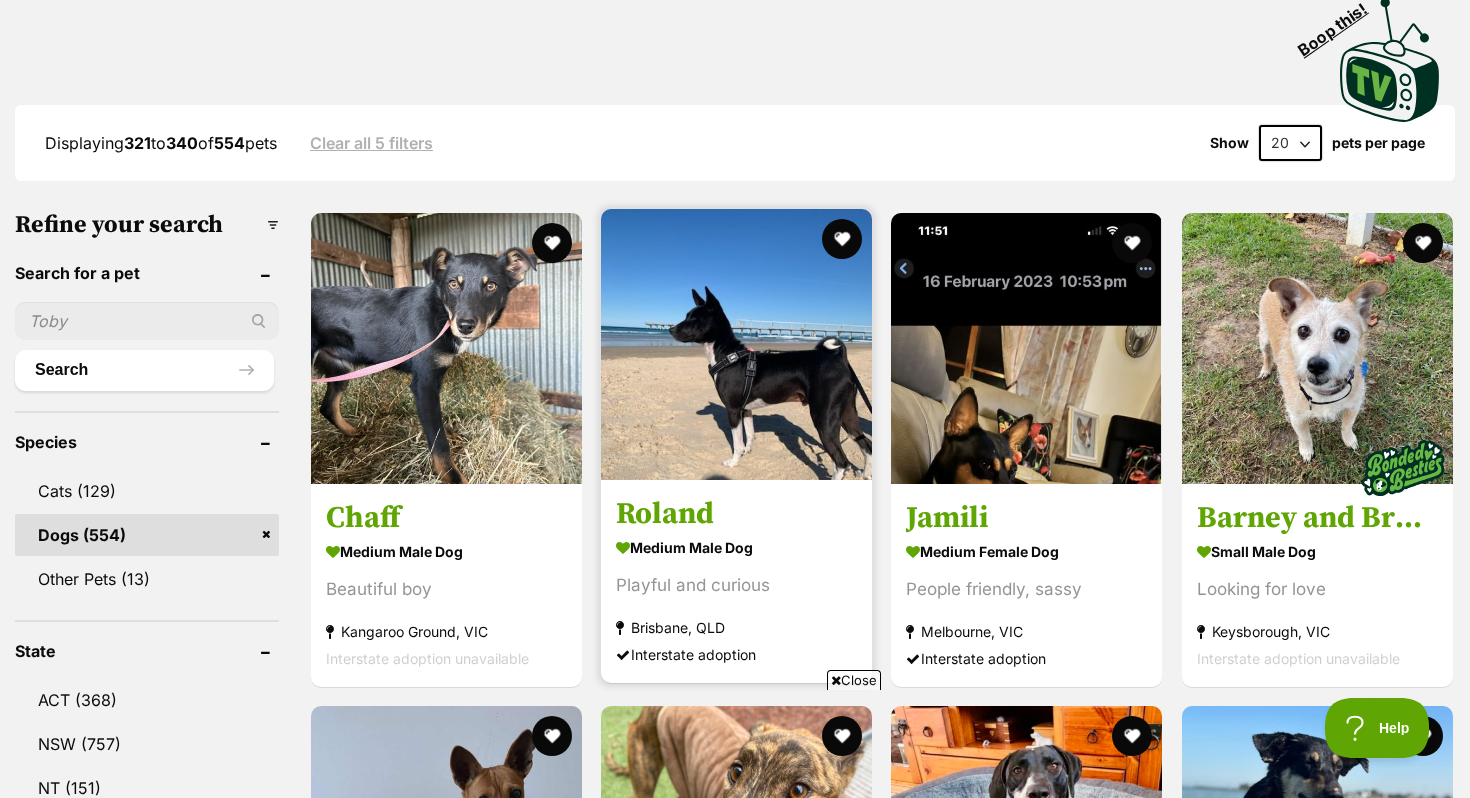 scroll, scrollTop: 0, scrollLeft: 0, axis: both 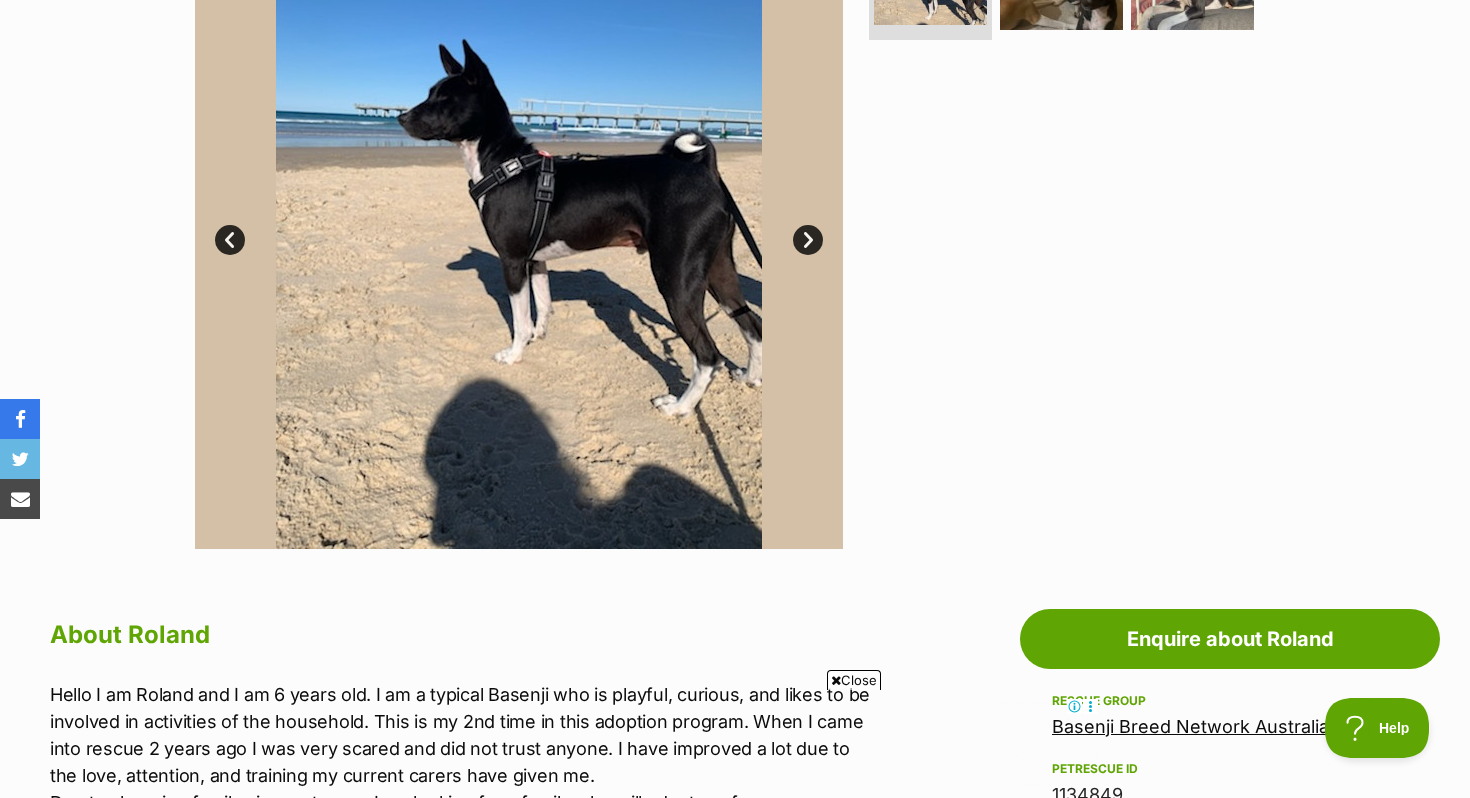 click at bounding box center (519, 225) 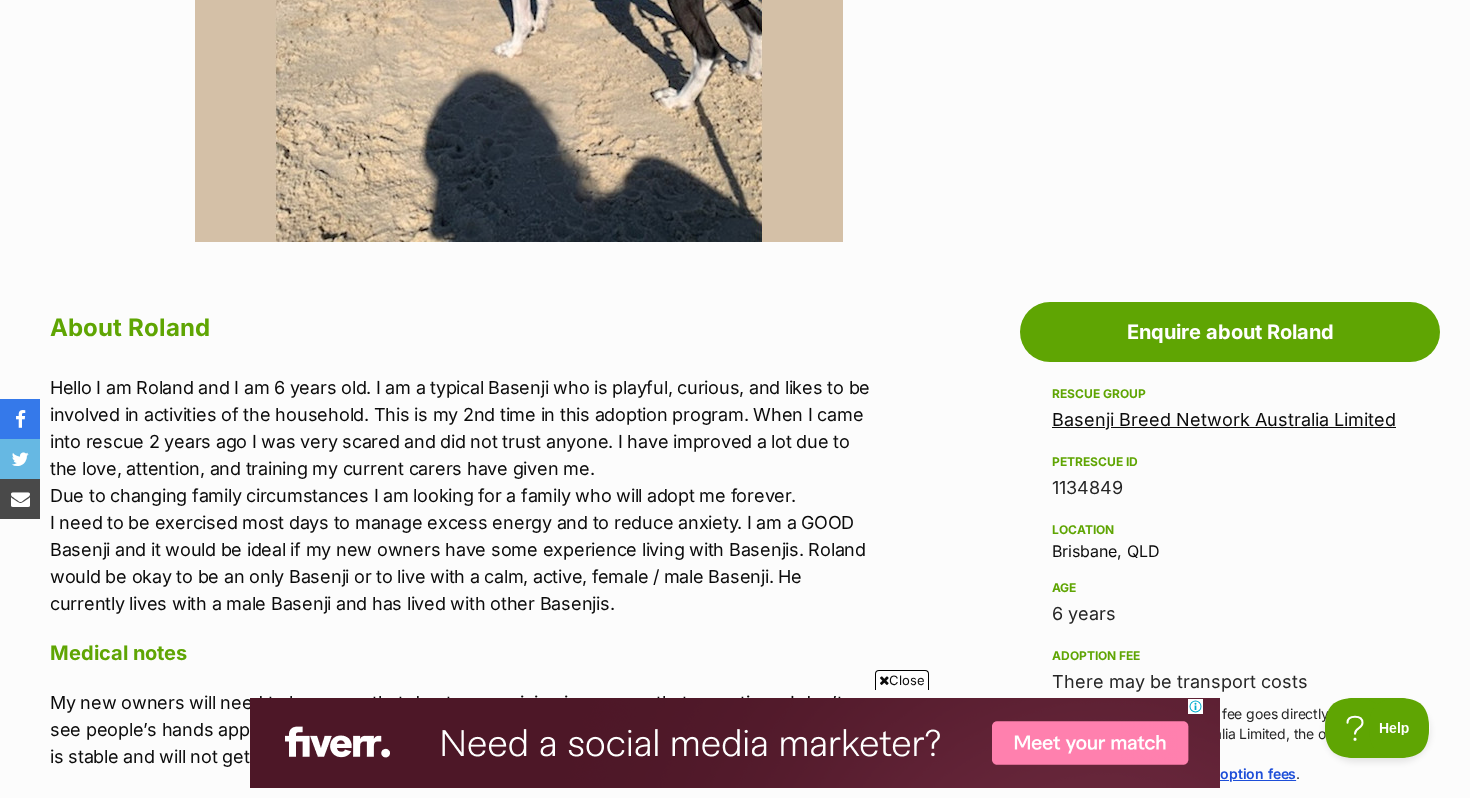 scroll, scrollTop: 850, scrollLeft: 0, axis: vertical 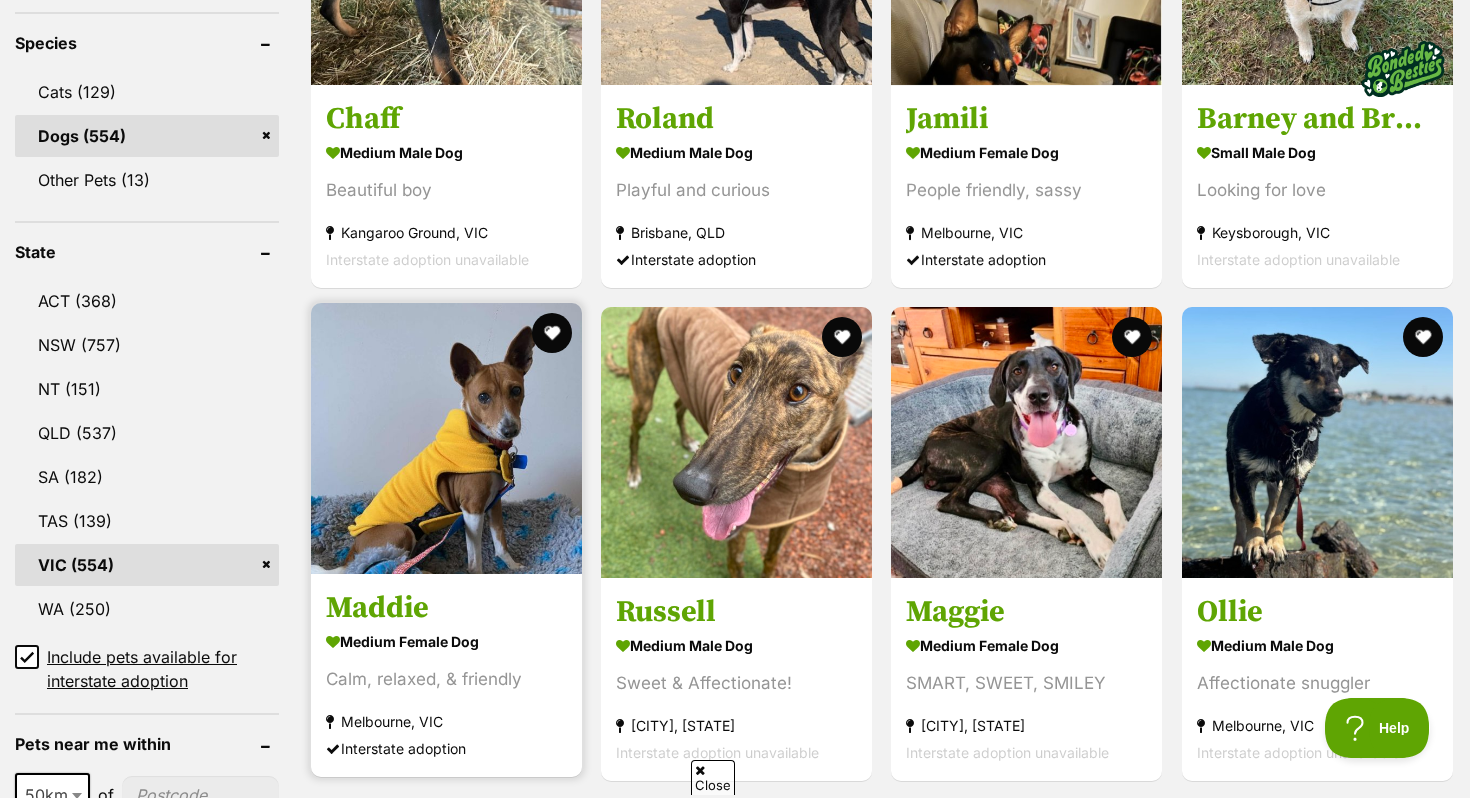 click at bounding box center [446, 438] 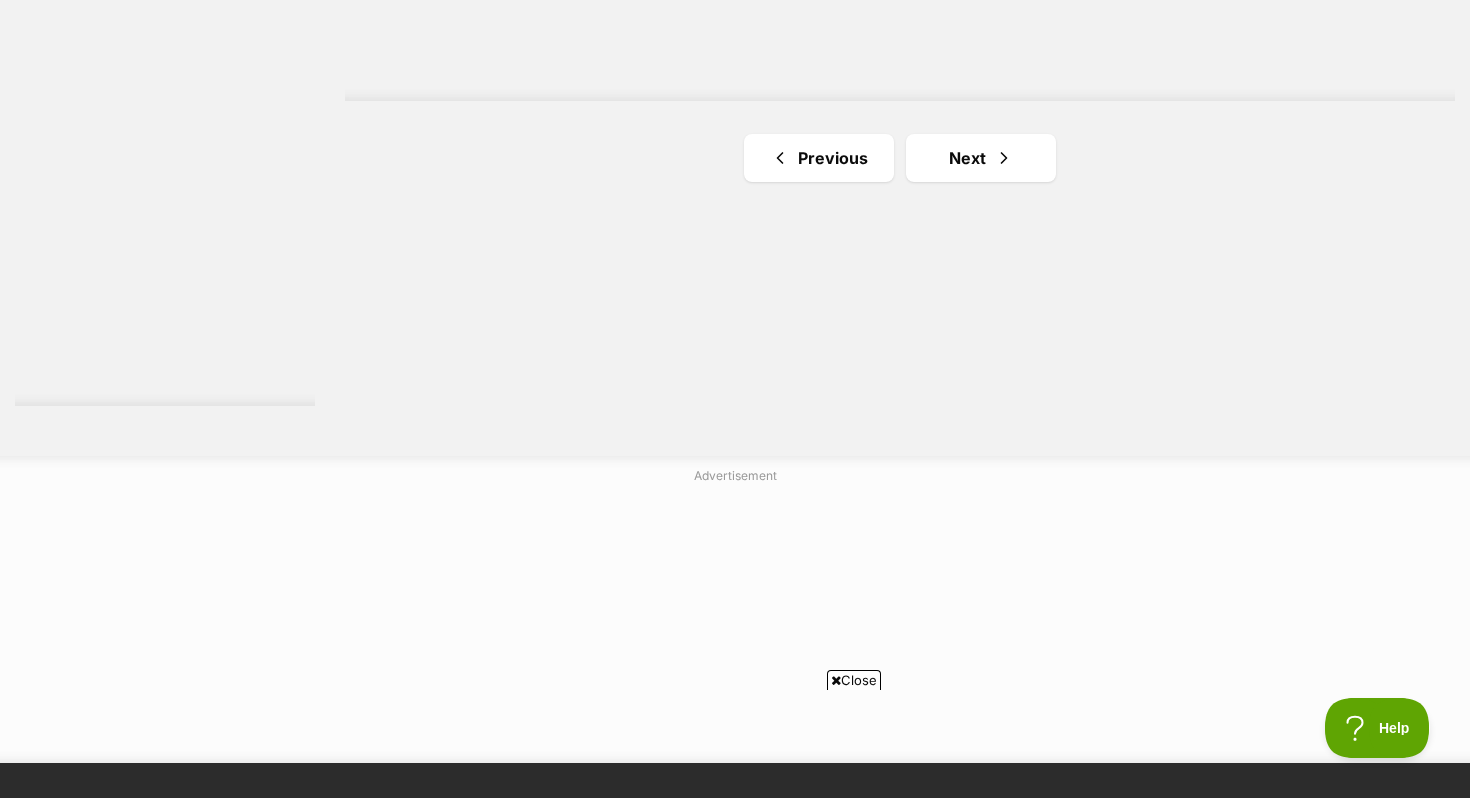 scroll, scrollTop: 3860, scrollLeft: 0, axis: vertical 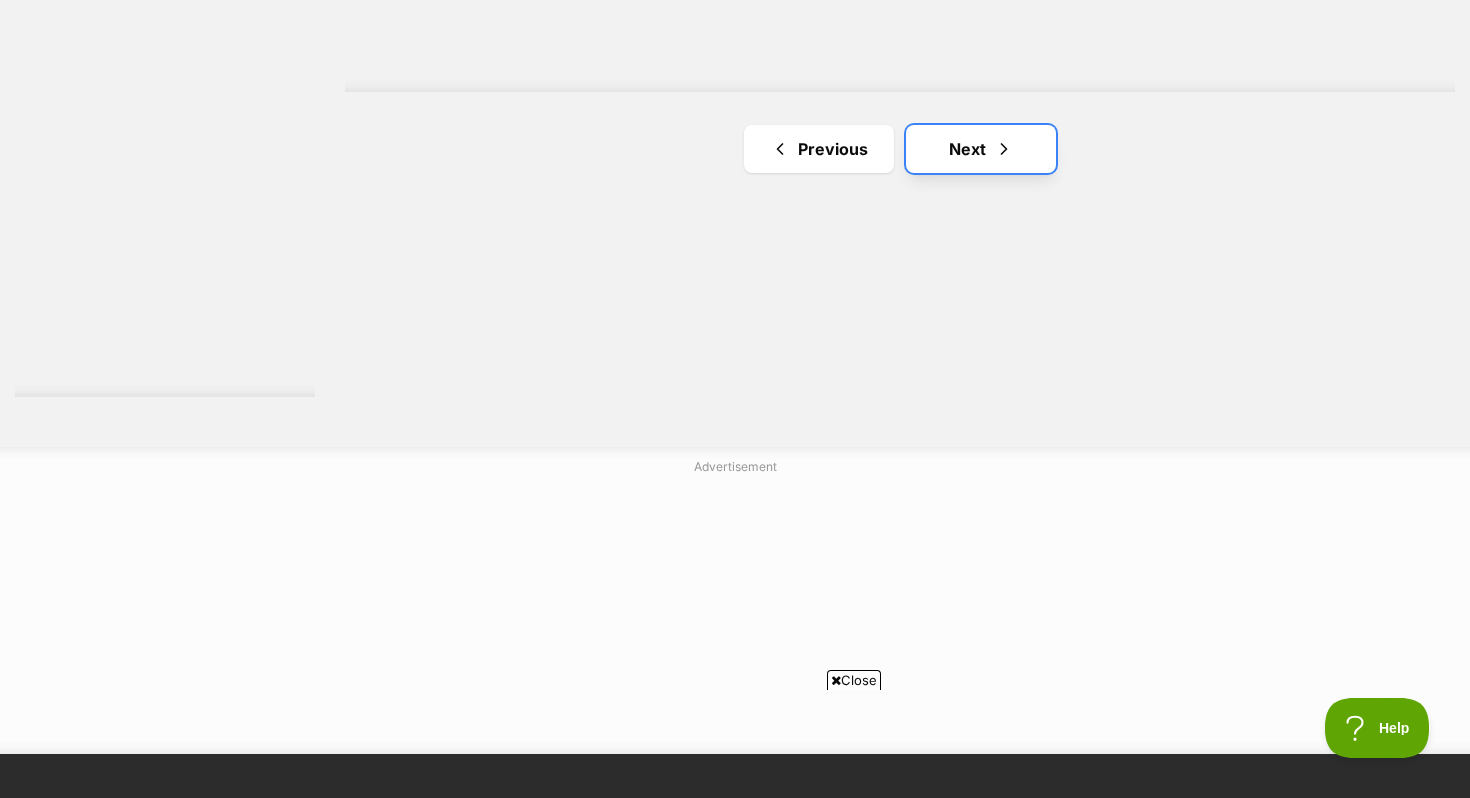 click on "Next" at bounding box center [981, 149] 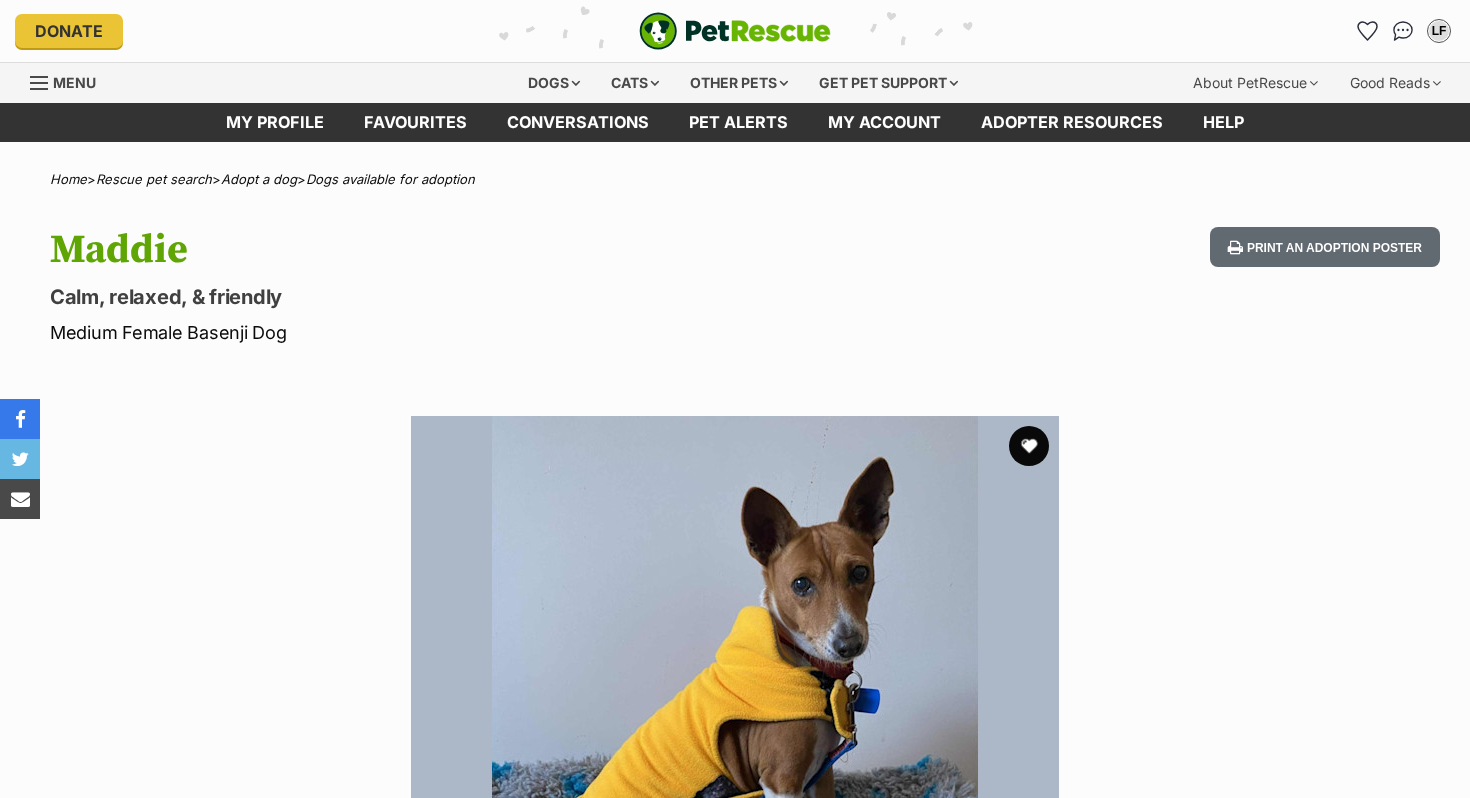 scroll, scrollTop: 0, scrollLeft: 0, axis: both 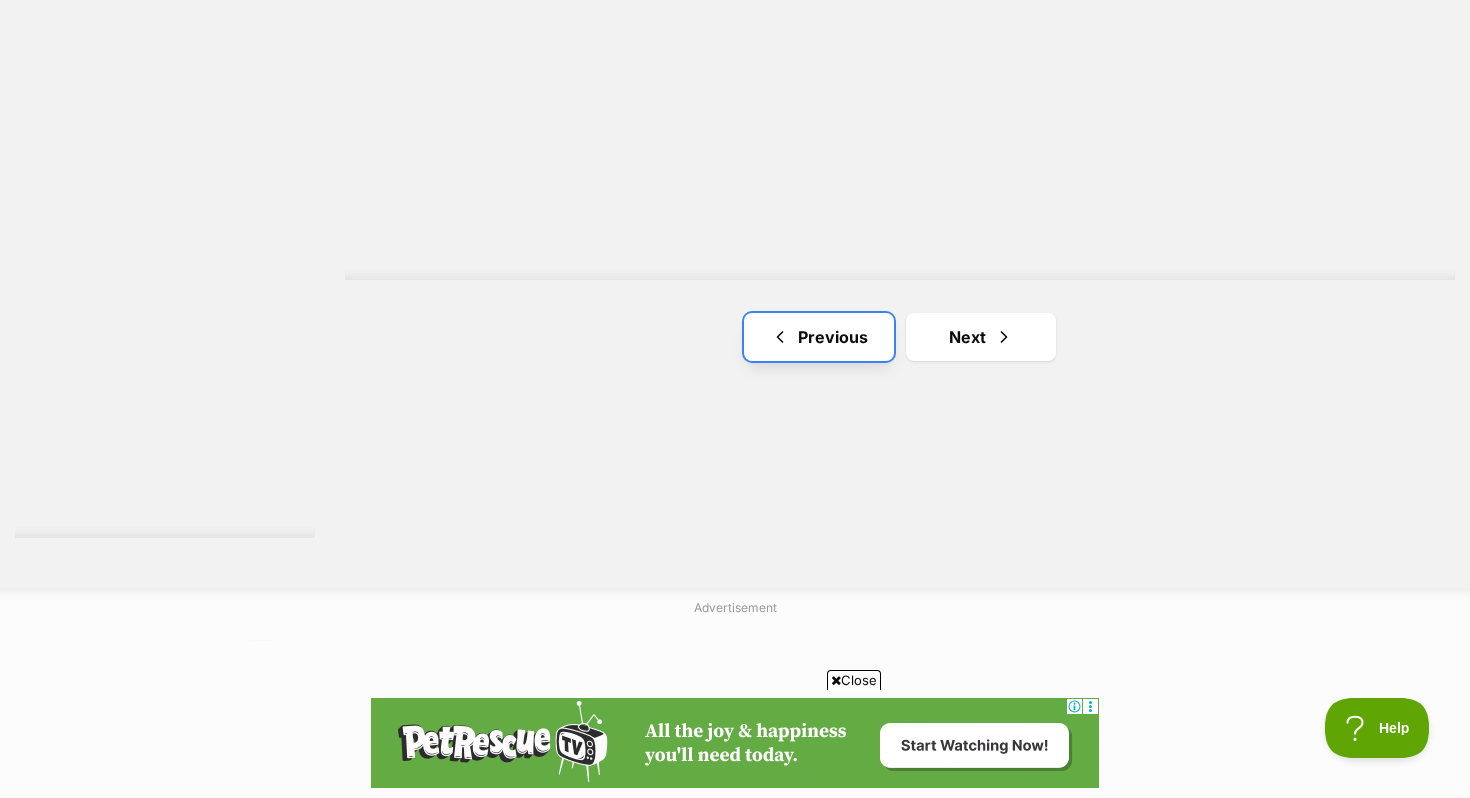 click 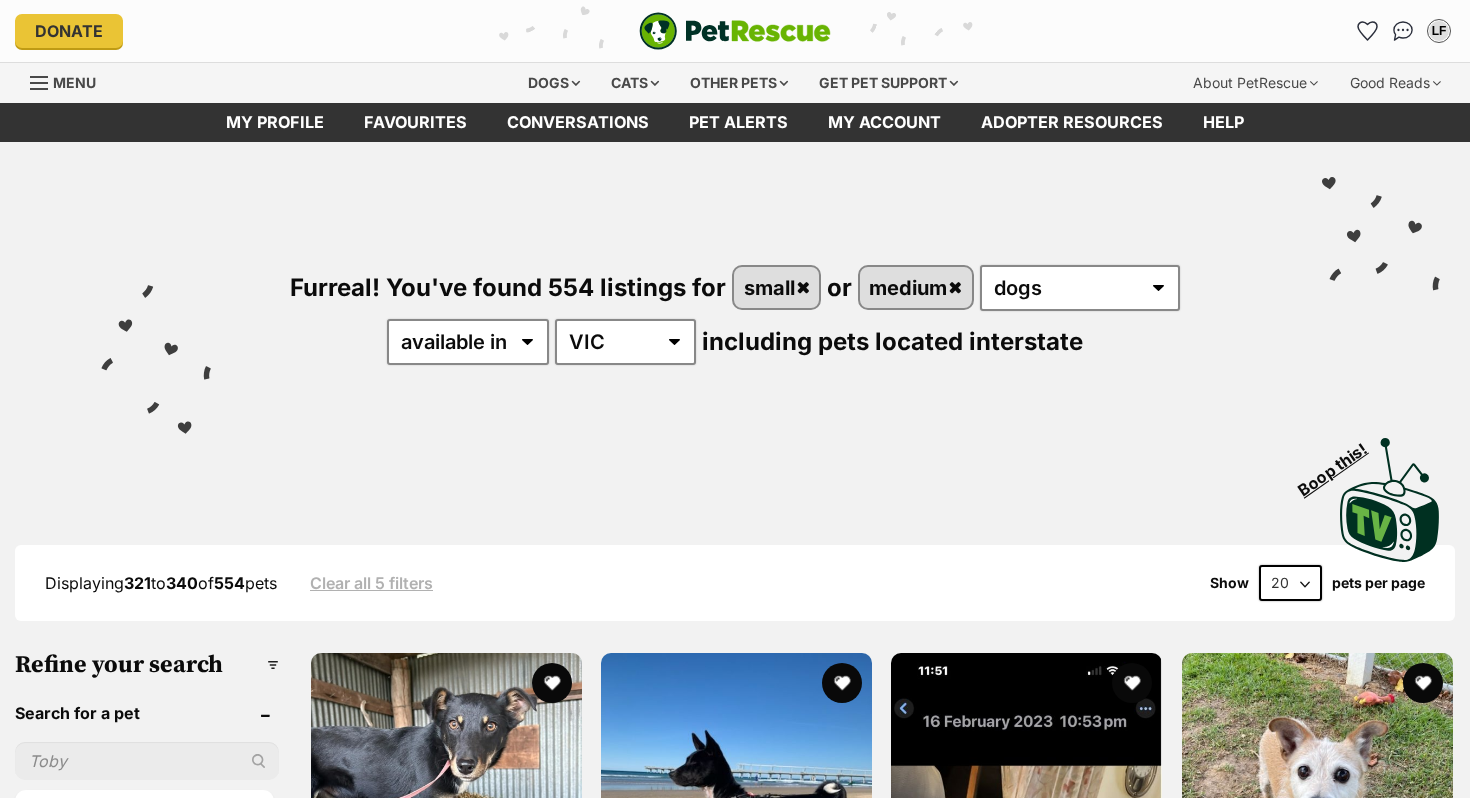 scroll, scrollTop: 266, scrollLeft: 0, axis: vertical 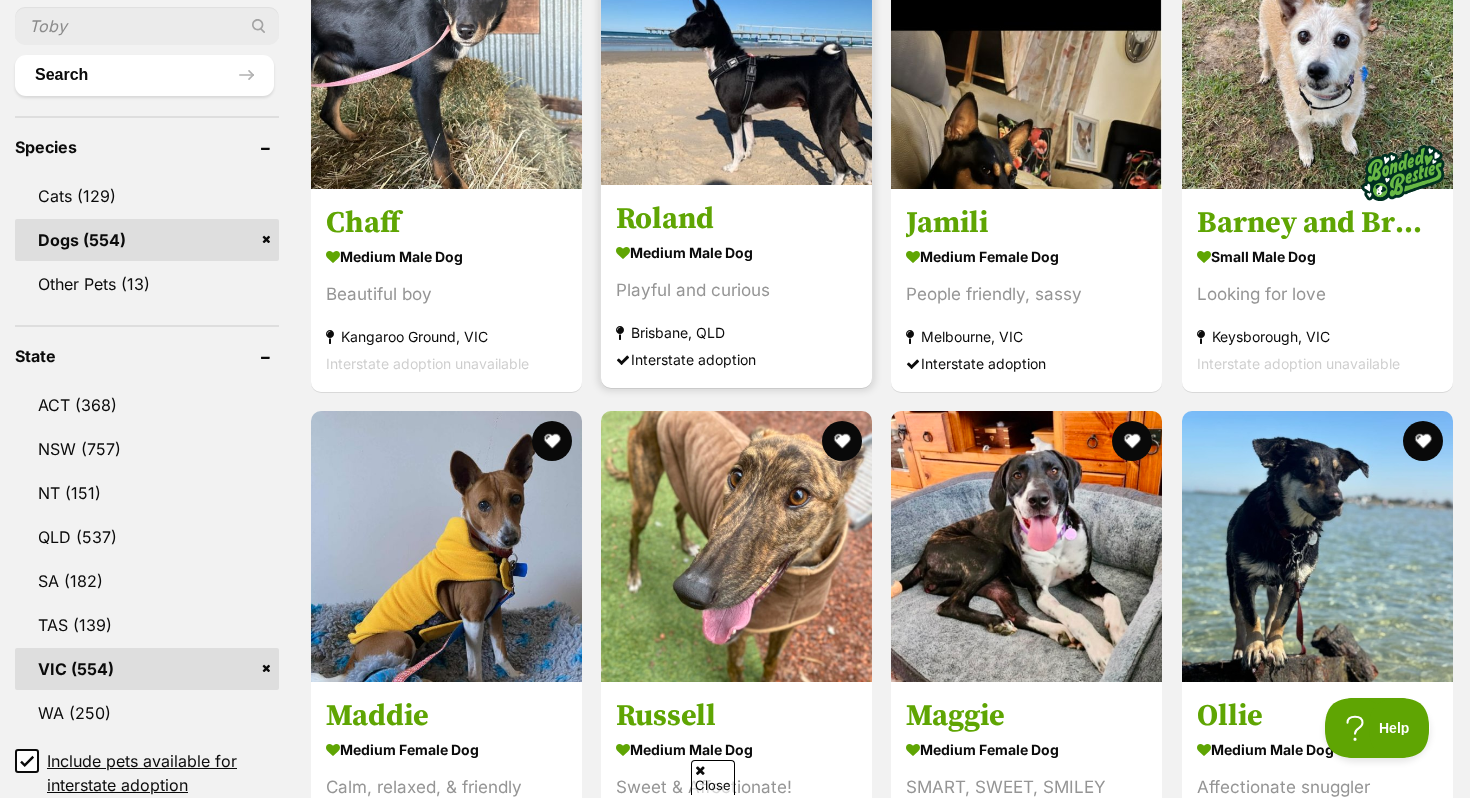 click at bounding box center (736, 49) 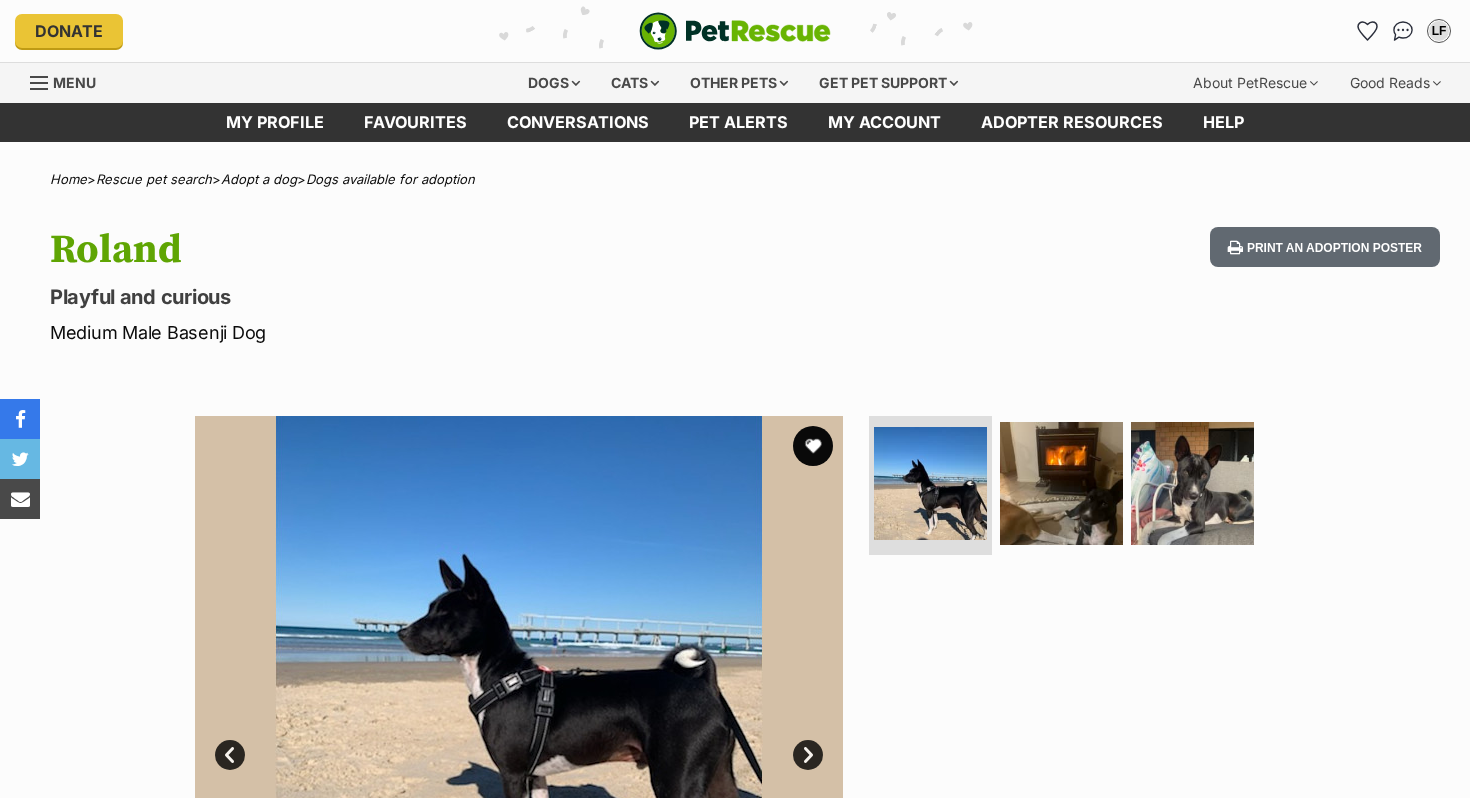 scroll, scrollTop: 0, scrollLeft: 0, axis: both 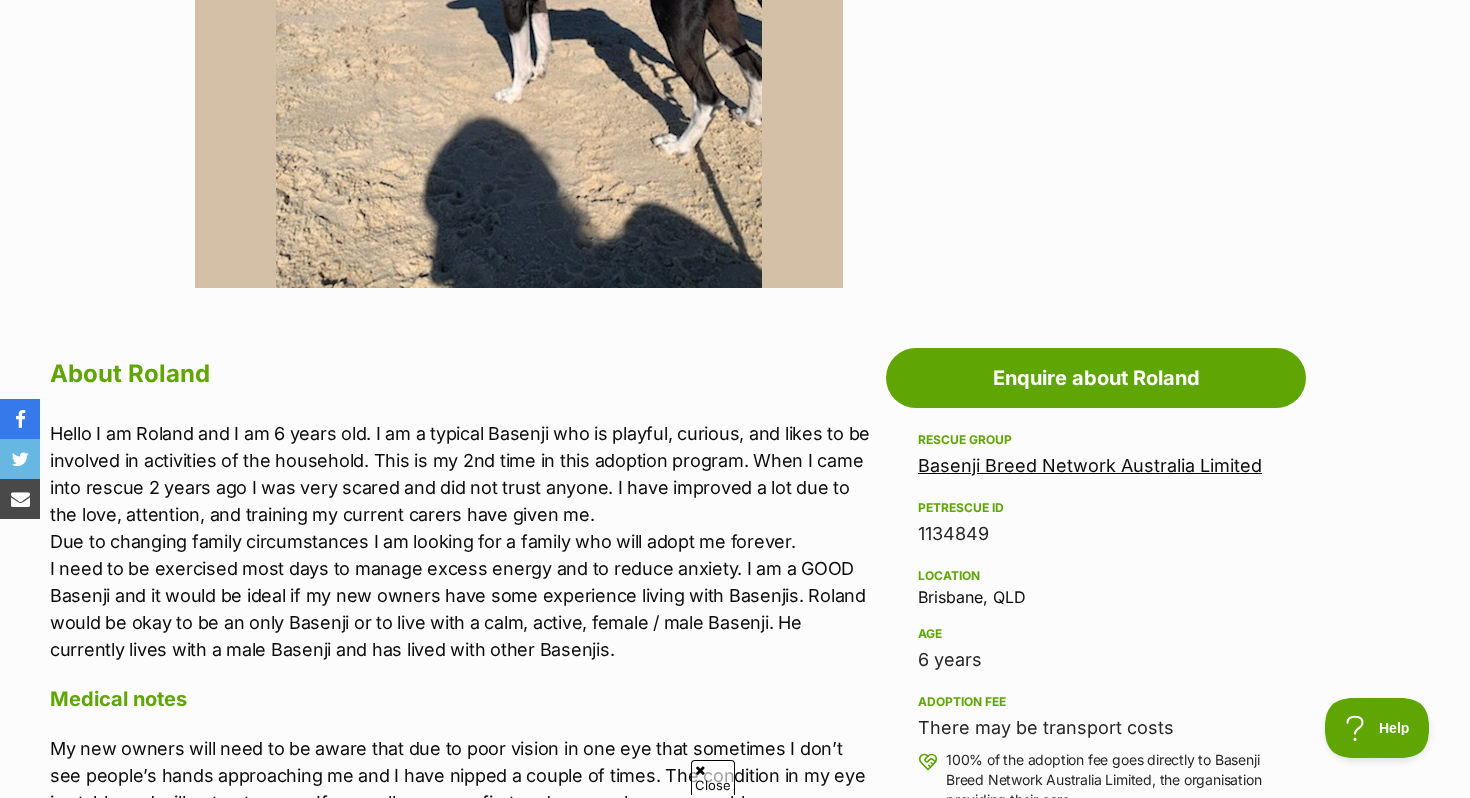 click on "Basenji Breed Network Australia Limited" at bounding box center [1090, 465] 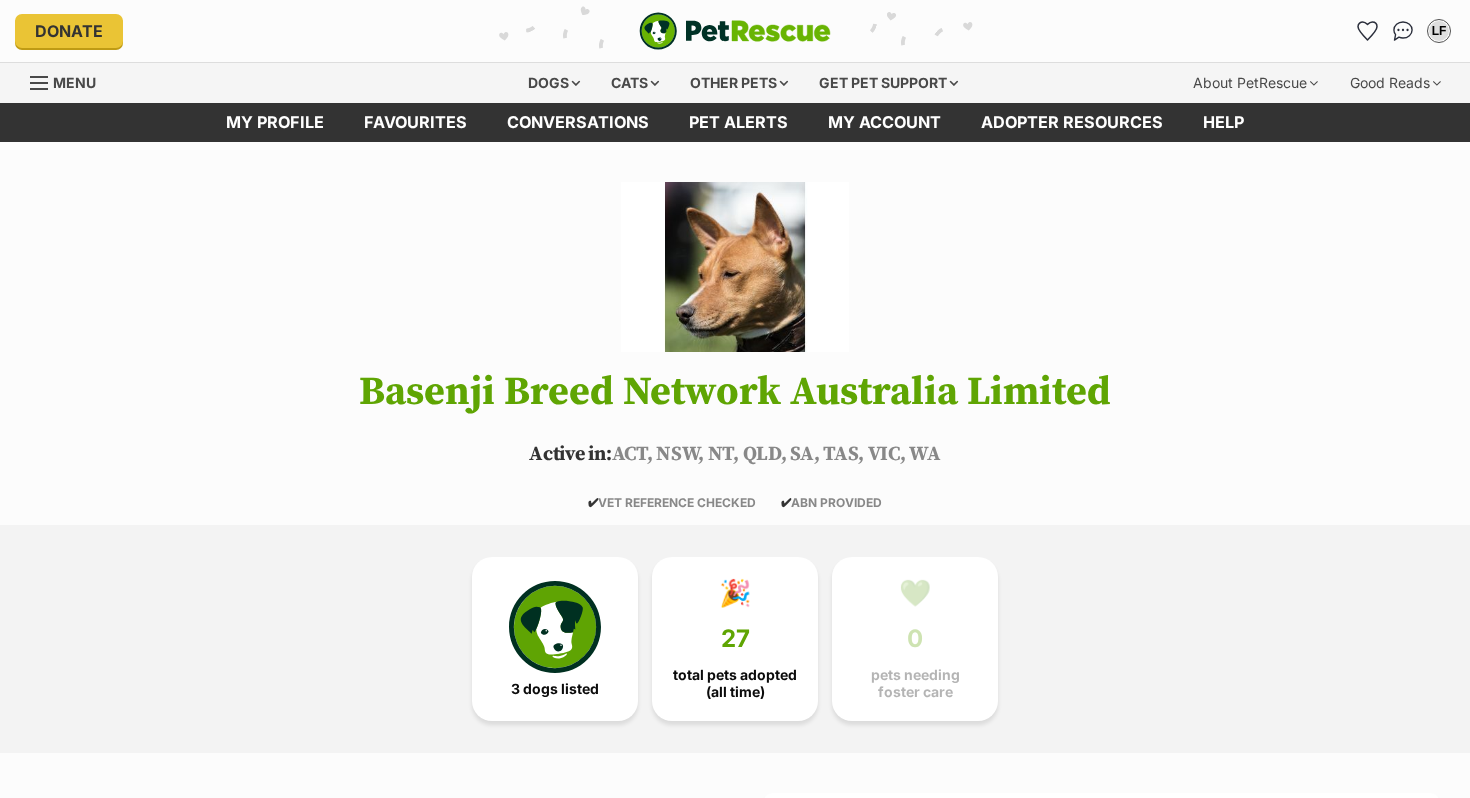 scroll, scrollTop: 0, scrollLeft: 0, axis: both 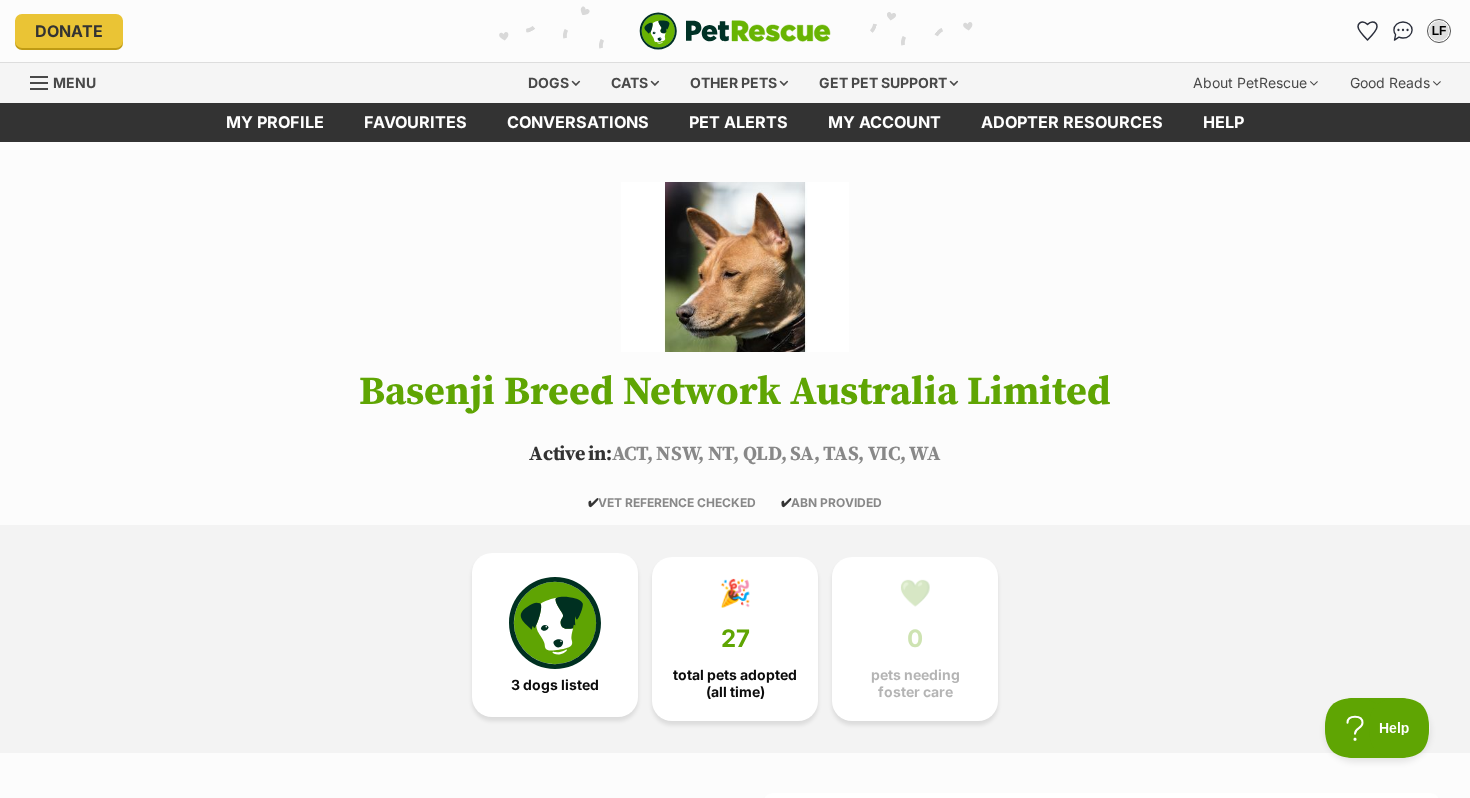 click on "3 dogs listed" at bounding box center (555, 685) 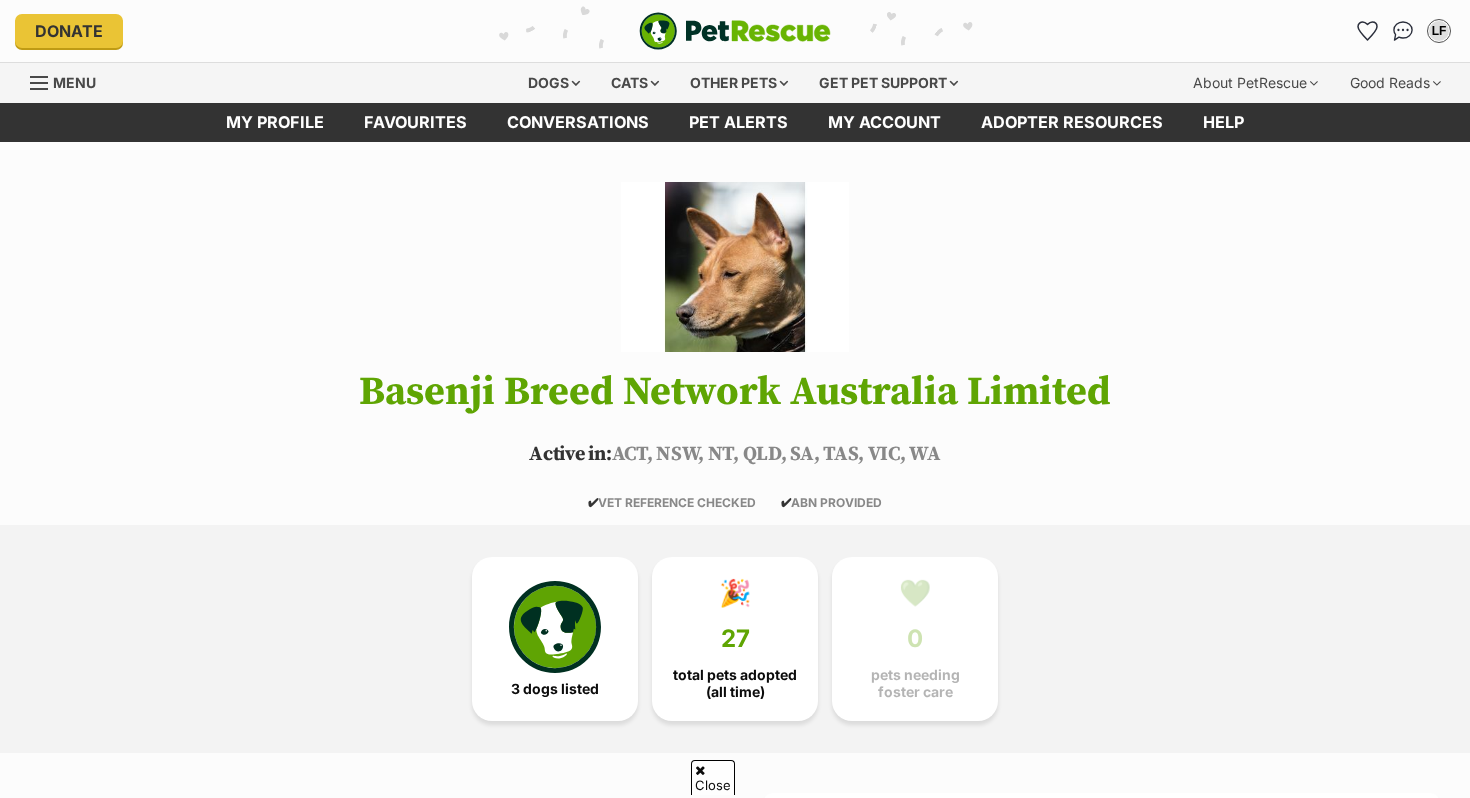 scroll, scrollTop: 464, scrollLeft: 0, axis: vertical 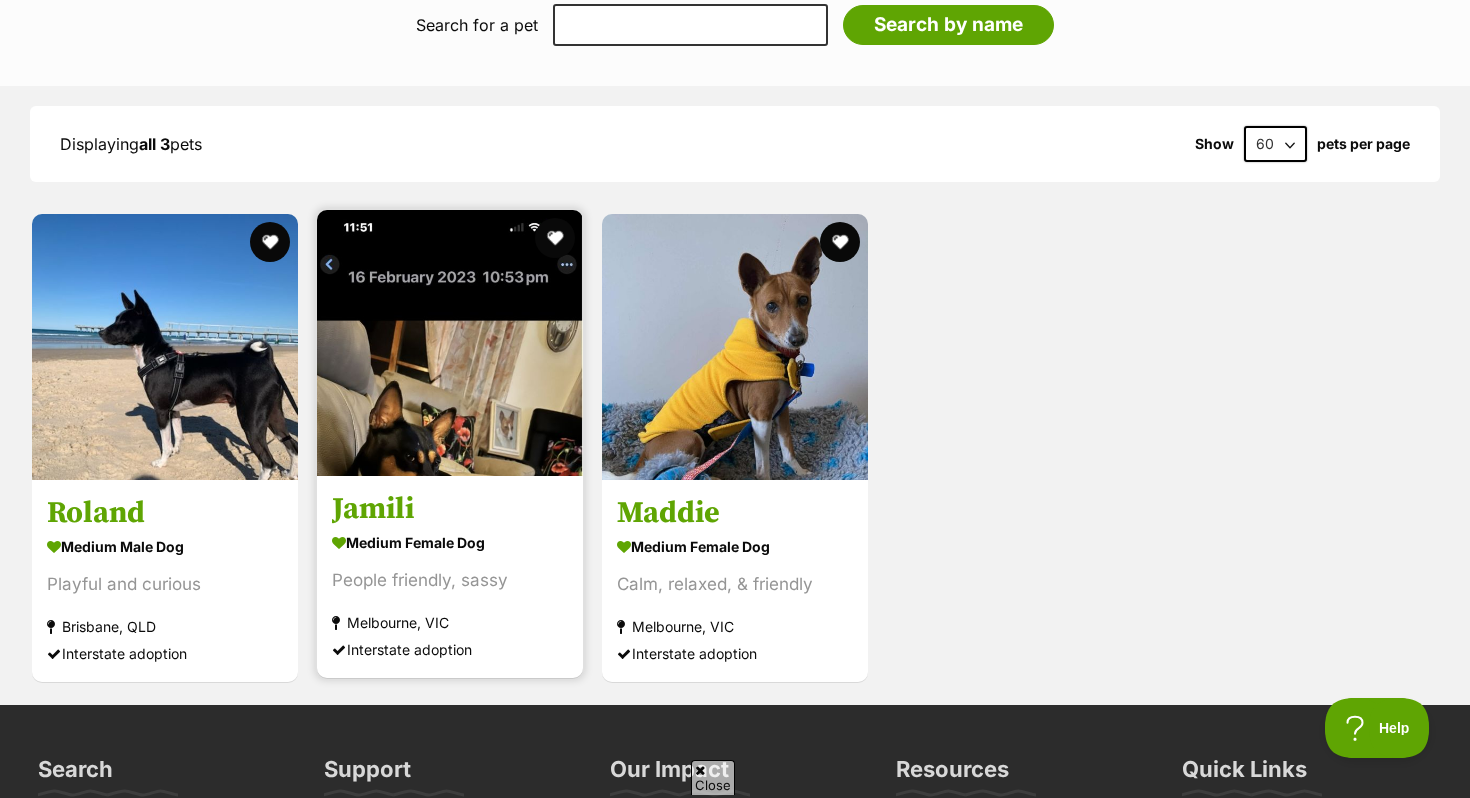 click at bounding box center (450, 470) 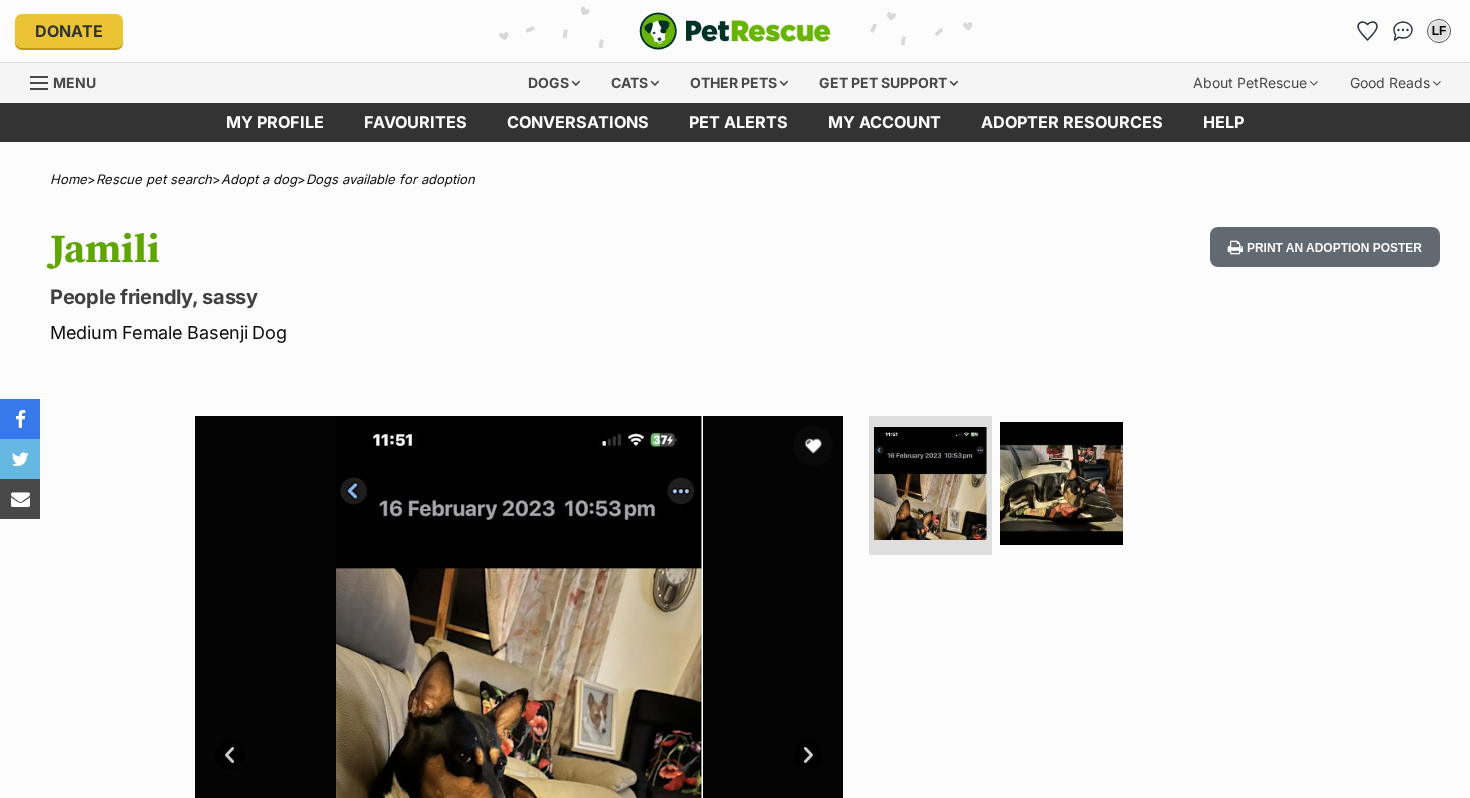 scroll, scrollTop: 0, scrollLeft: 0, axis: both 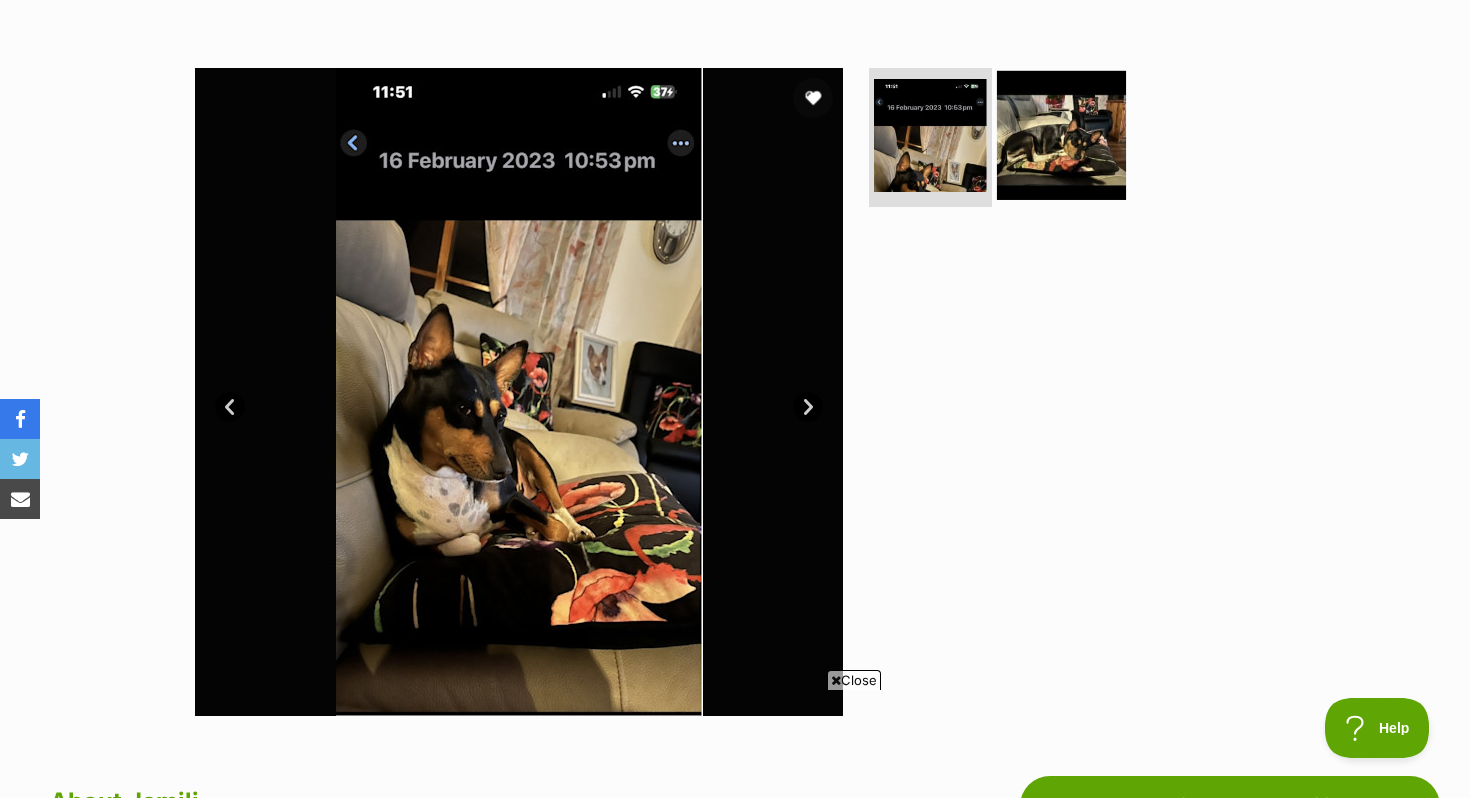 click at bounding box center [1061, 134] 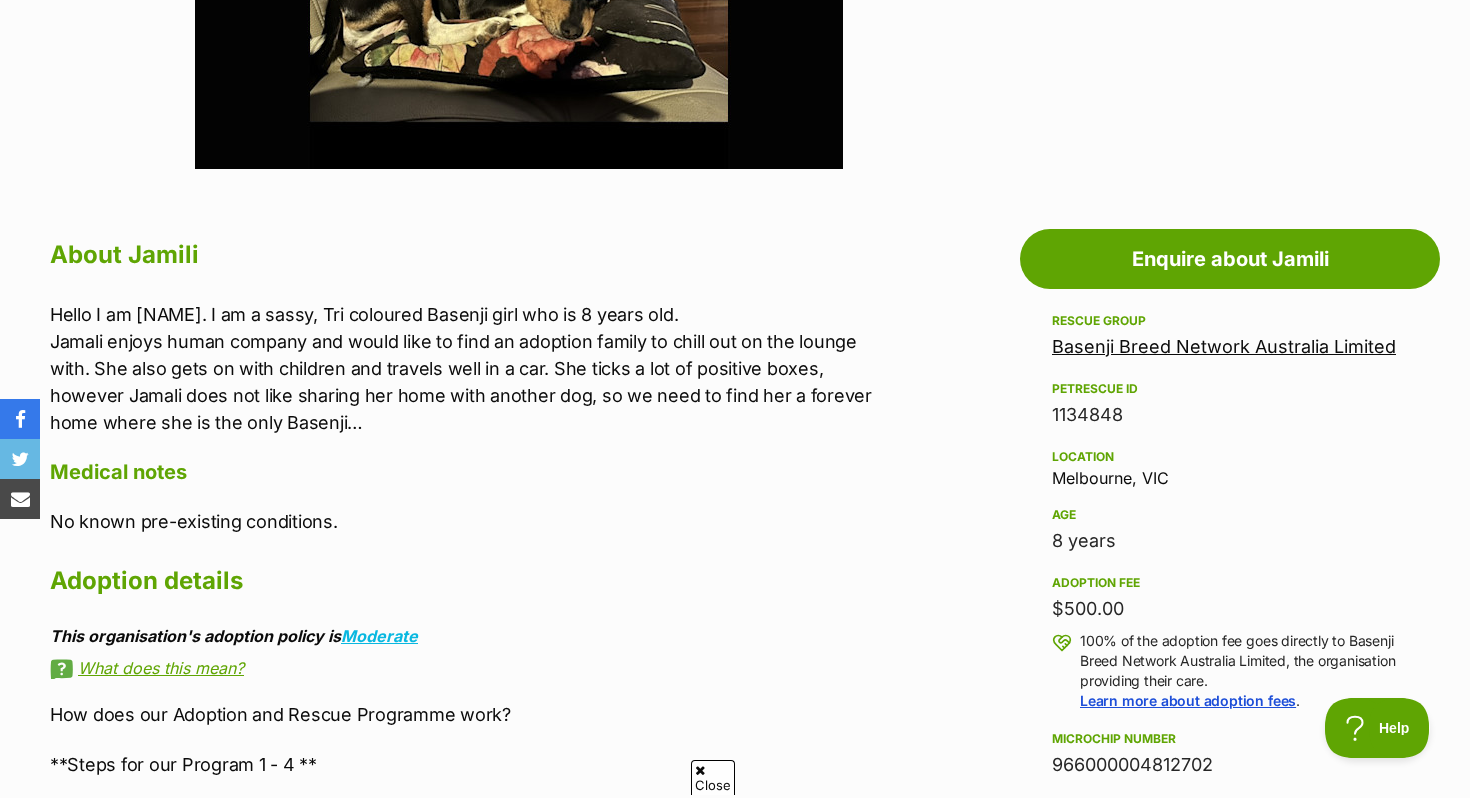 scroll, scrollTop: 0, scrollLeft: 0, axis: both 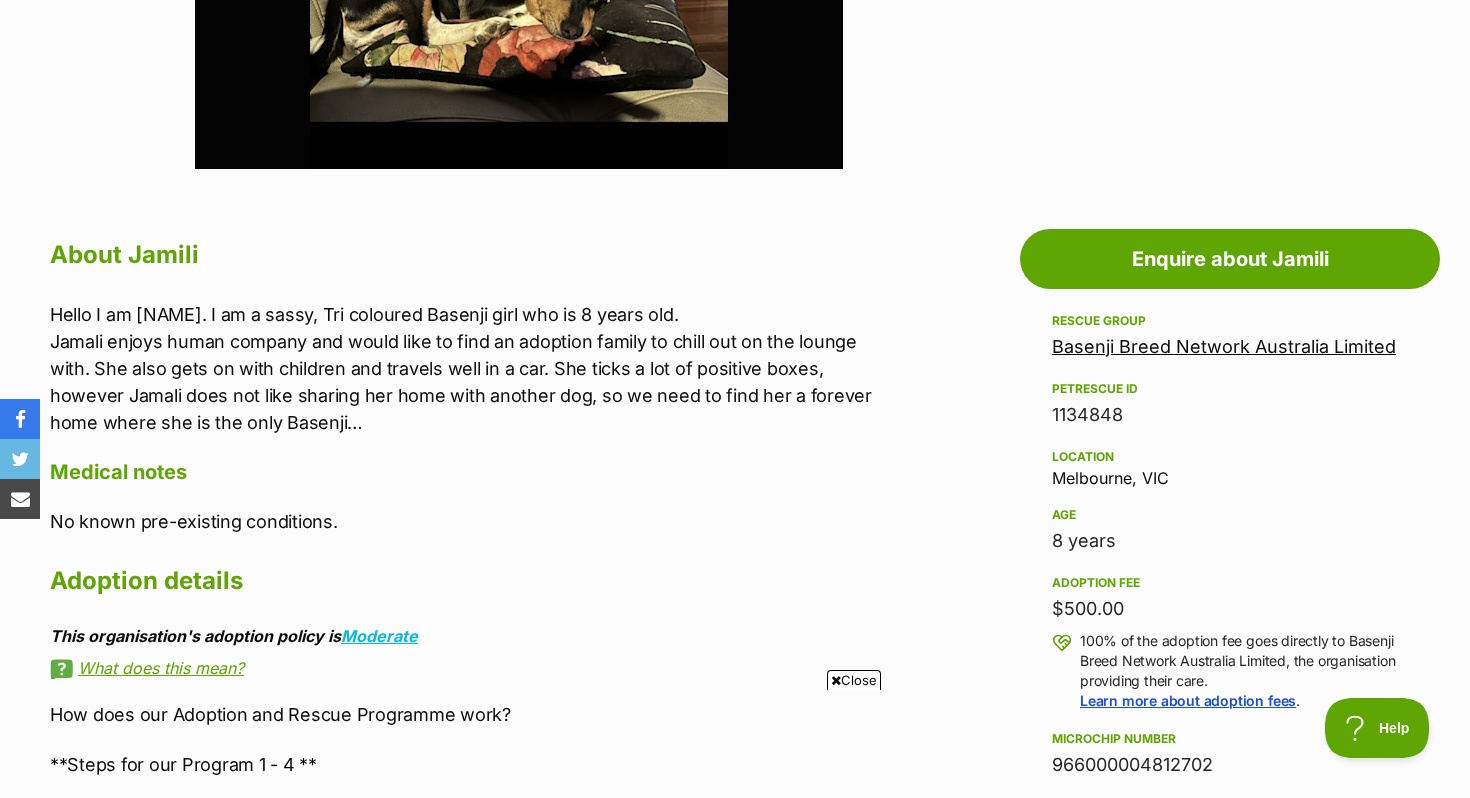 click on "Basenji Breed Network Australia Limited" at bounding box center [1224, 346] 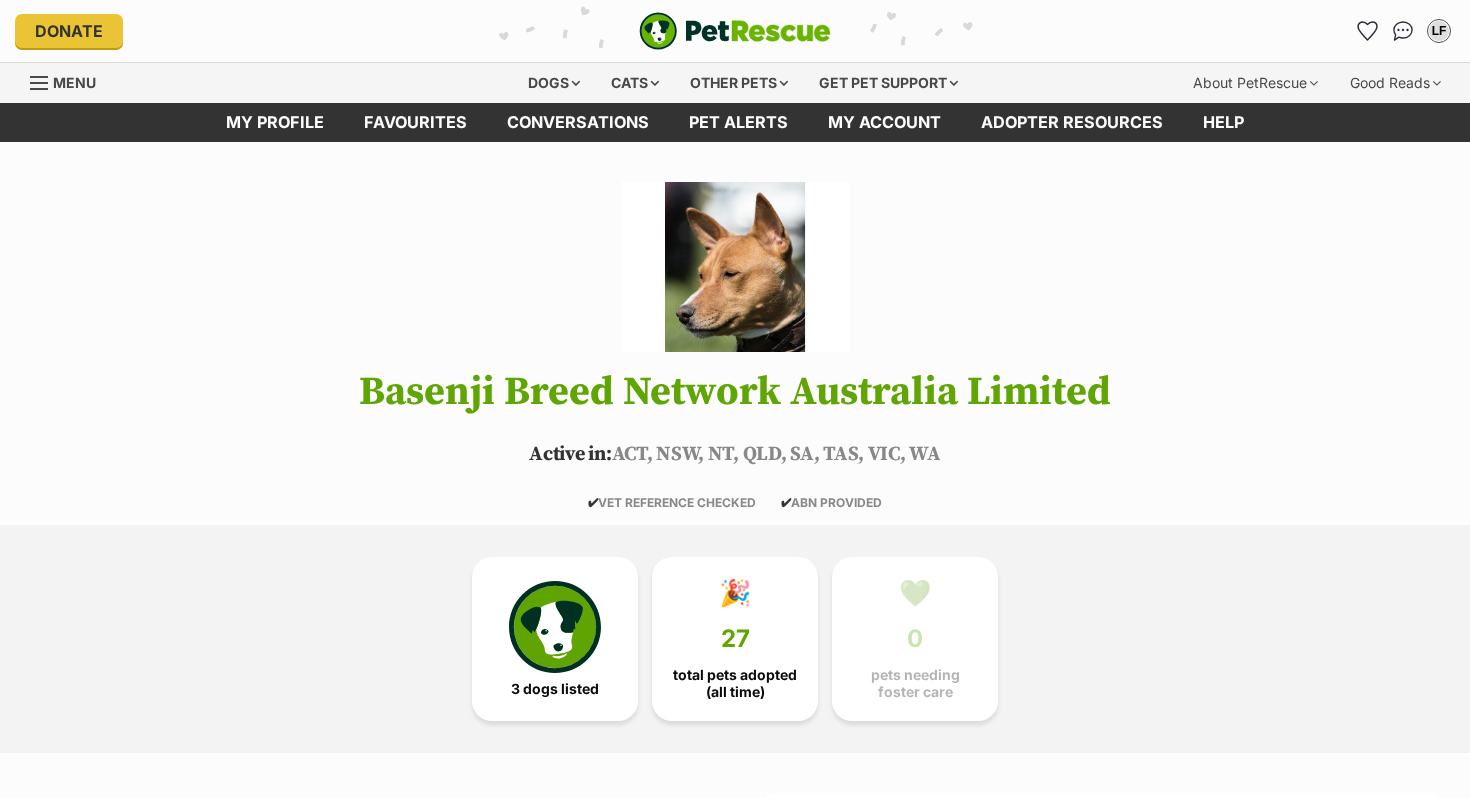 scroll, scrollTop: 0, scrollLeft: 0, axis: both 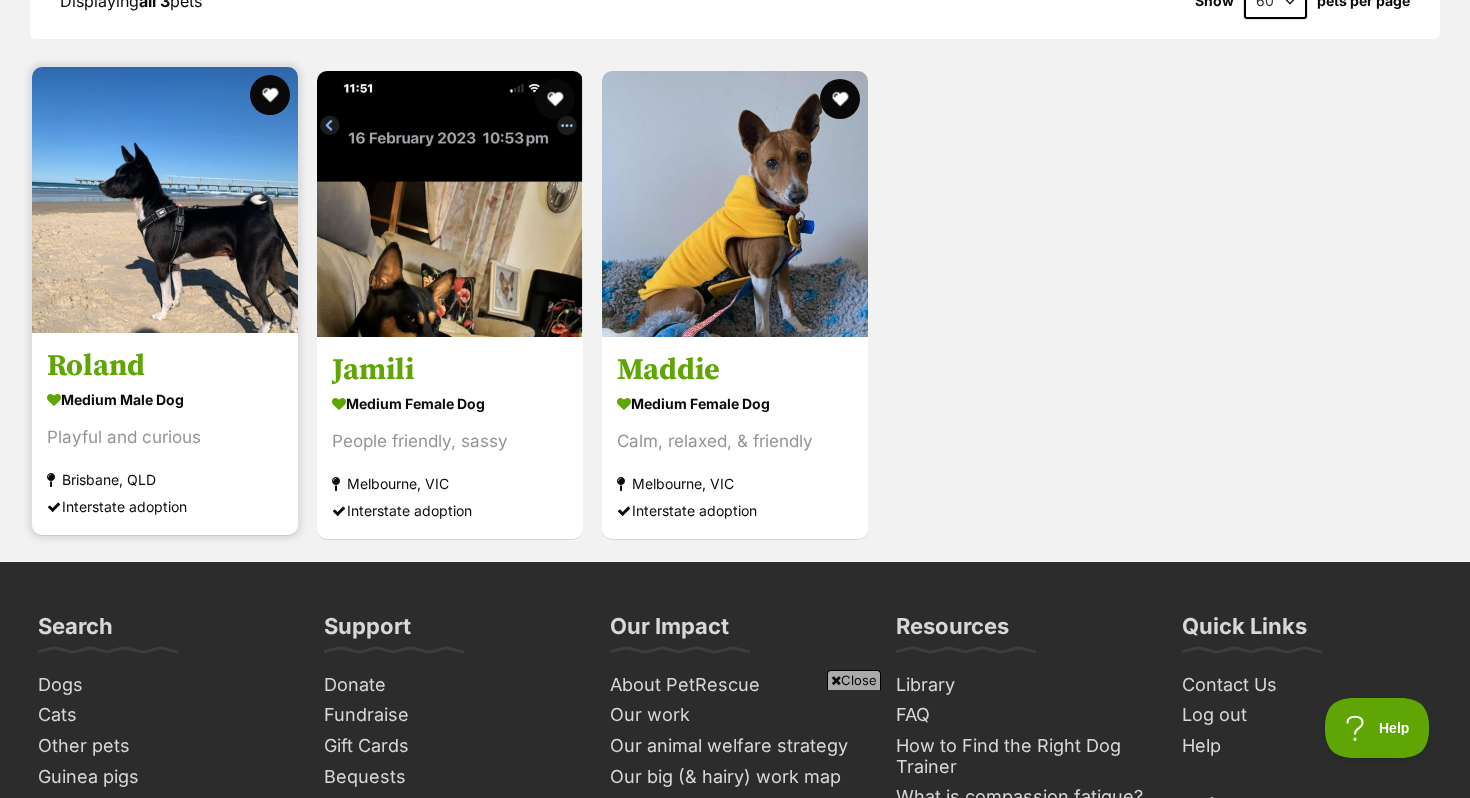 click at bounding box center [165, 200] 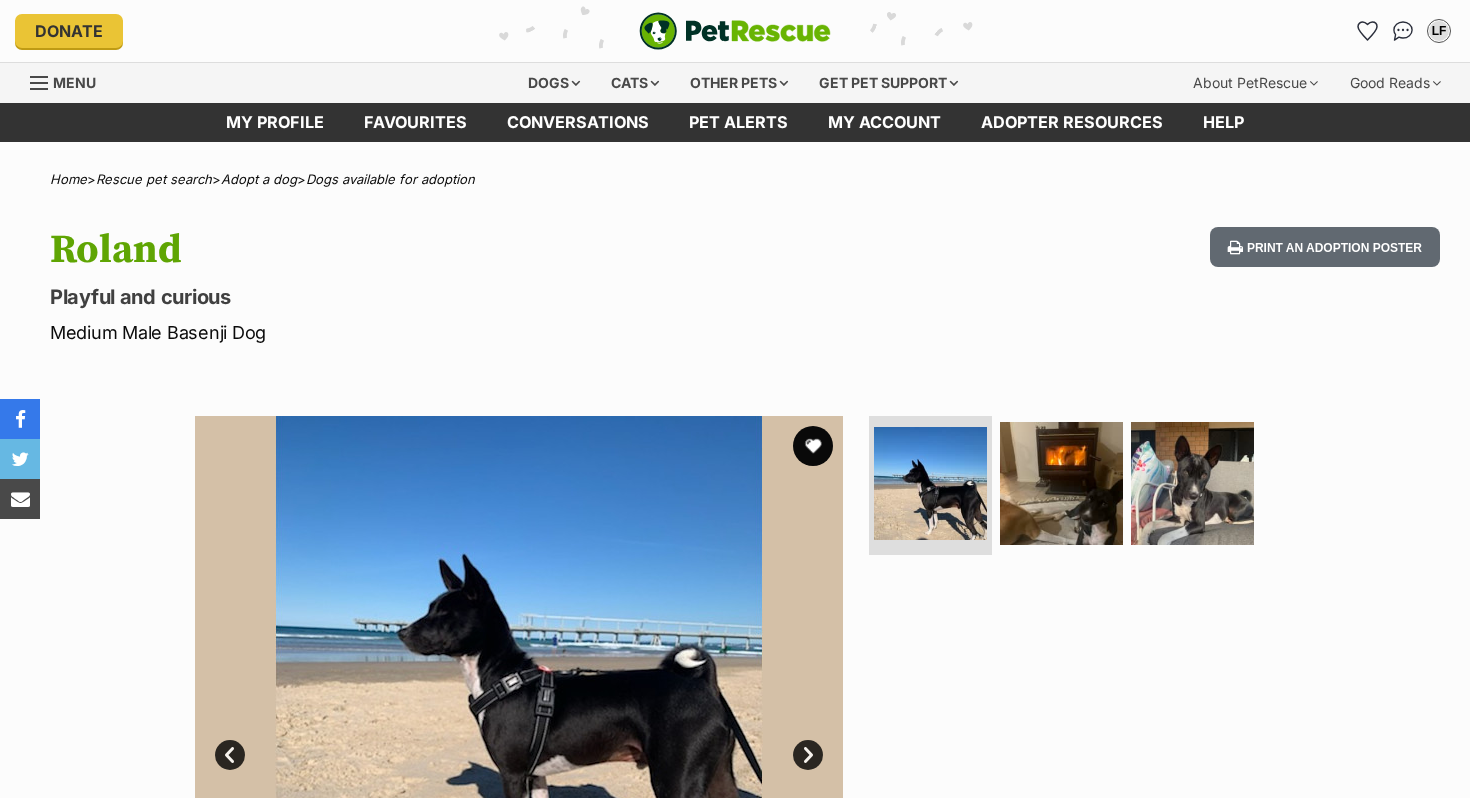 scroll, scrollTop: 0, scrollLeft: 0, axis: both 